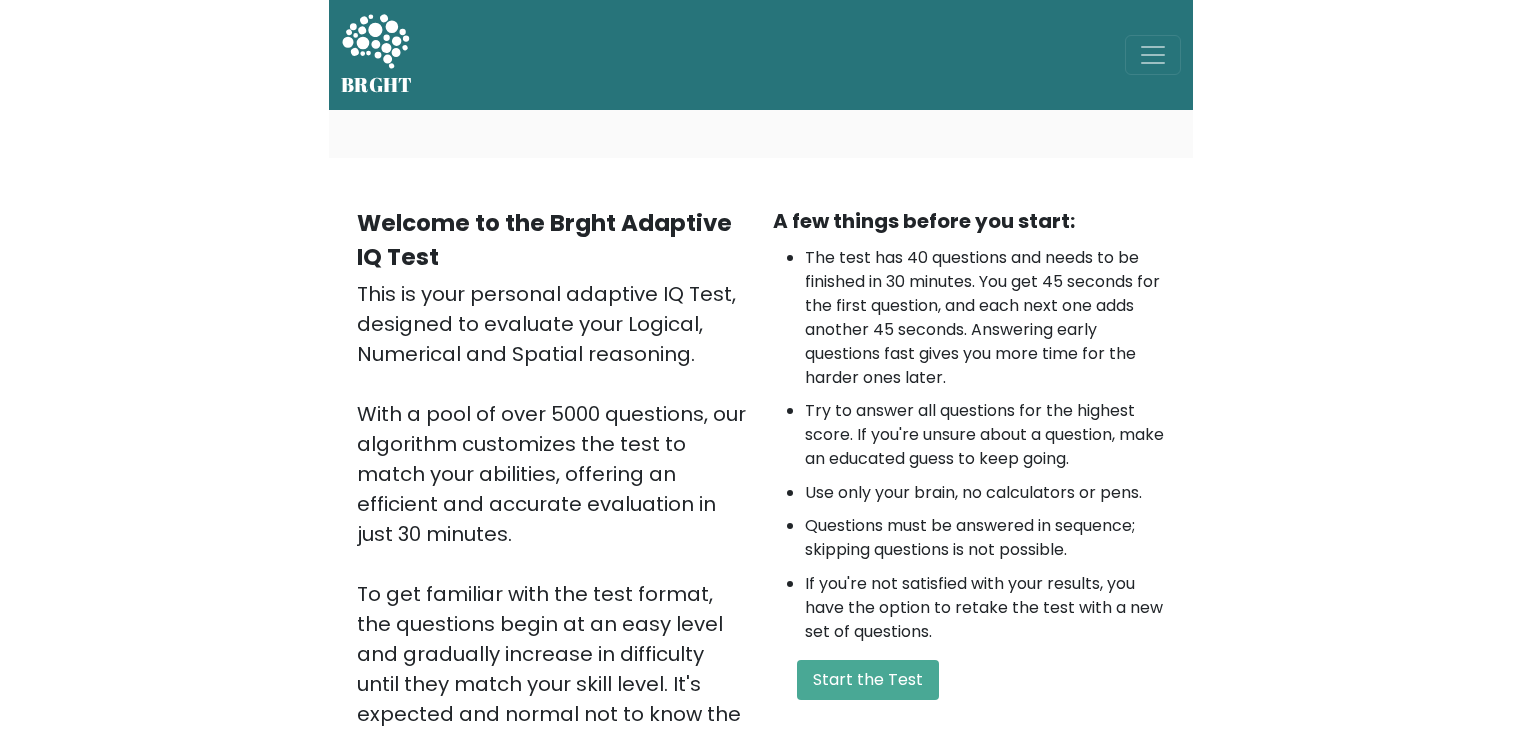 scroll, scrollTop: 0, scrollLeft: 0, axis: both 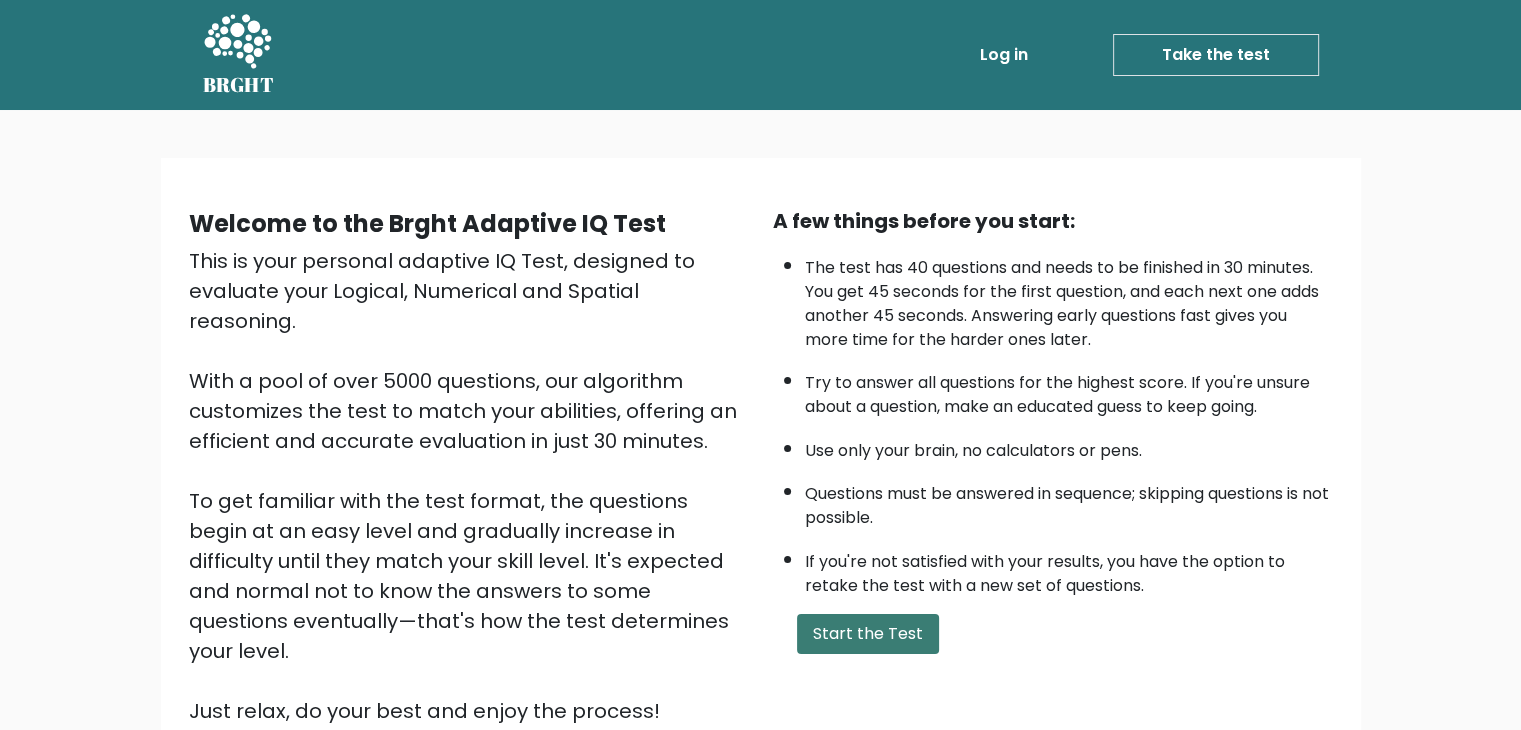 click on "Start the Test" at bounding box center (868, 634) 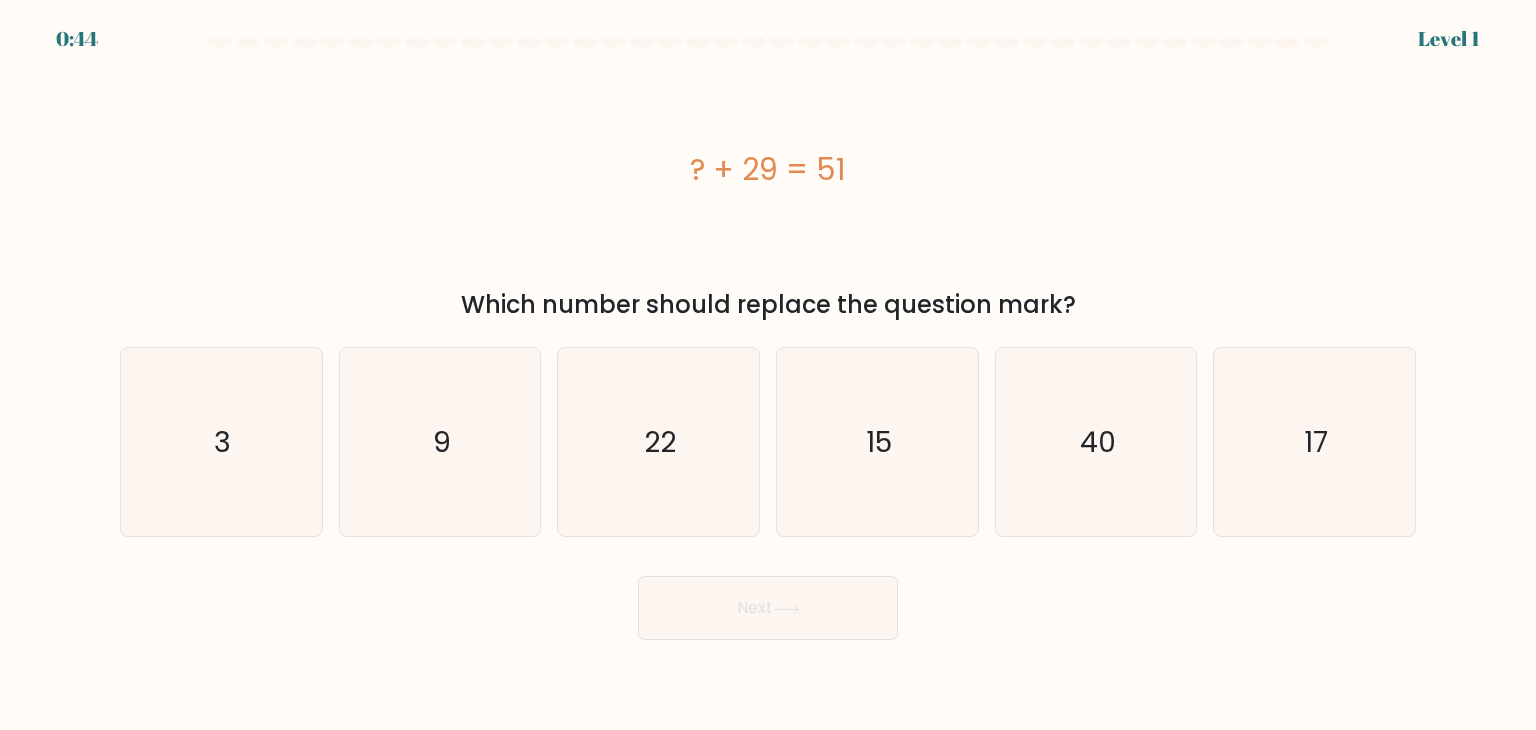 scroll, scrollTop: 0, scrollLeft: 0, axis: both 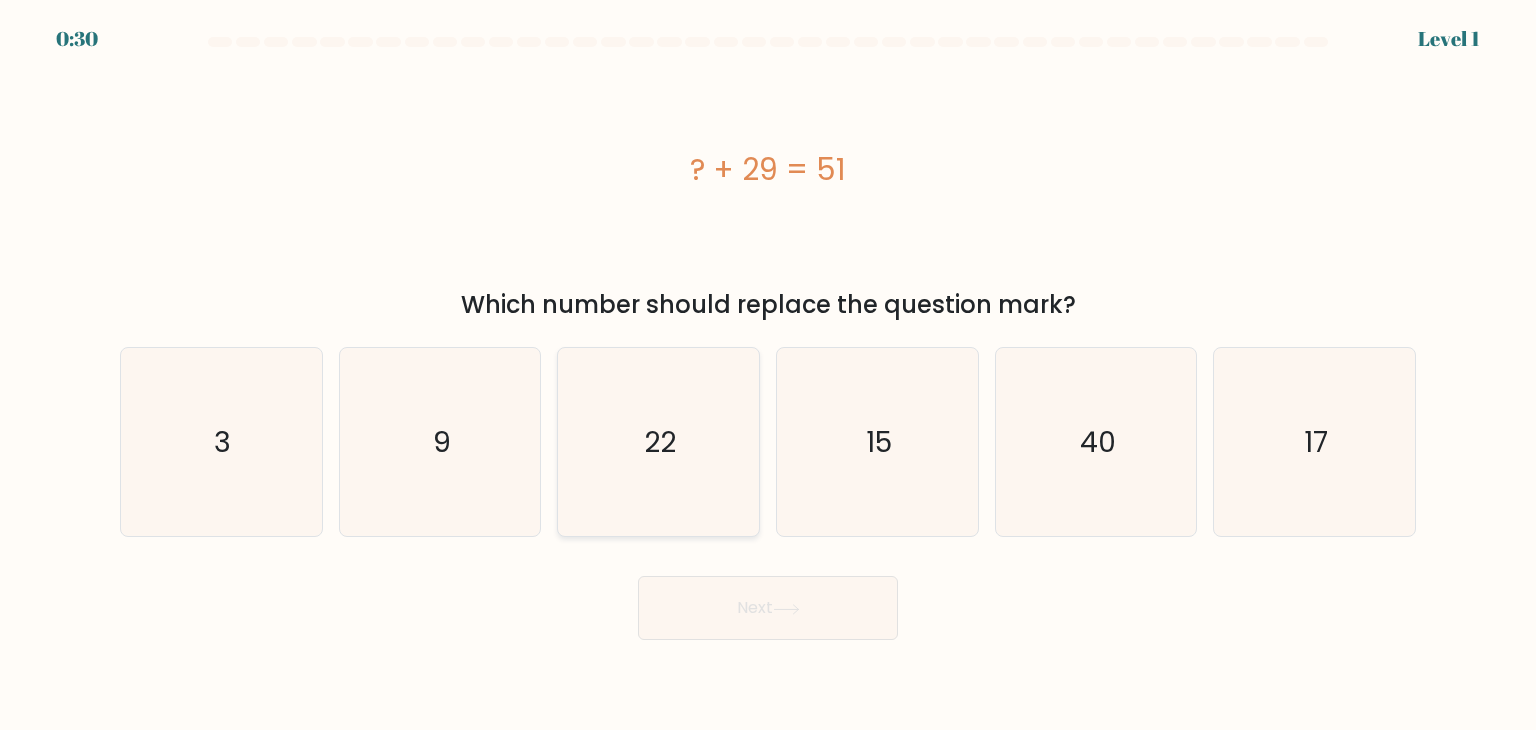 click on "22" 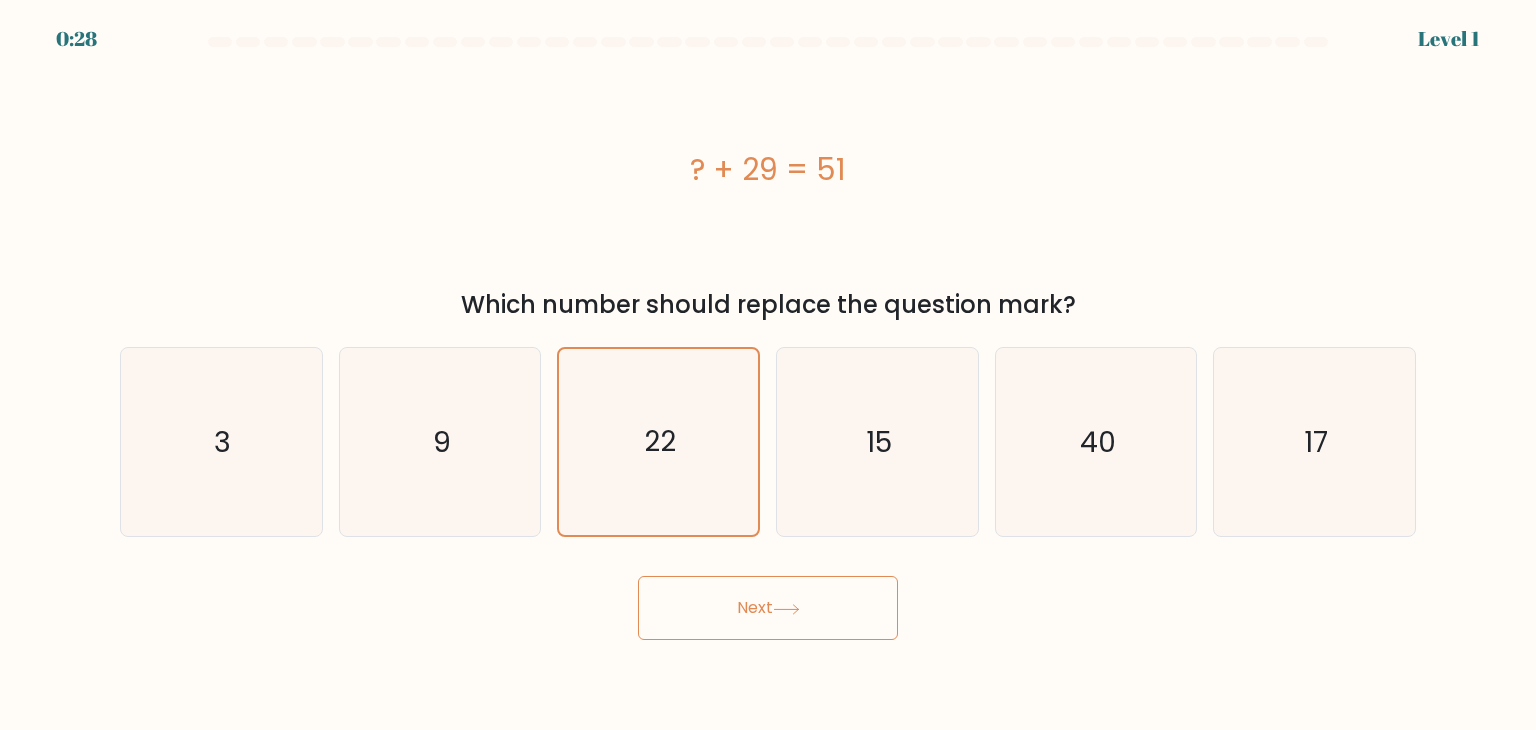 click on "Next" at bounding box center (768, 608) 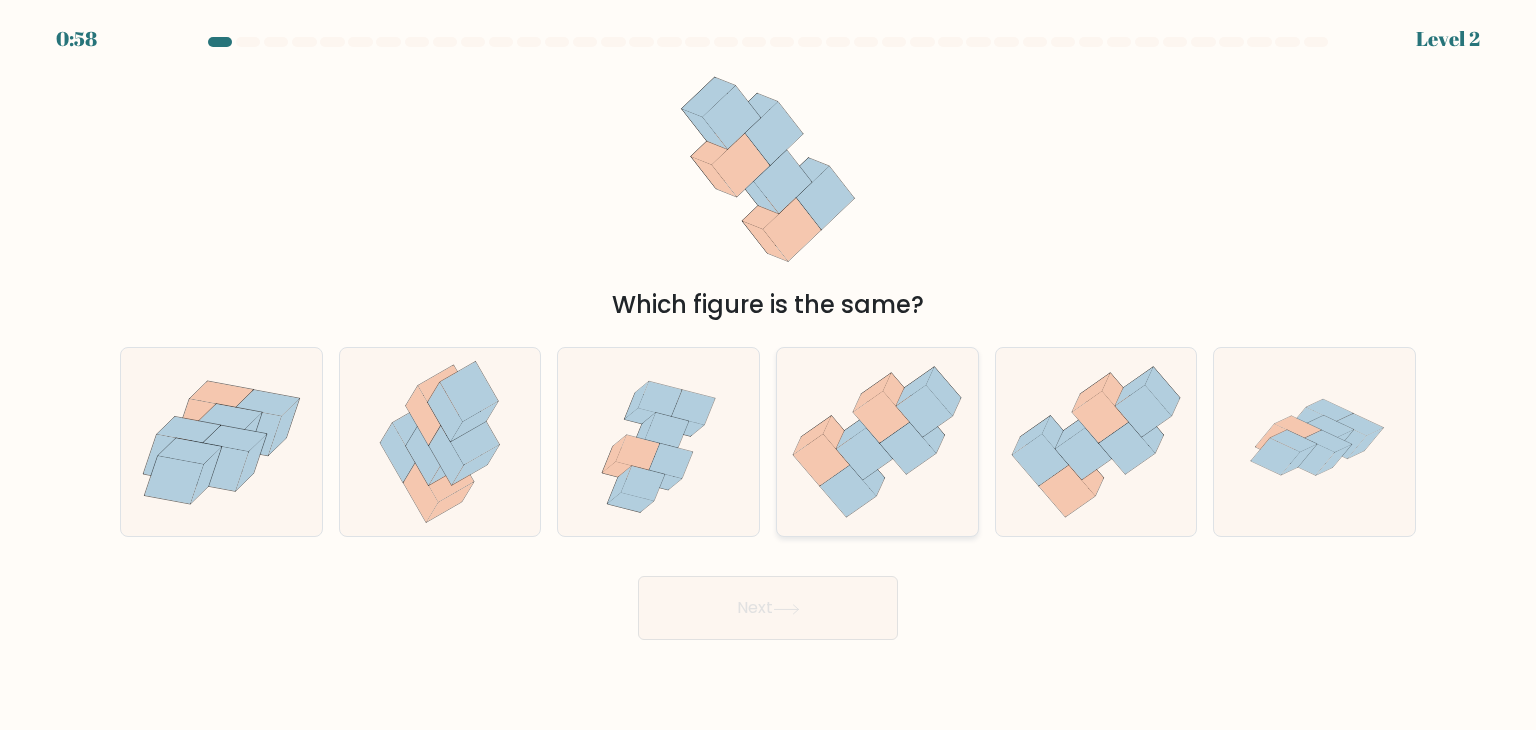 click 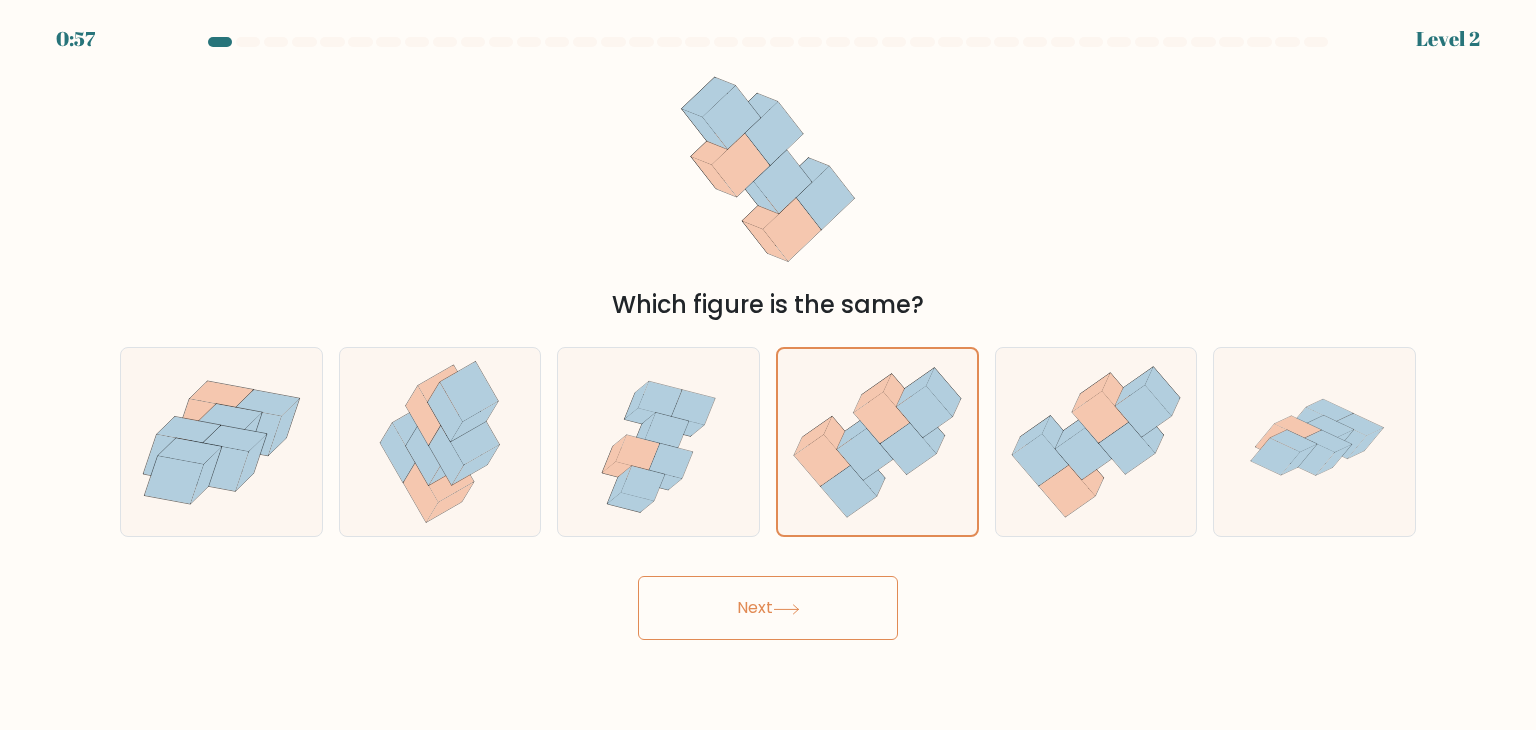 click on "Next" at bounding box center [768, 608] 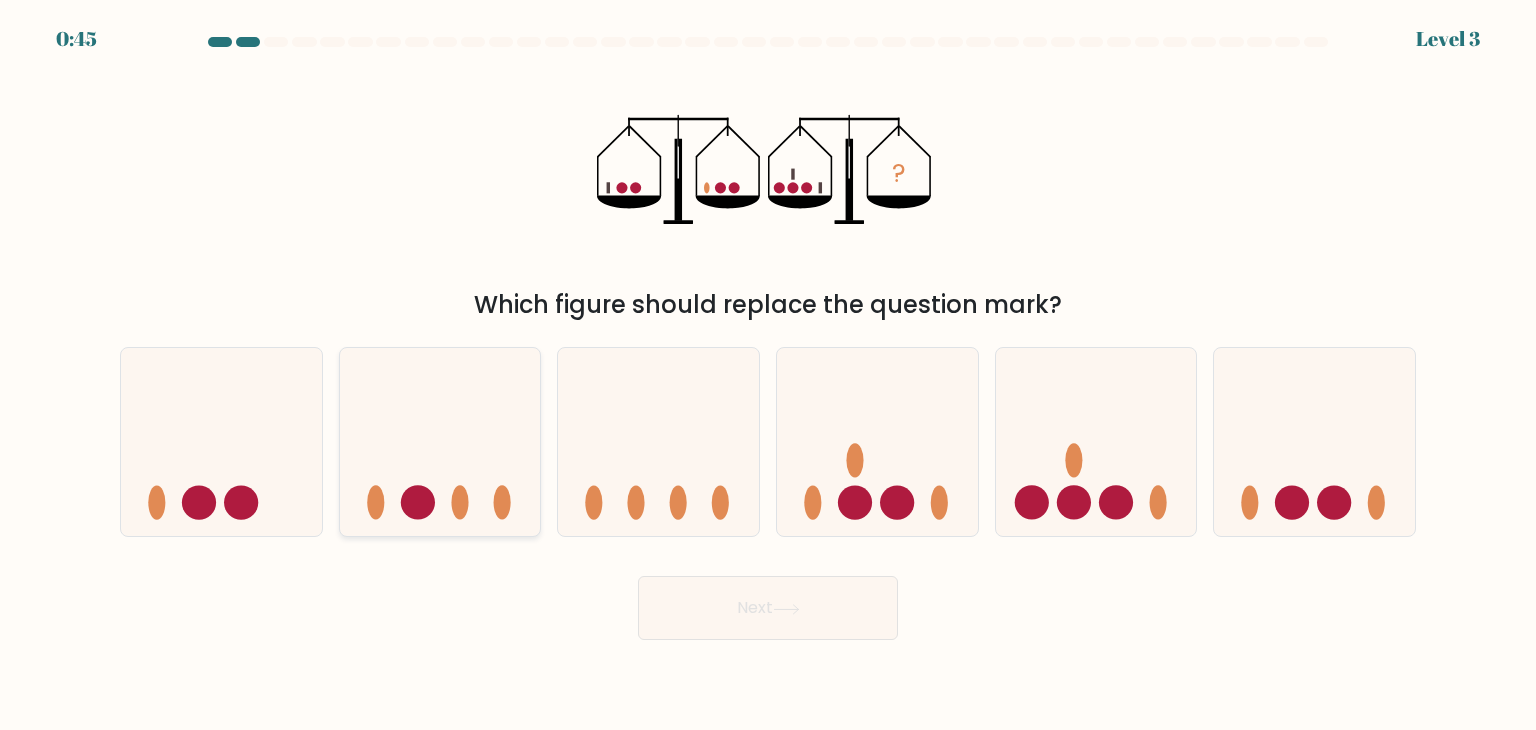 click 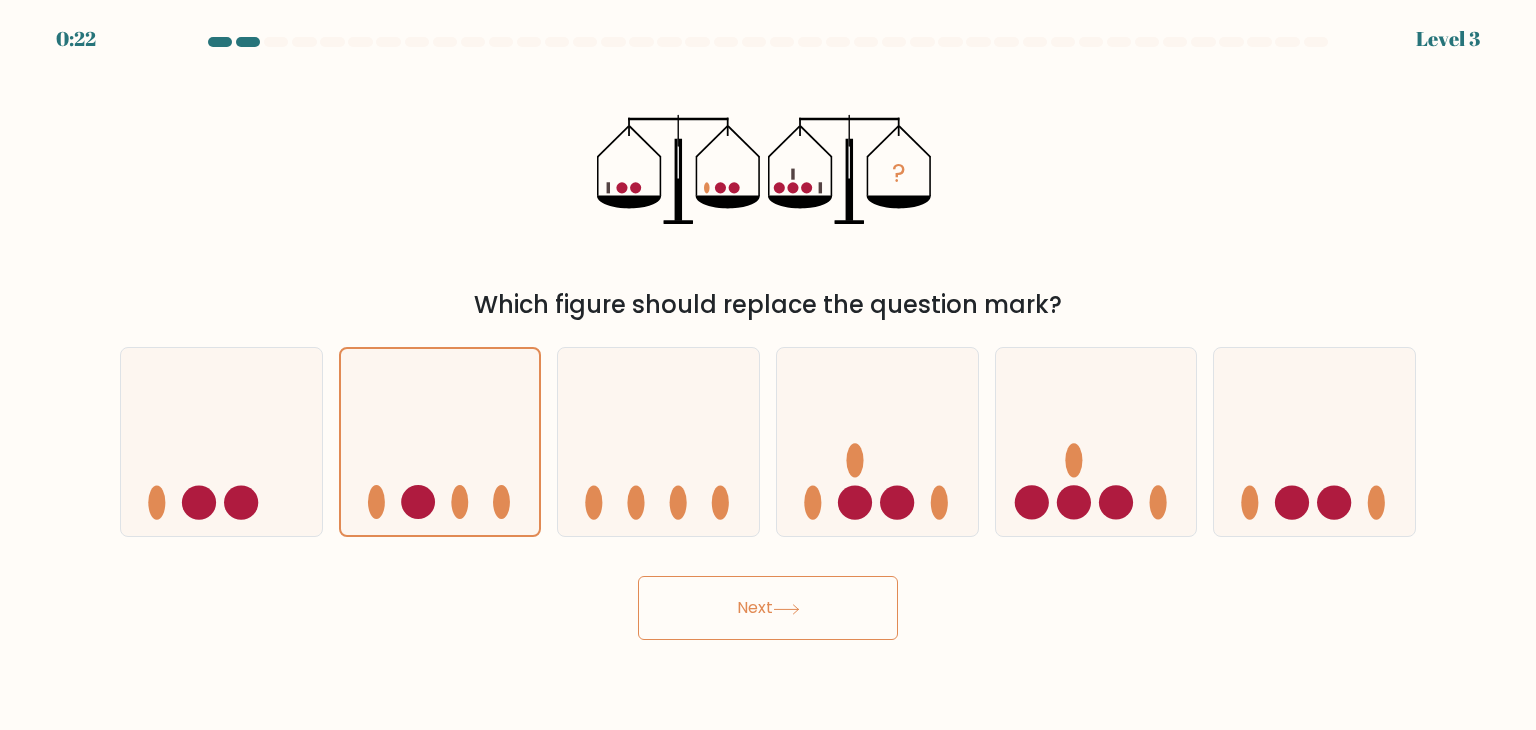 click on "Next" at bounding box center [768, 608] 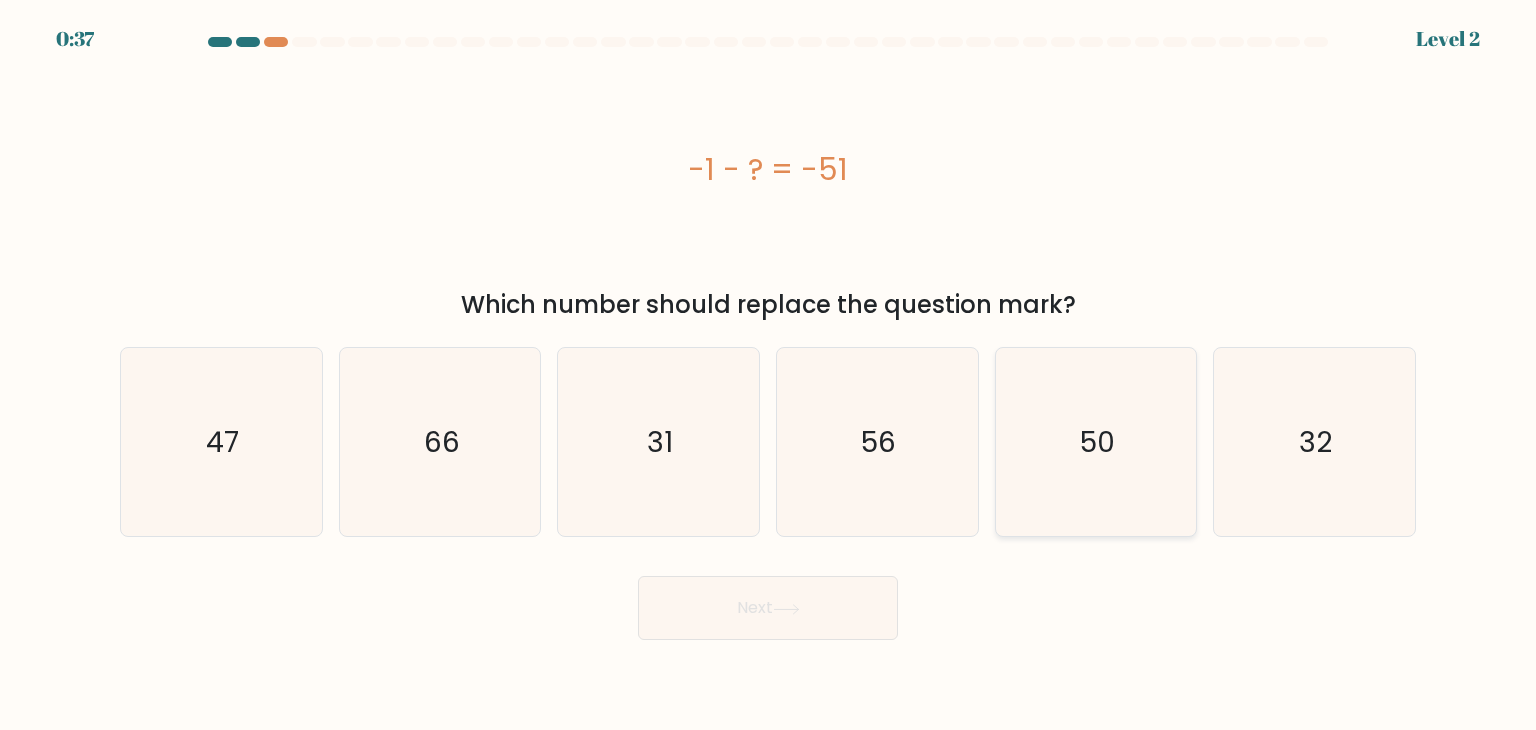 click on "50" 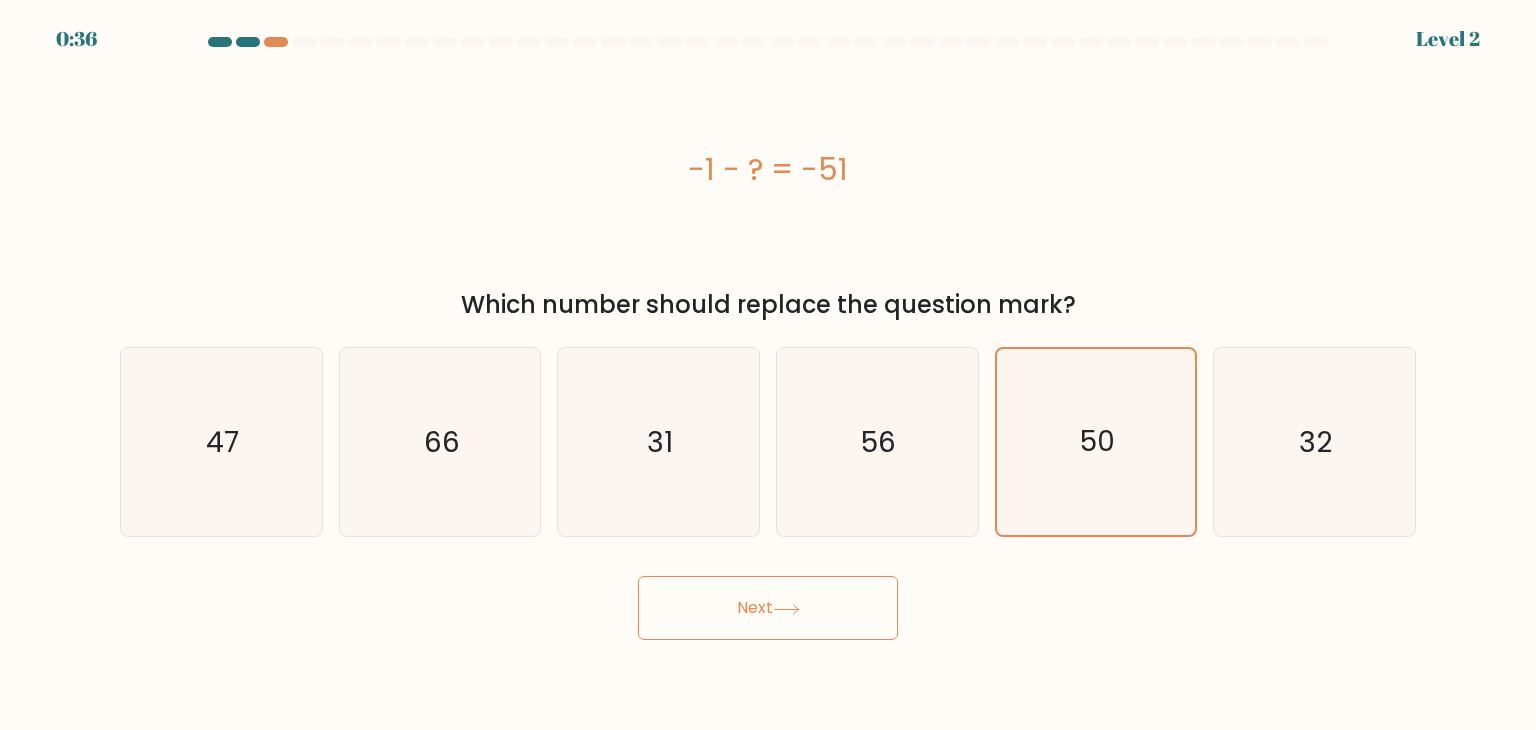 click on "Next" at bounding box center [768, 608] 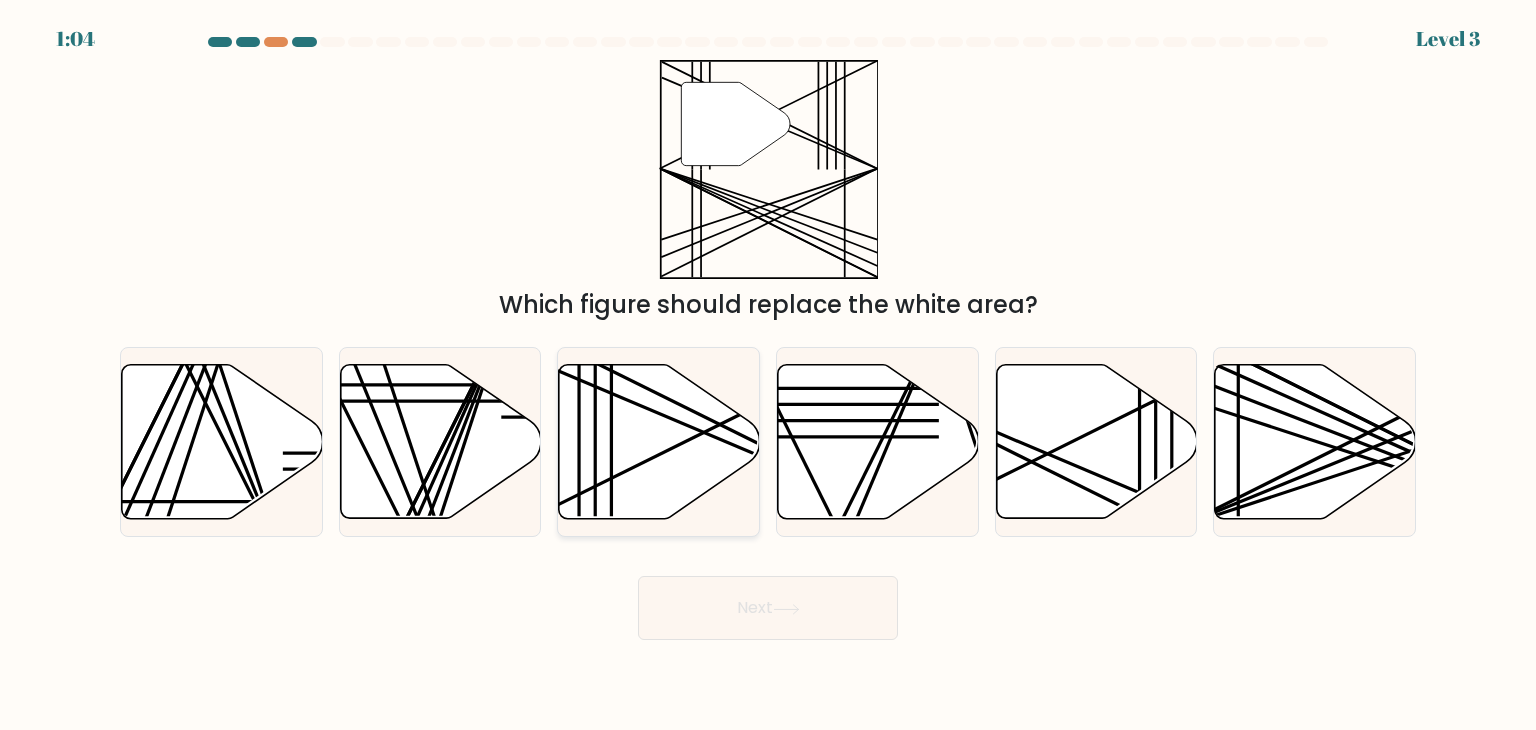 click 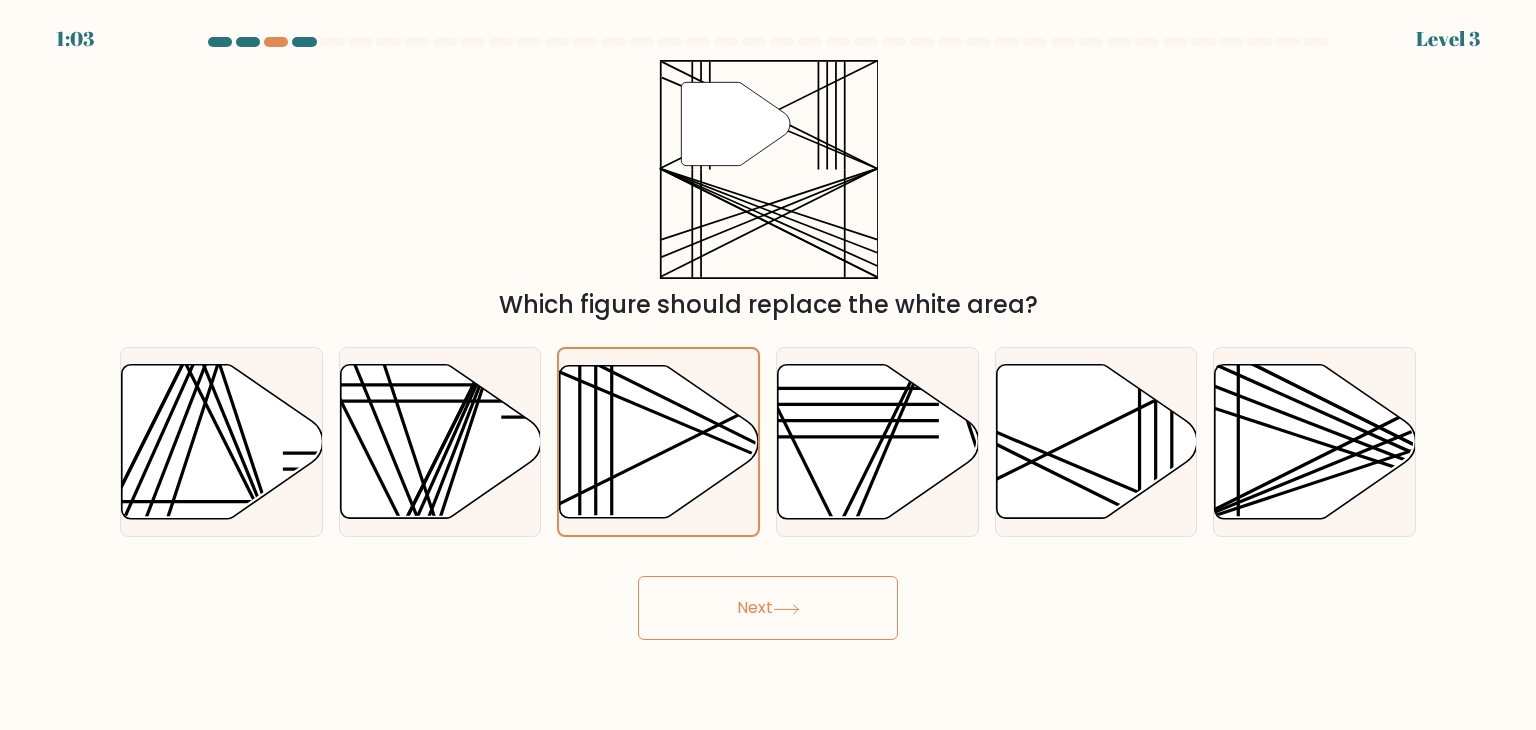 click on "Next" at bounding box center (768, 608) 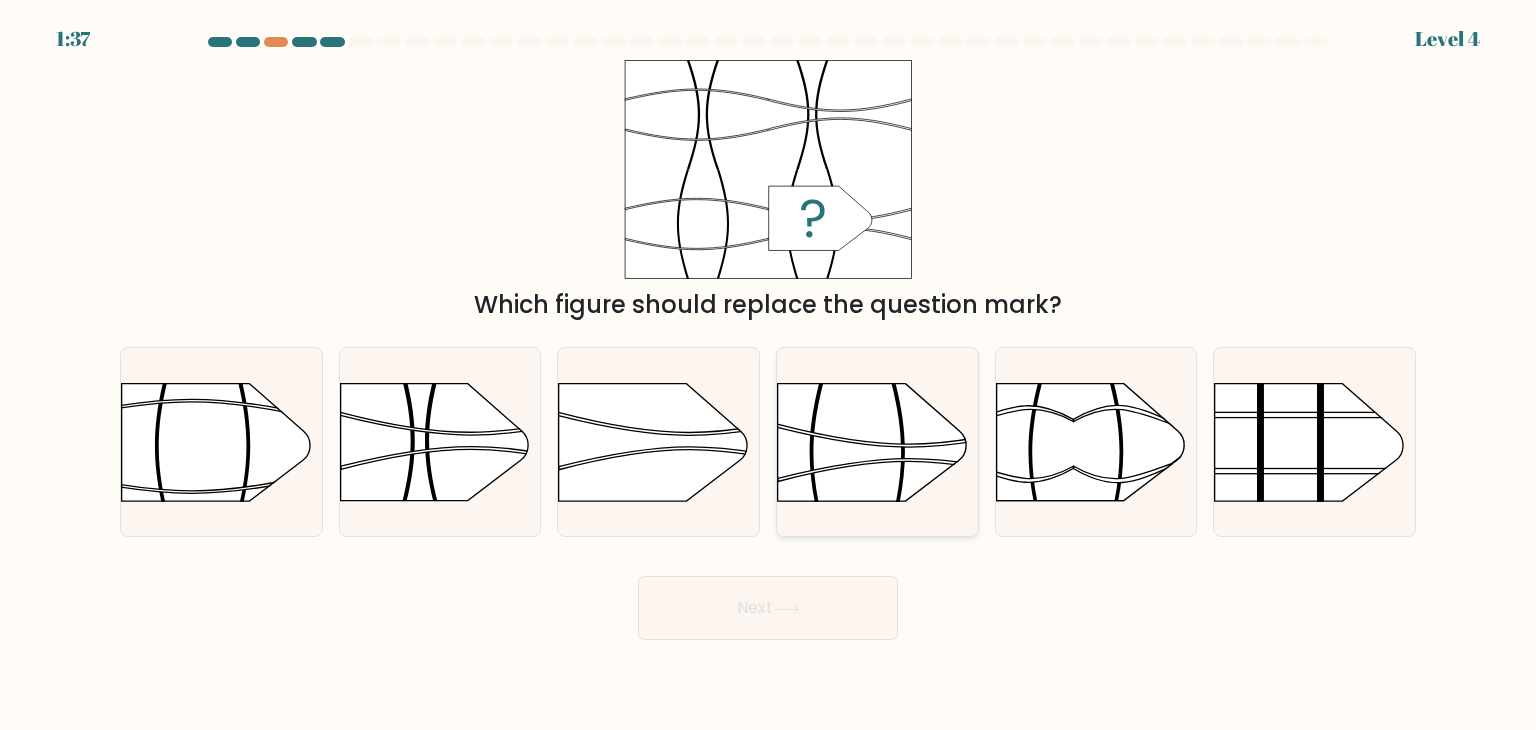 click 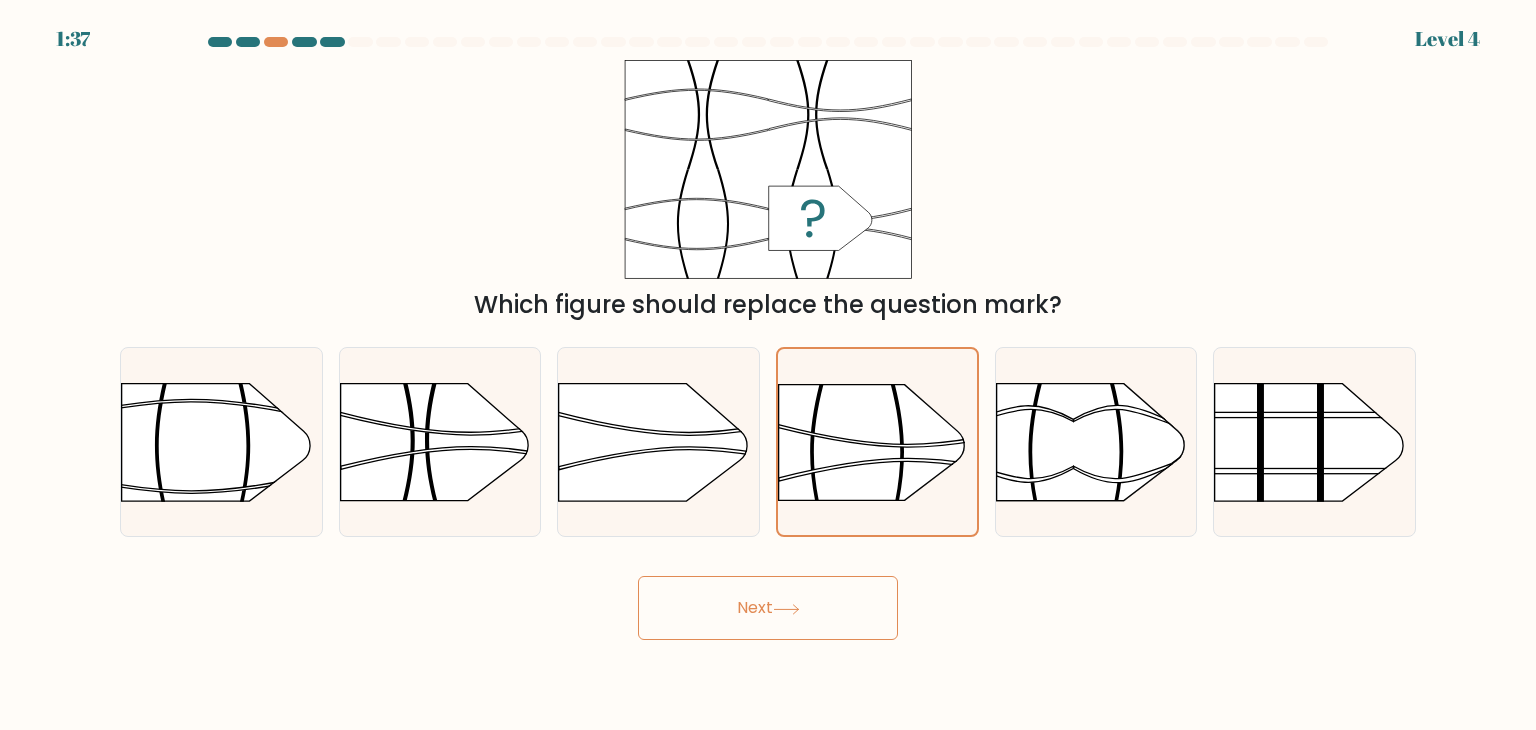 click on "Next" at bounding box center [768, 608] 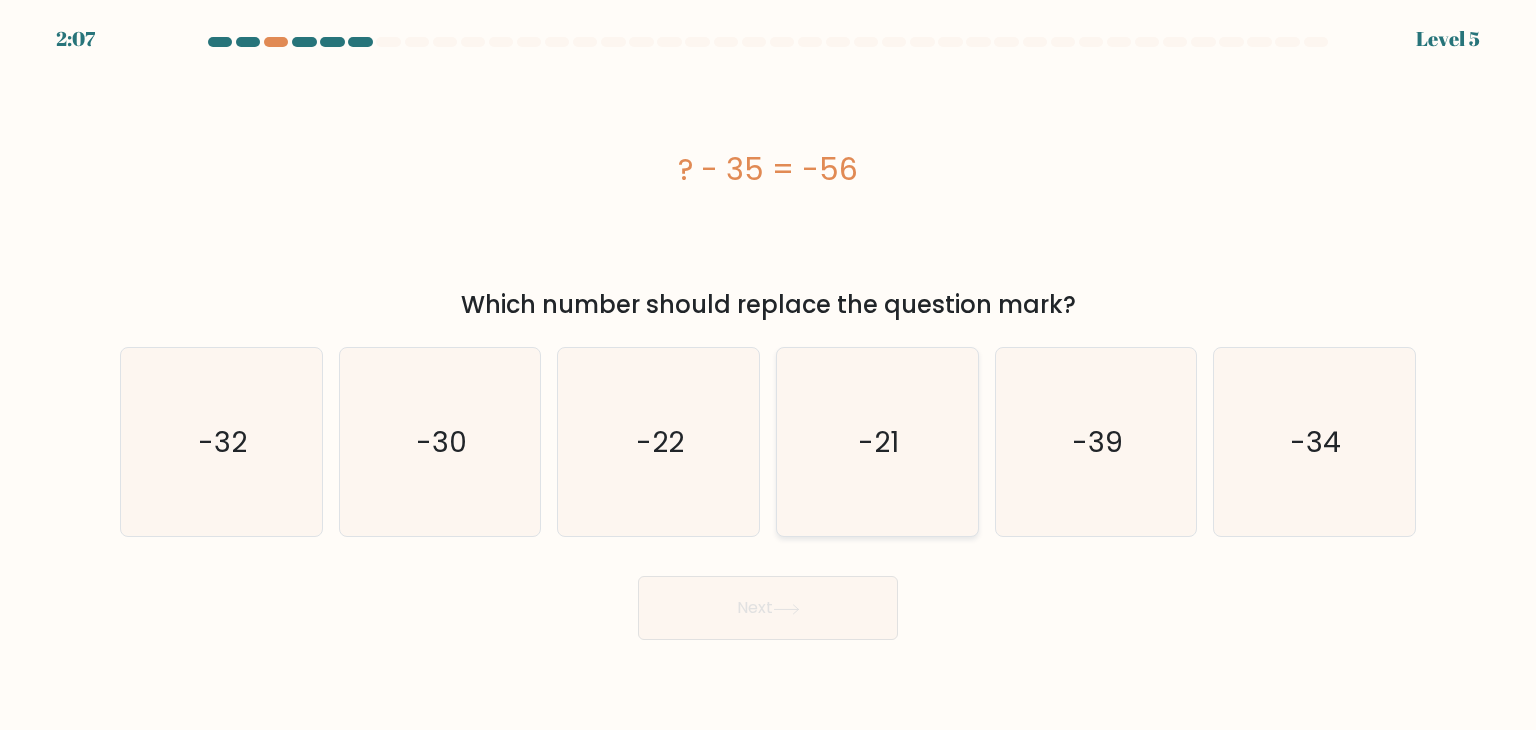 click on "-21" 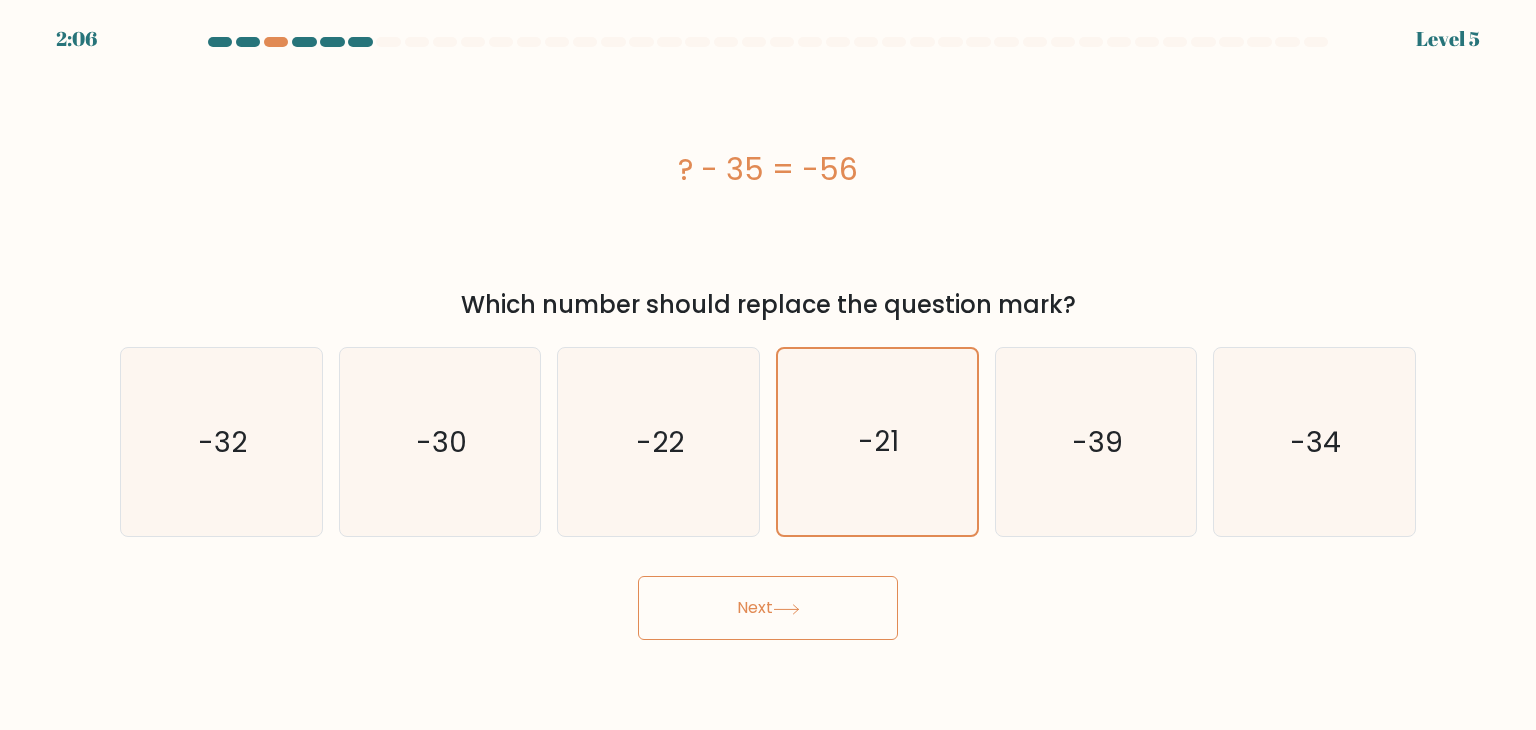 click on "Next" at bounding box center (768, 608) 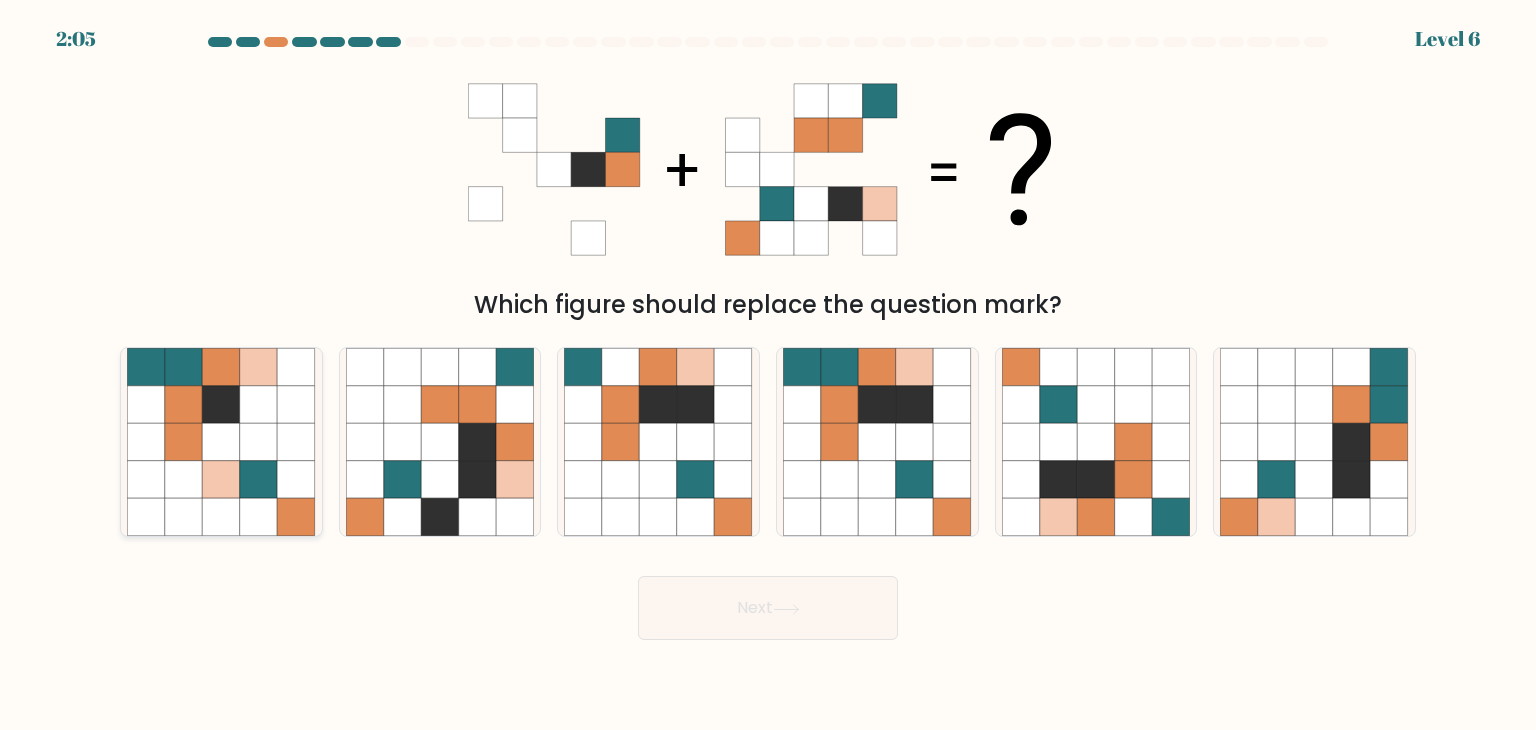 click 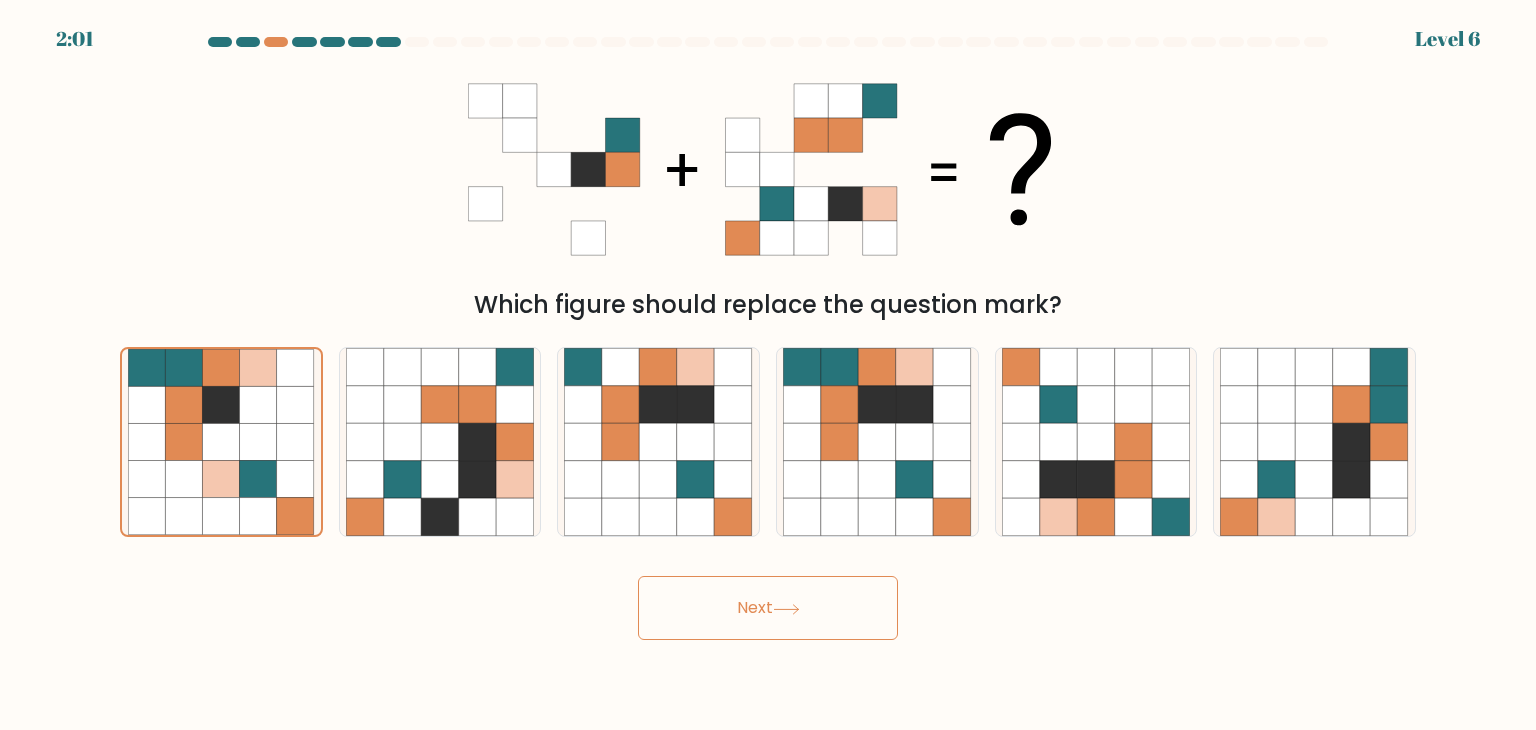 click on "Next" at bounding box center (768, 608) 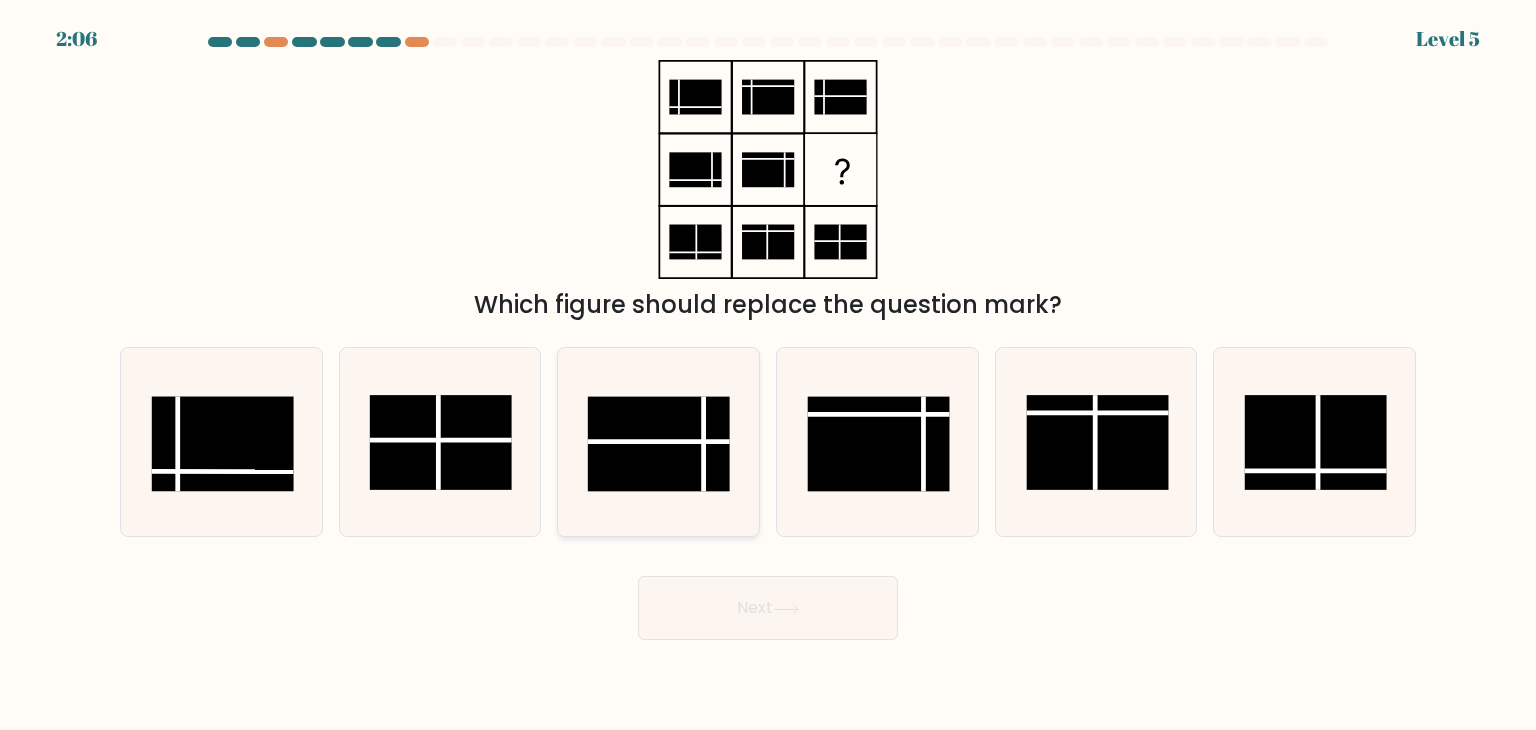 click 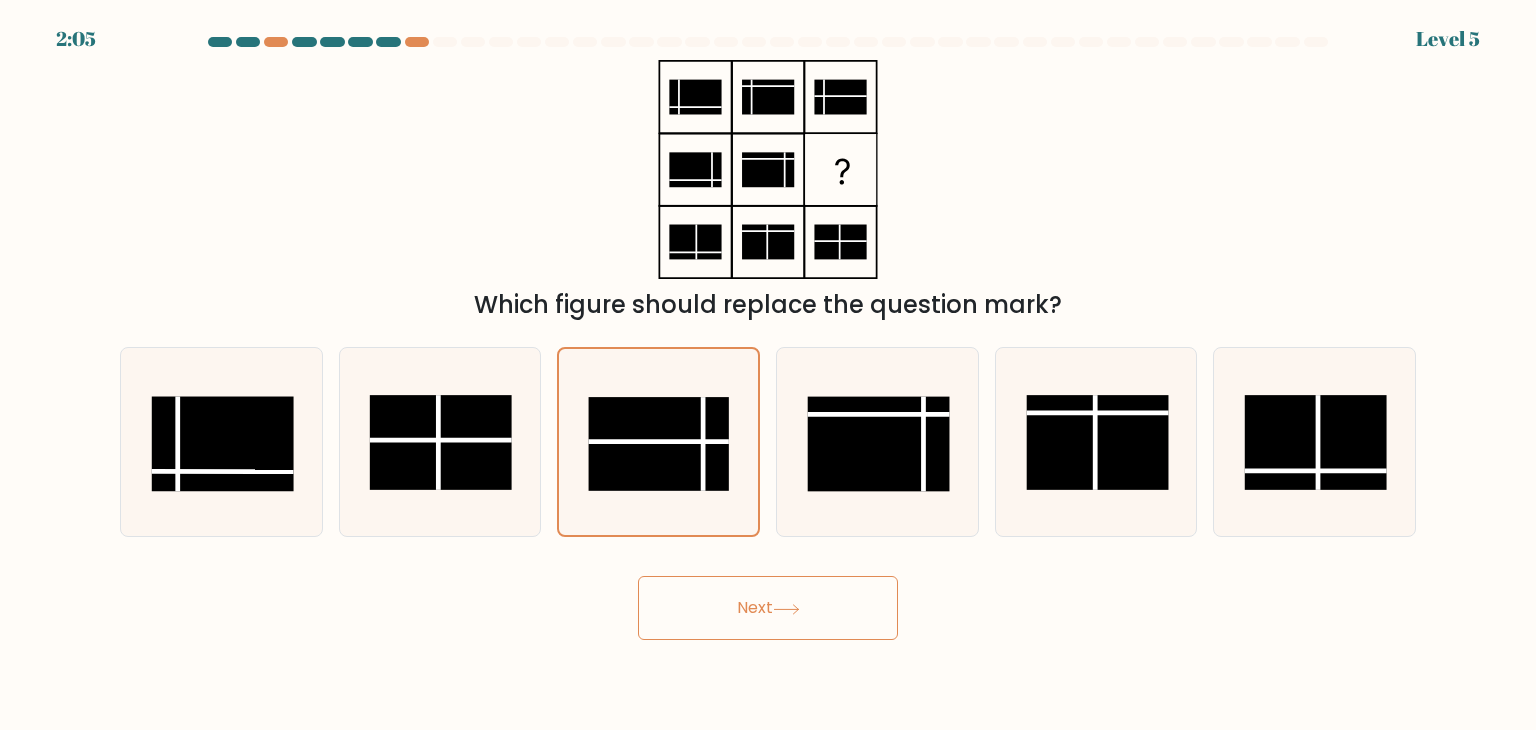 click at bounding box center [768, 338] 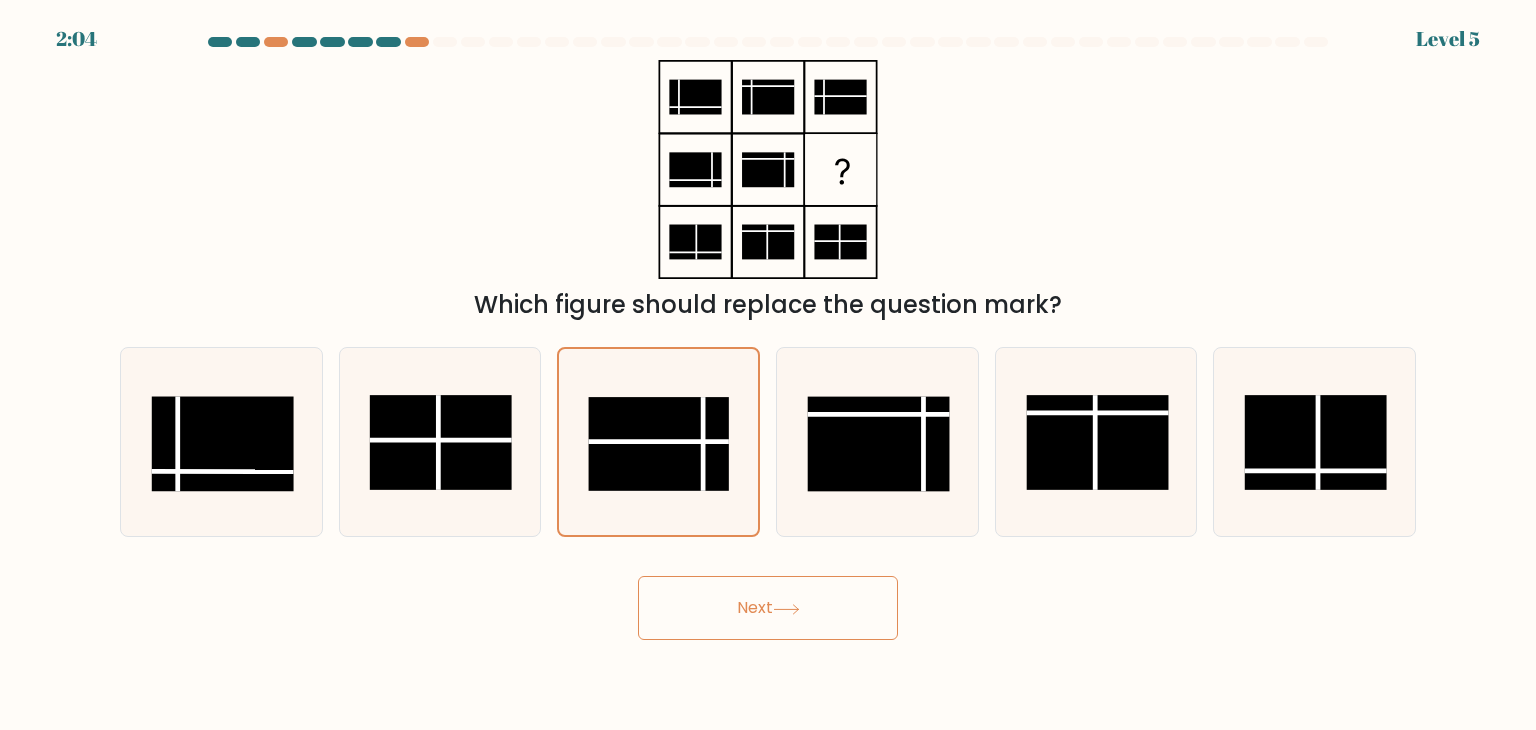 click on "Next" at bounding box center [768, 608] 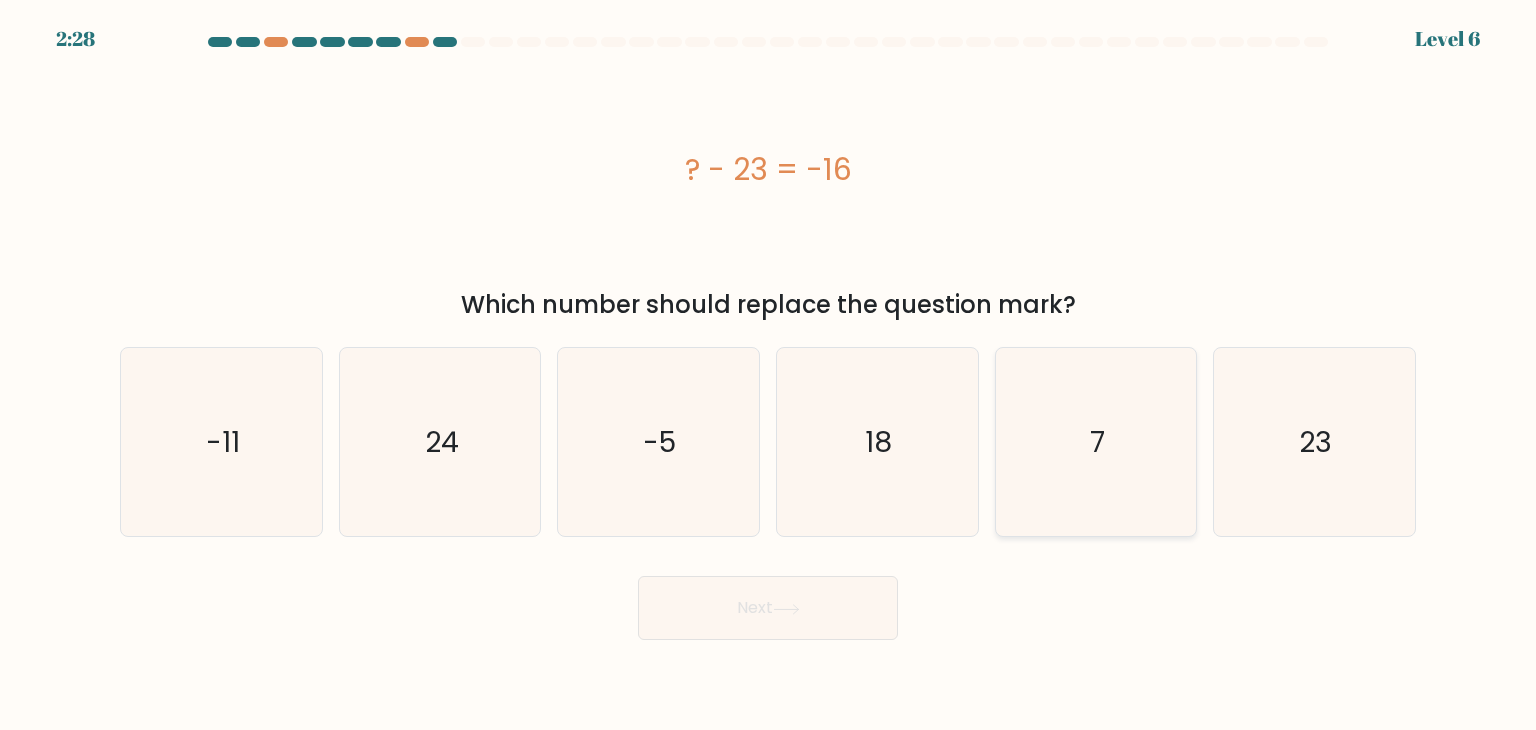 click on "7" 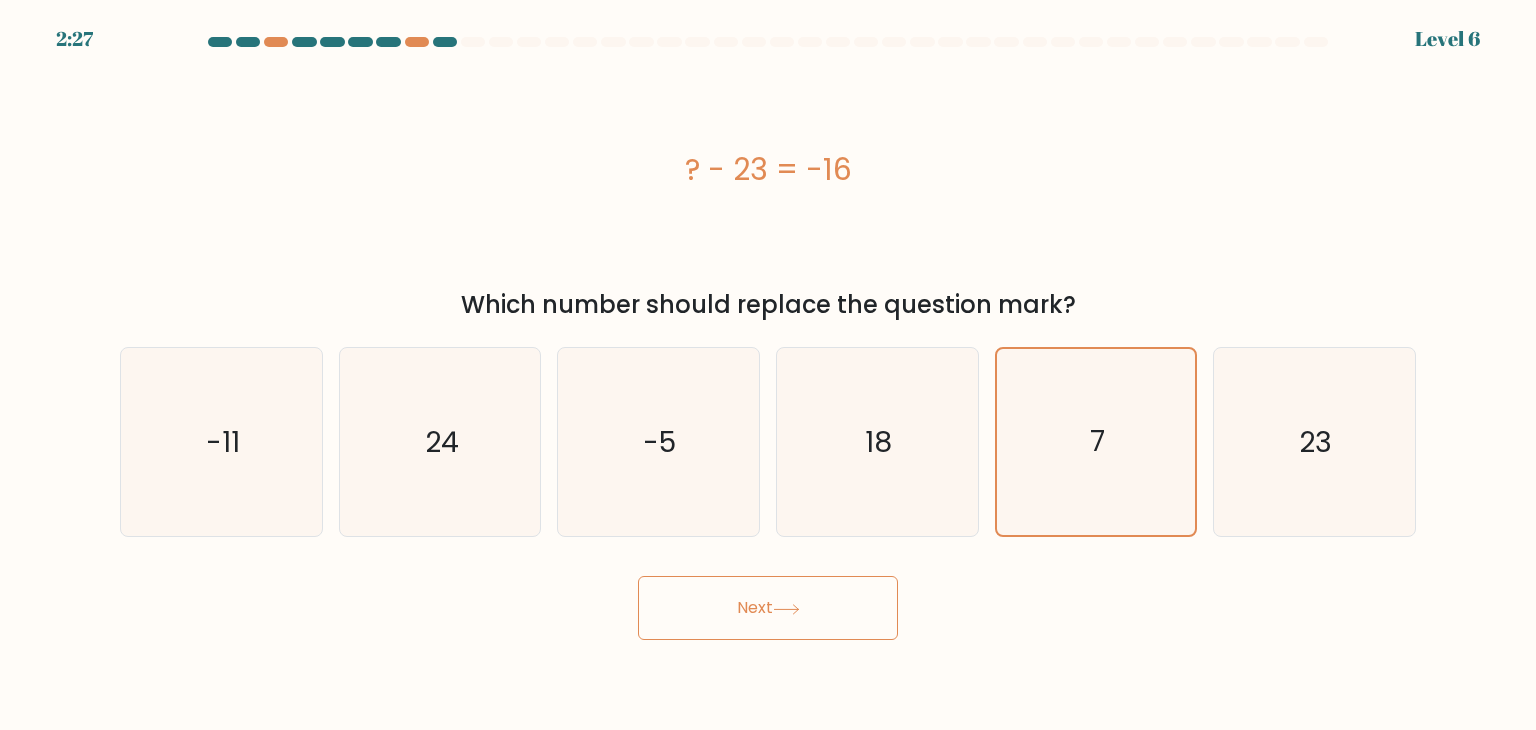 click on "Next" at bounding box center (768, 608) 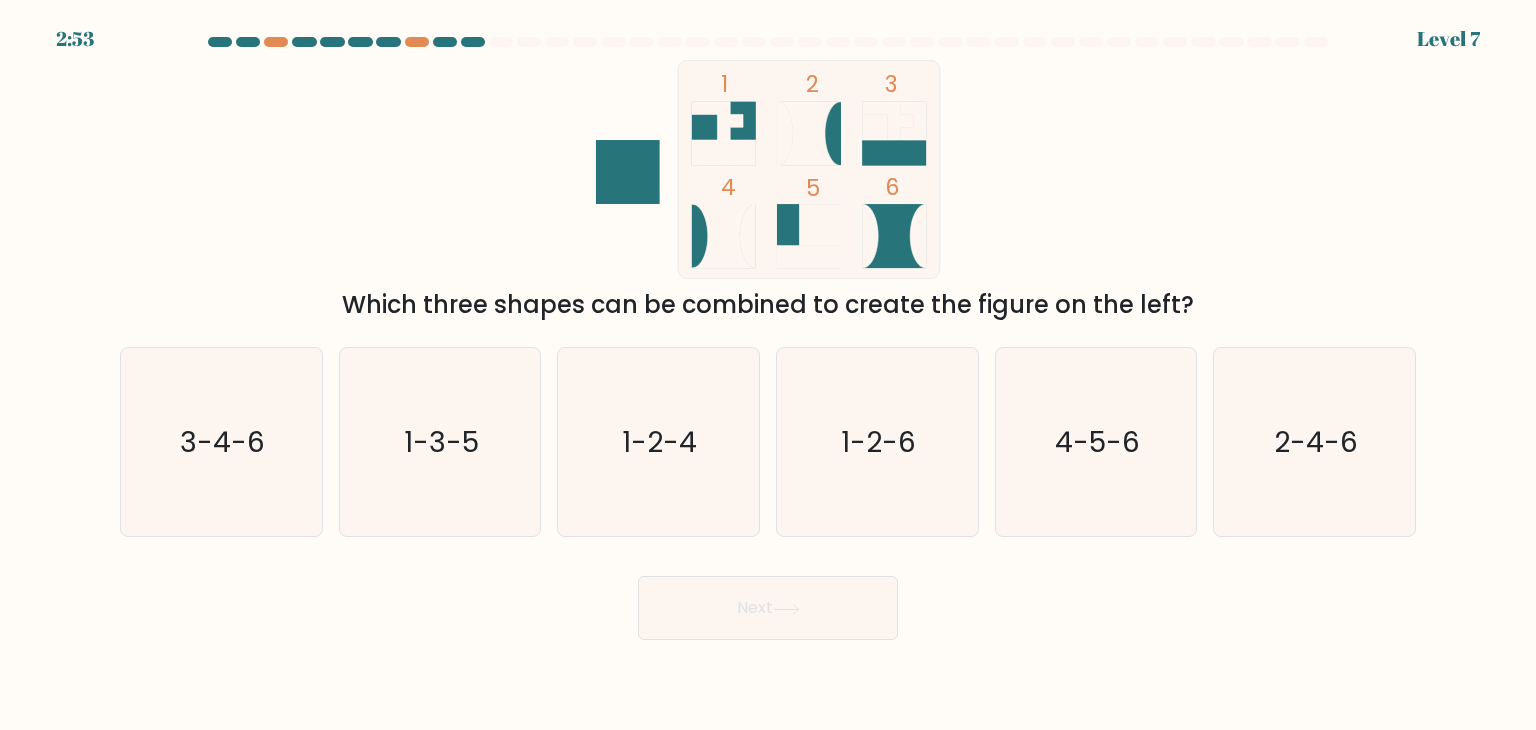 click 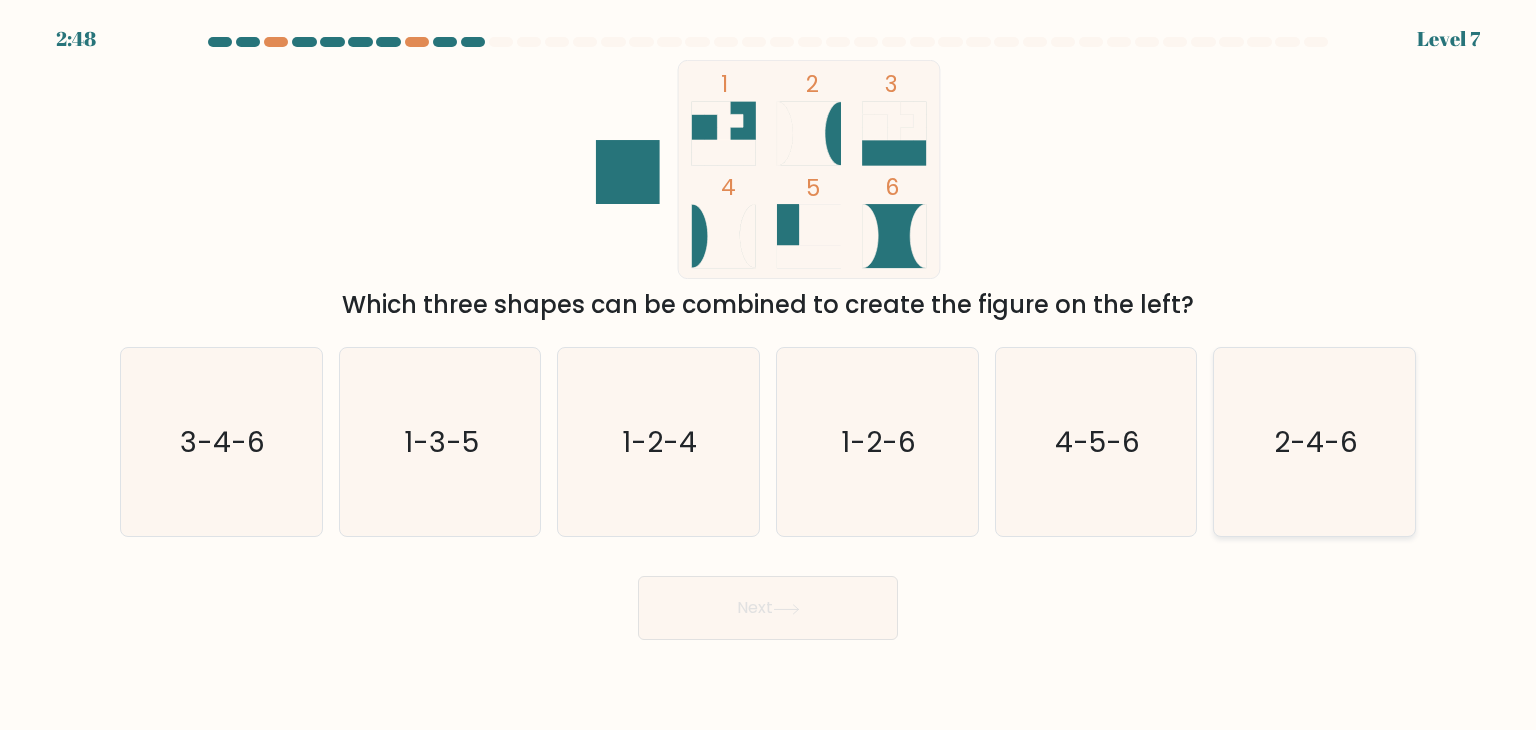 click on "2-4-6" 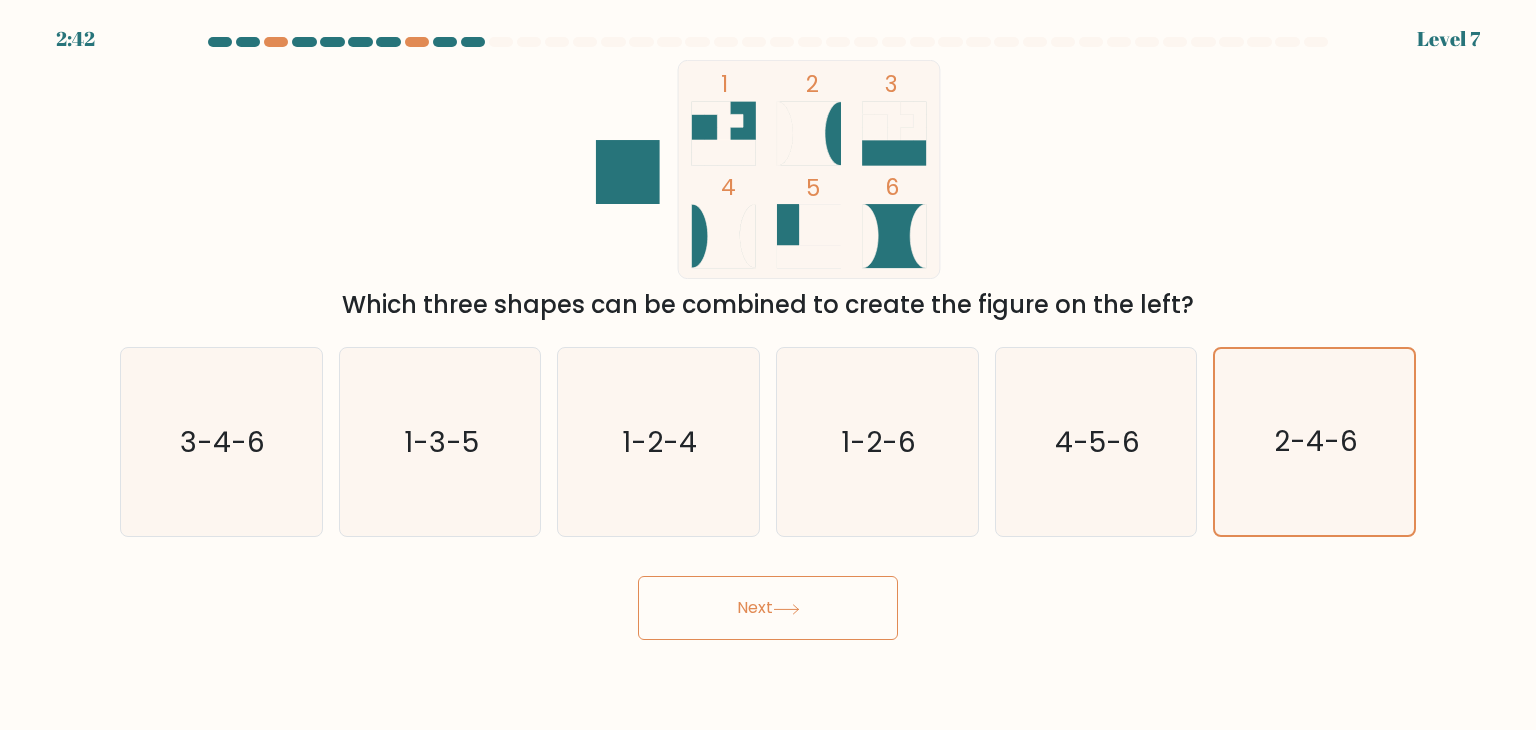 click on "Next" at bounding box center [768, 608] 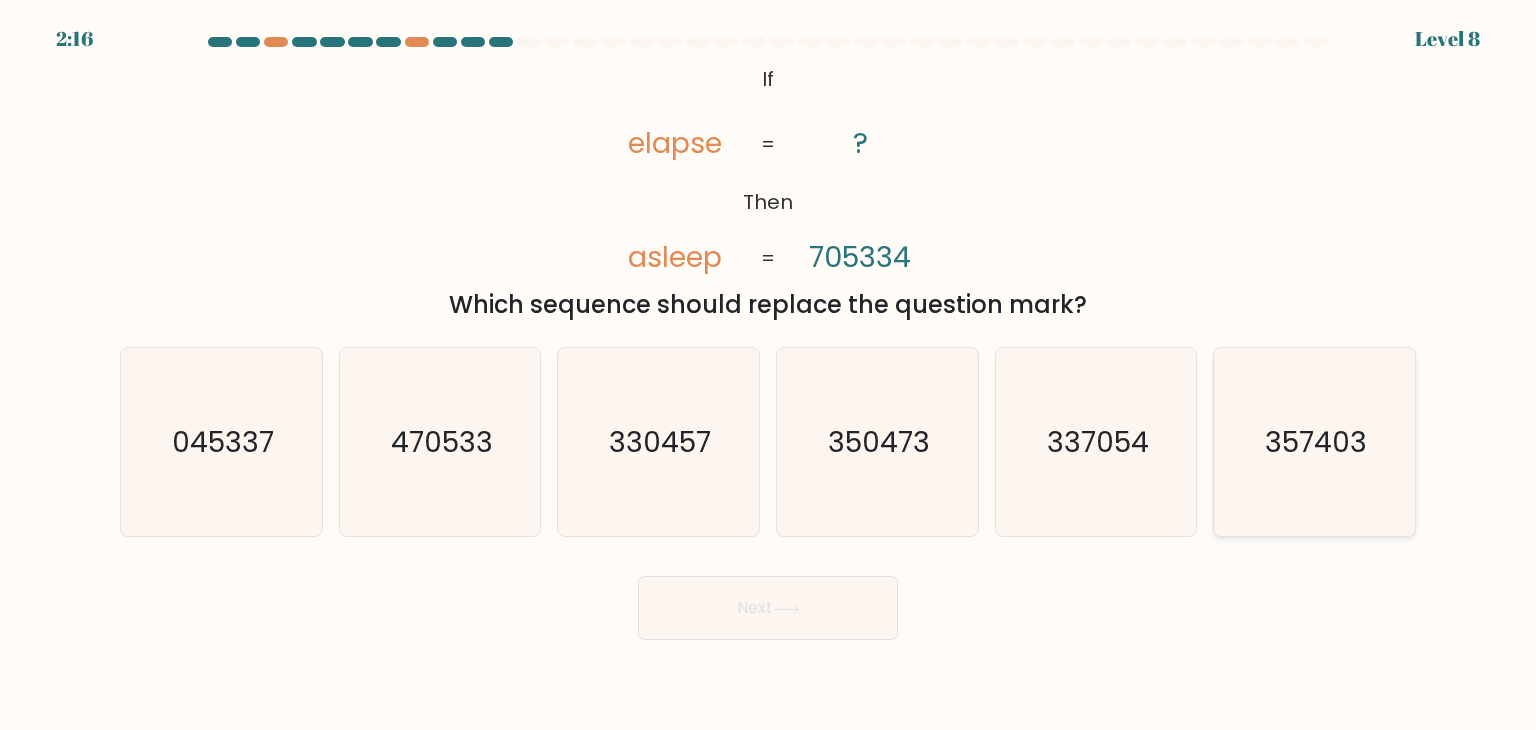 click on "357403" 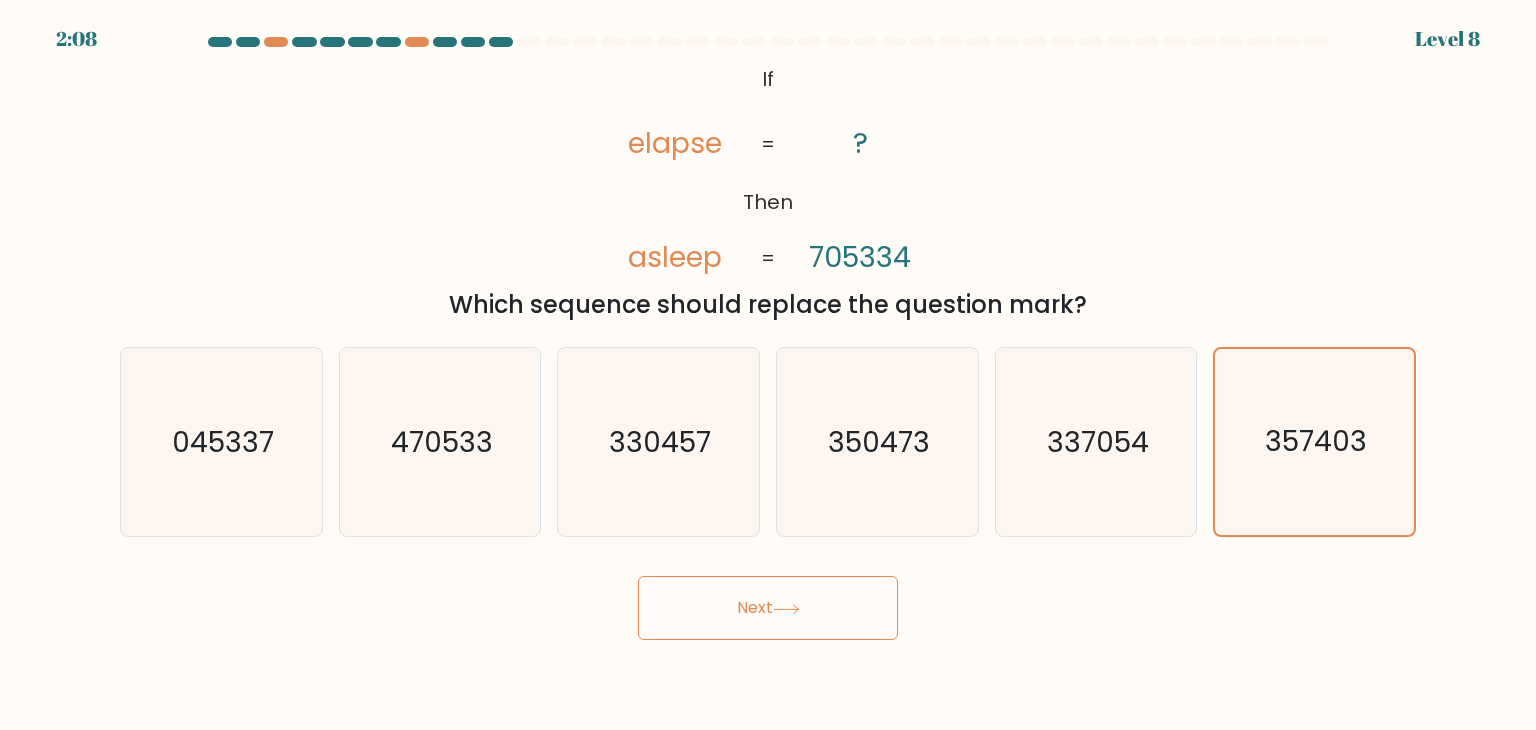 click on "Next" at bounding box center [768, 608] 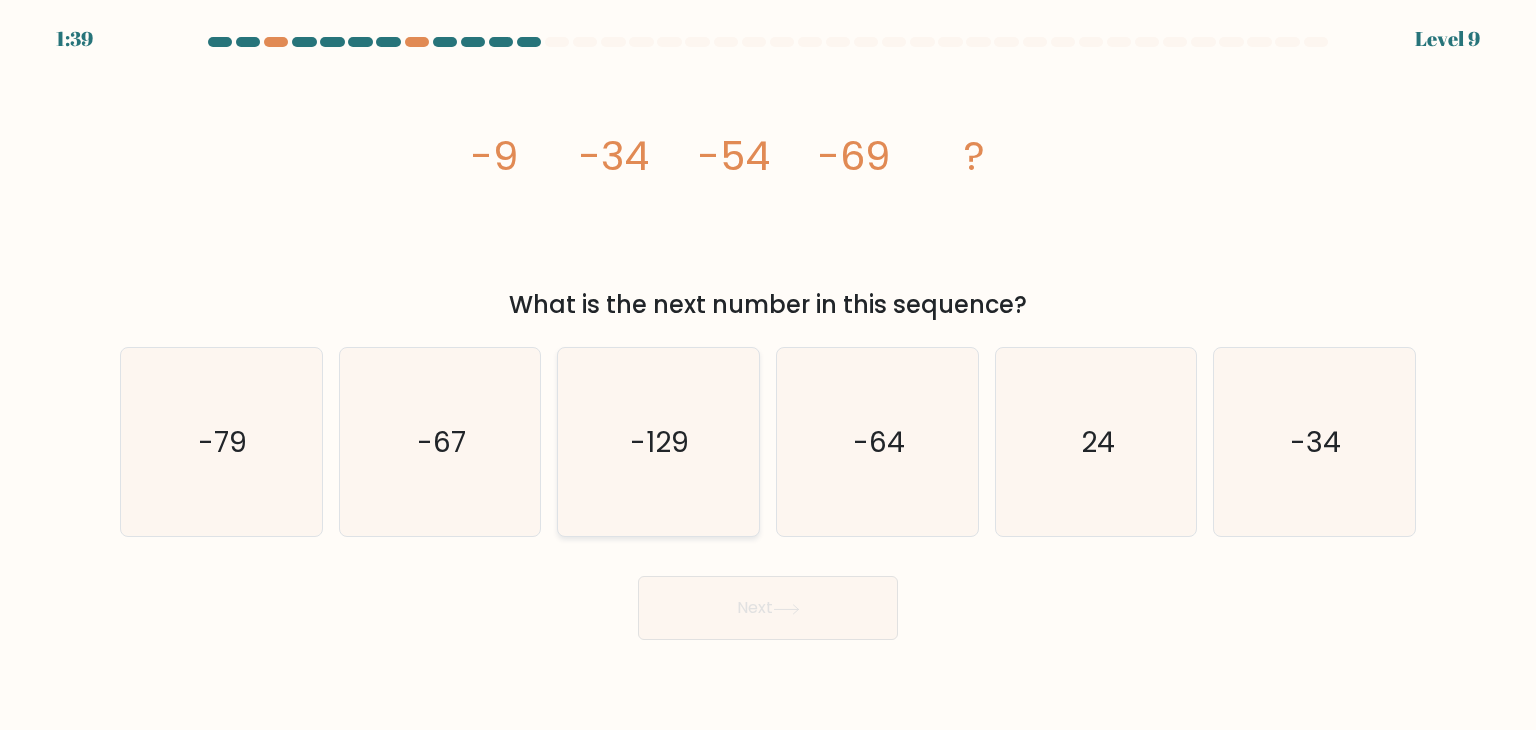click on "-129" 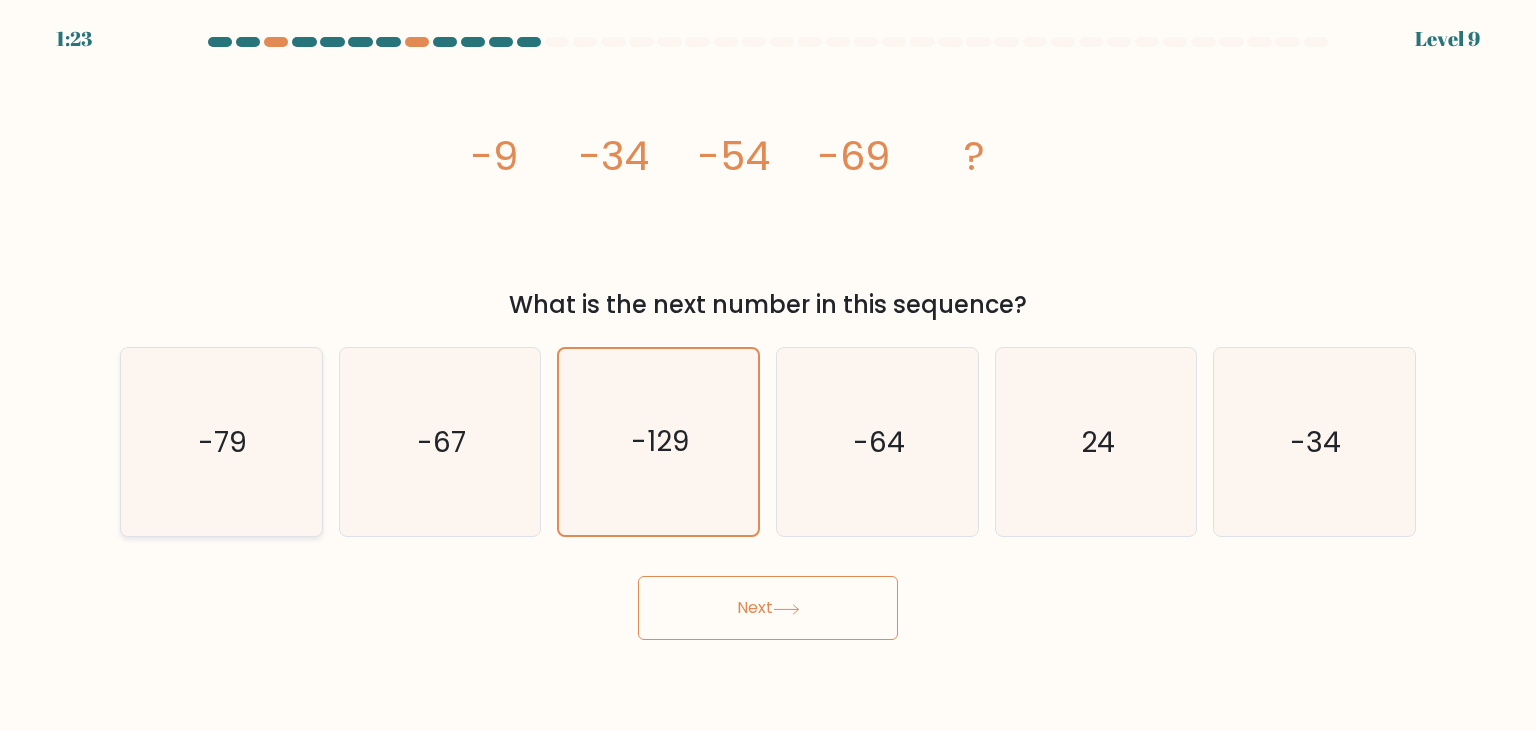 click on "-79" 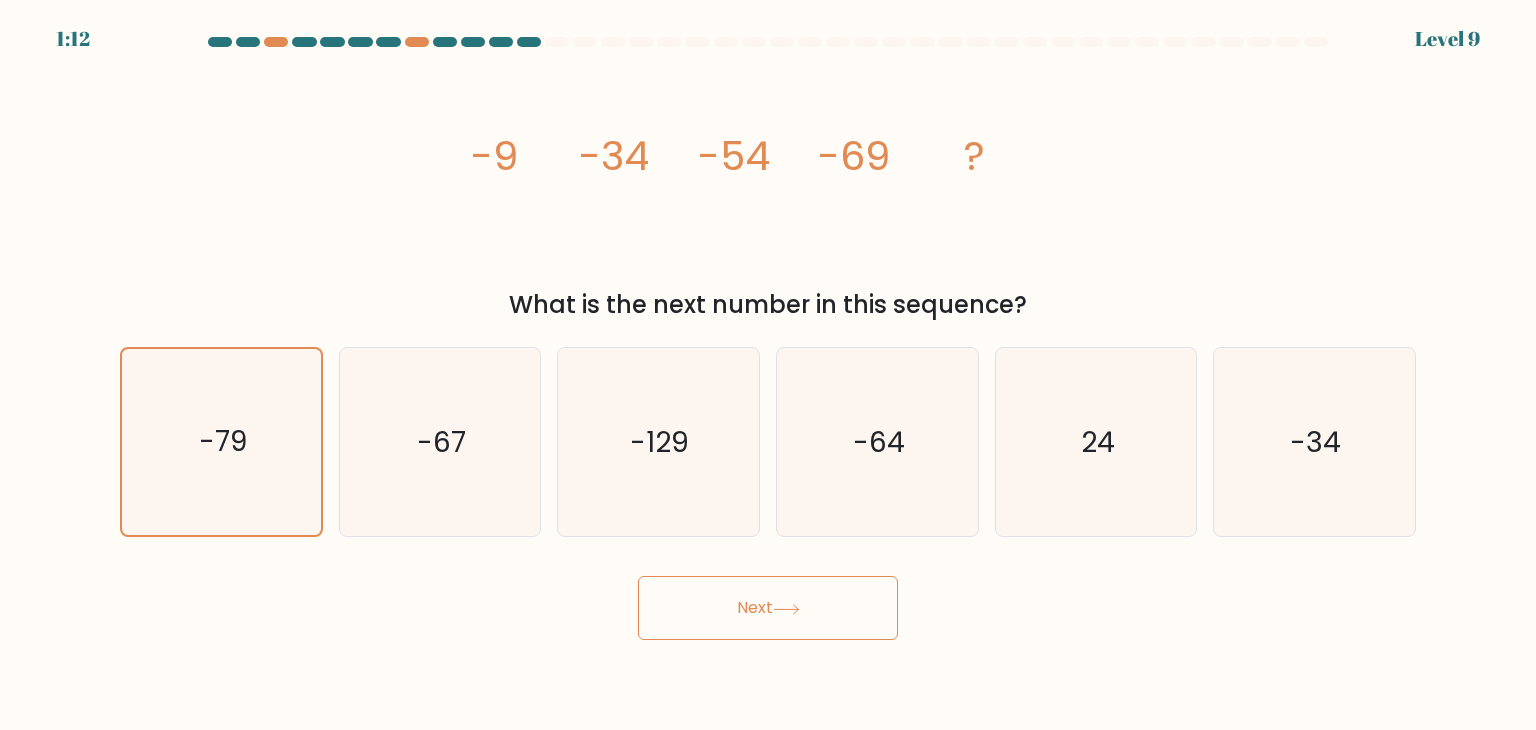 click on "Next" at bounding box center (768, 608) 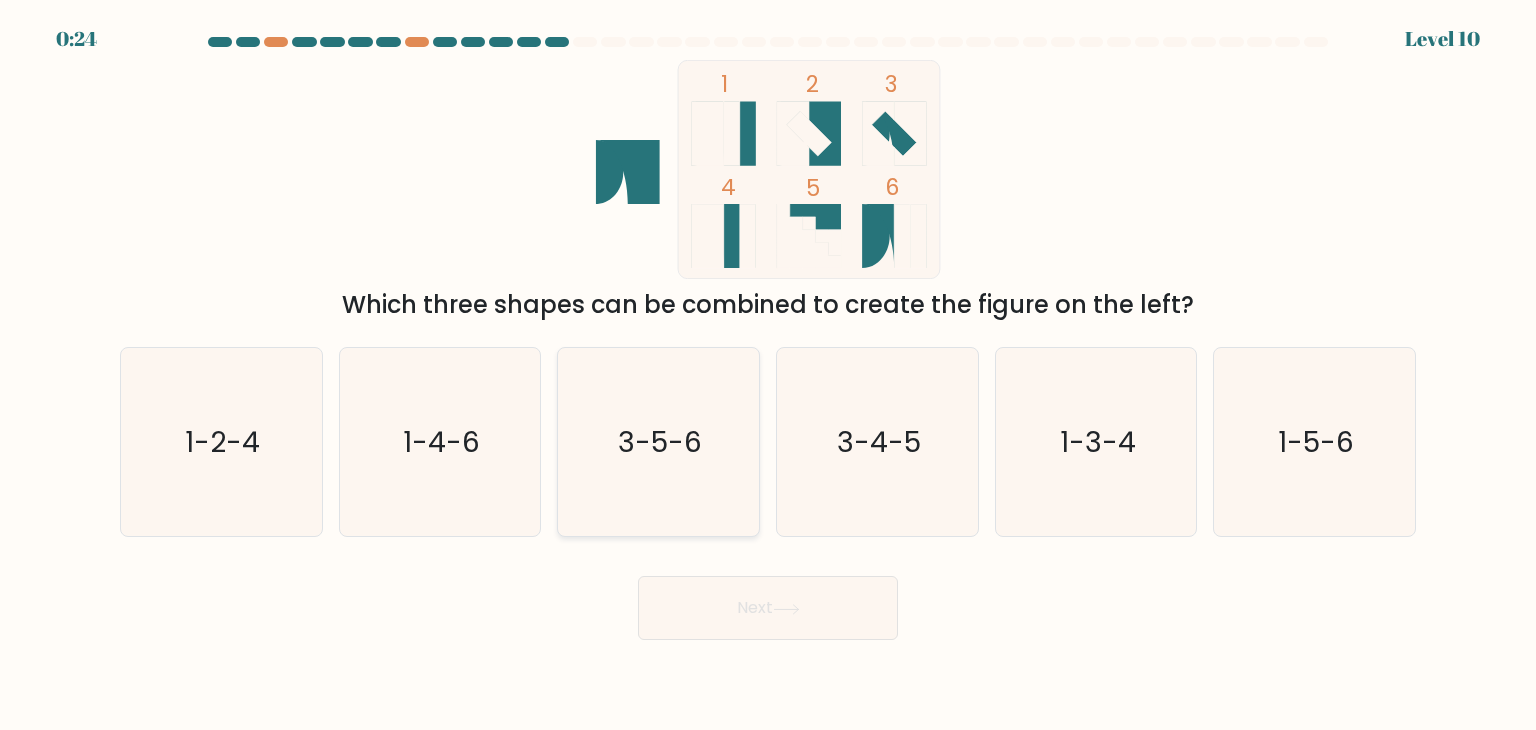 click on "3-5-6" 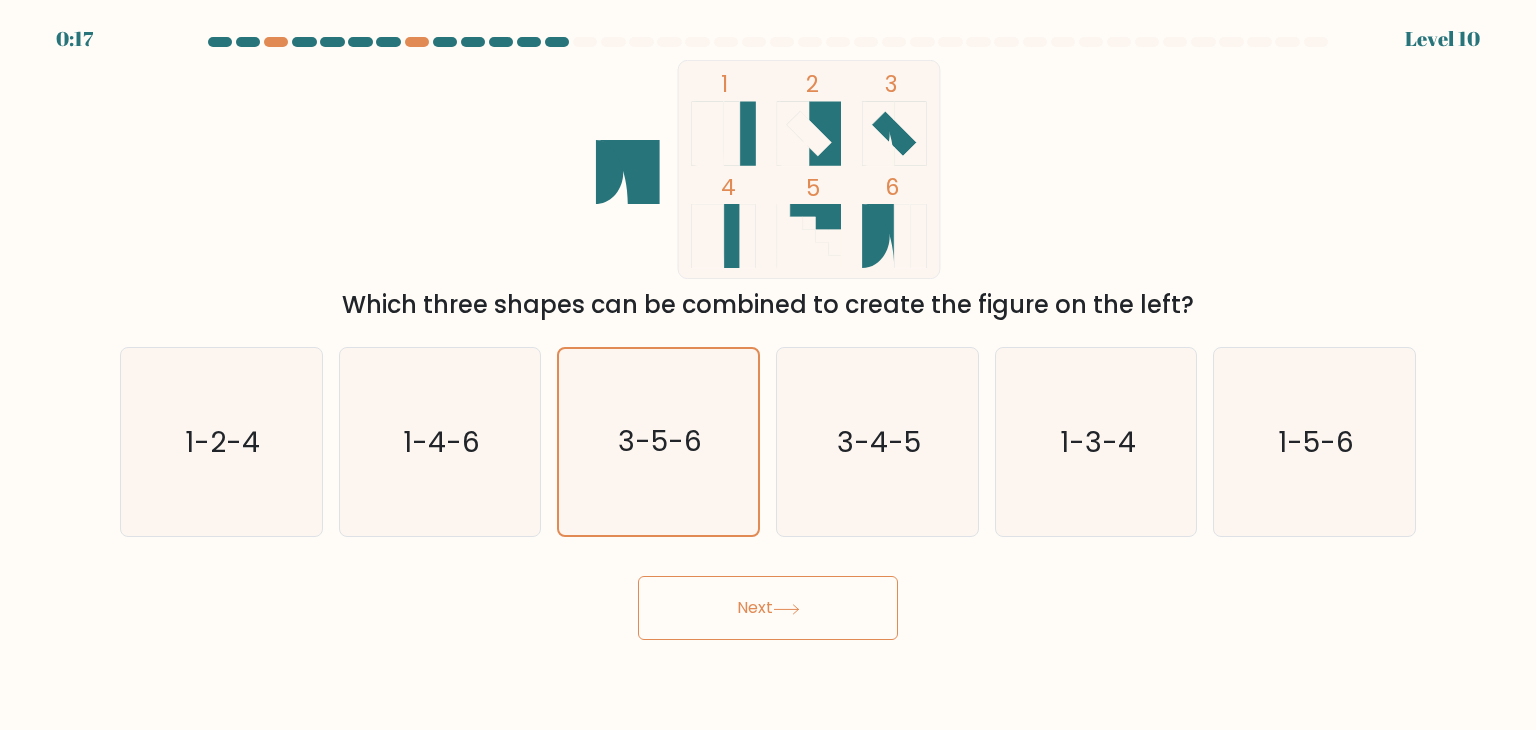 click on "Next" at bounding box center [768, 608] 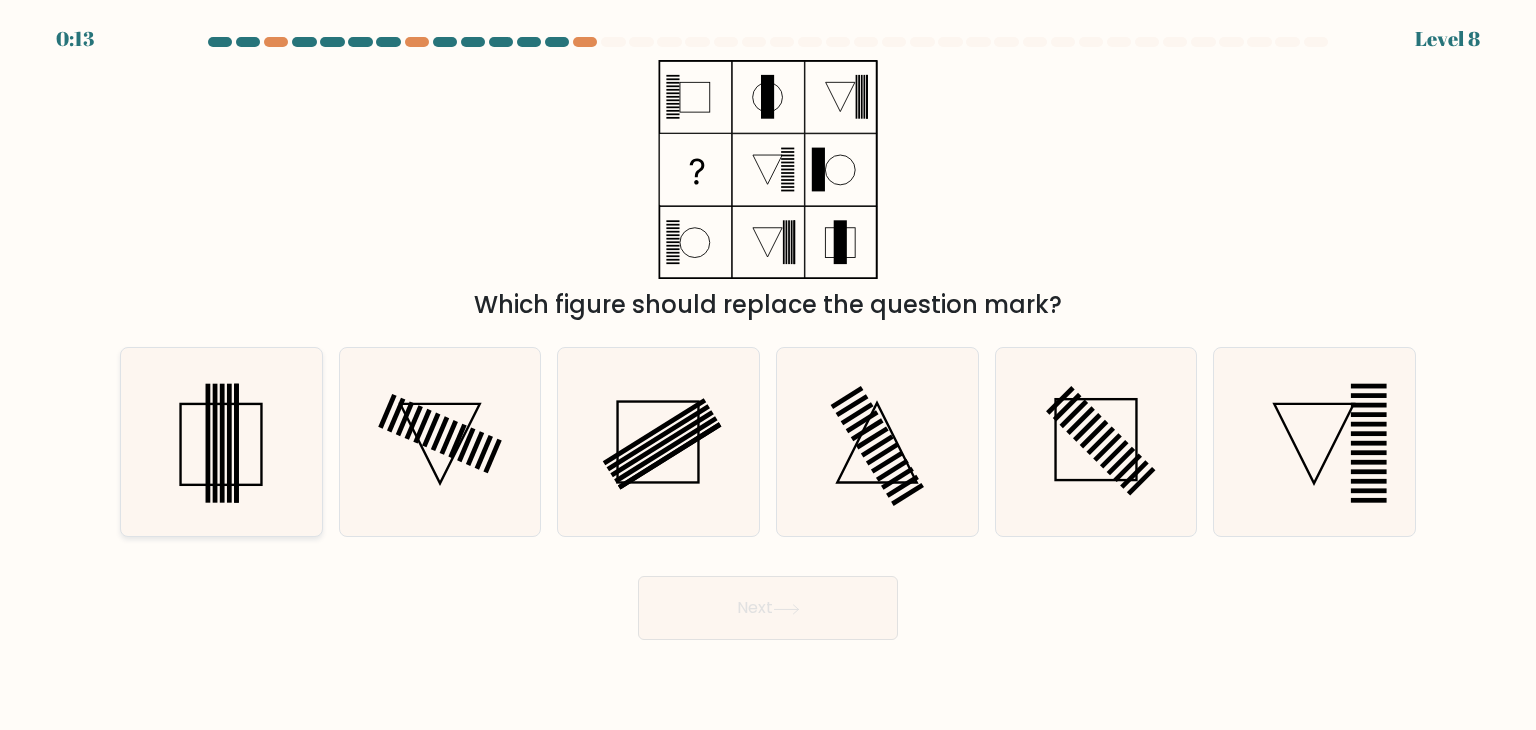 click 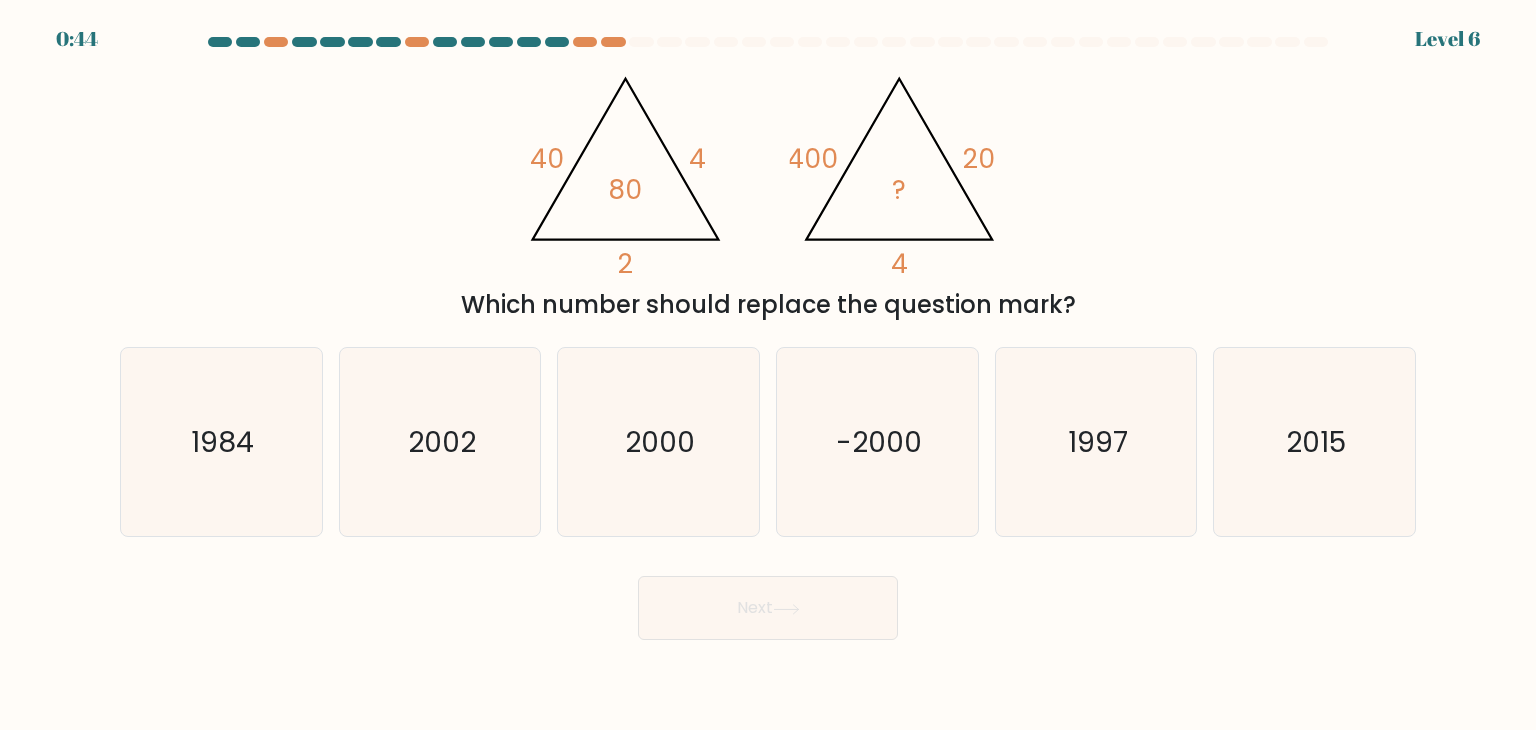 scroll, scrollTop: 0, scrollLeft: 0, axis: both 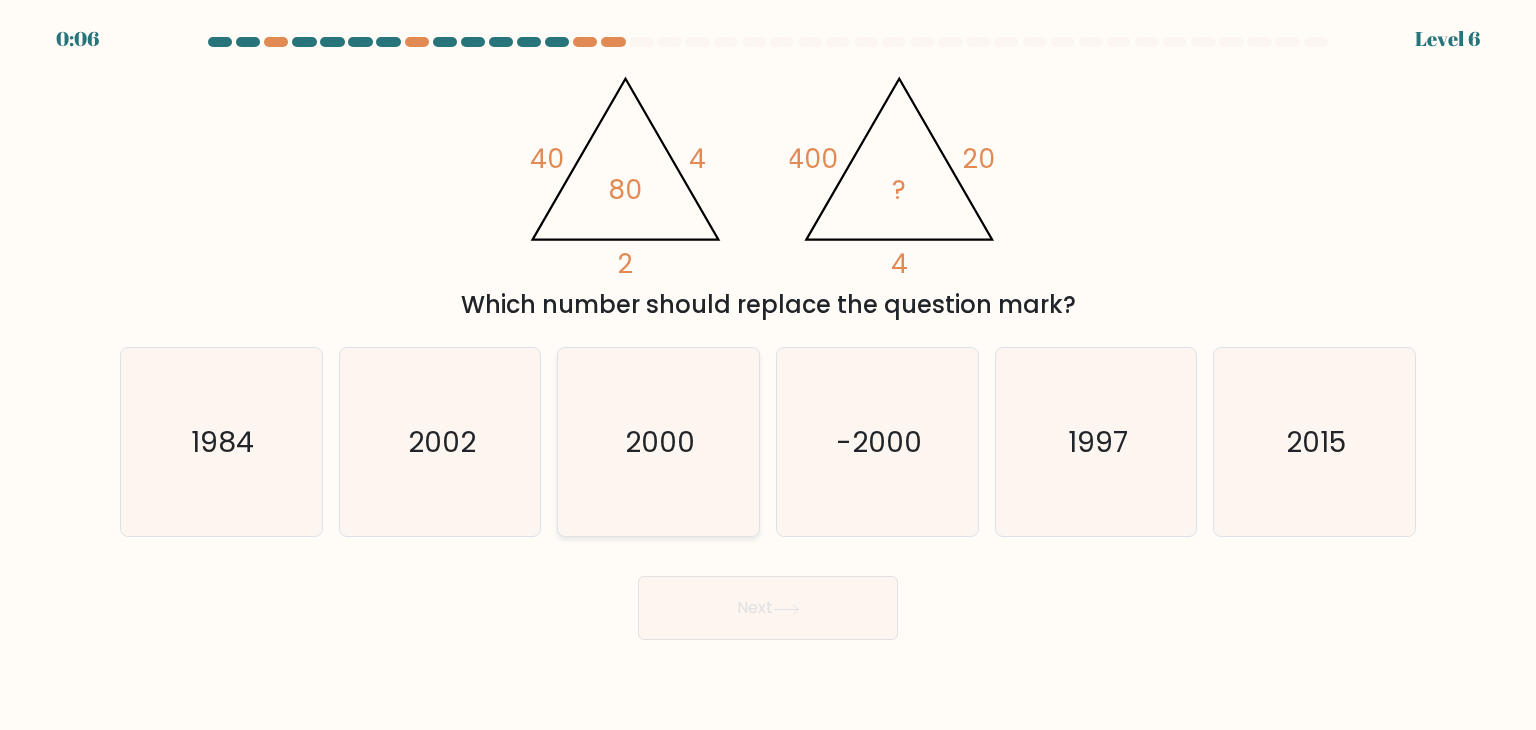 click on "2000" 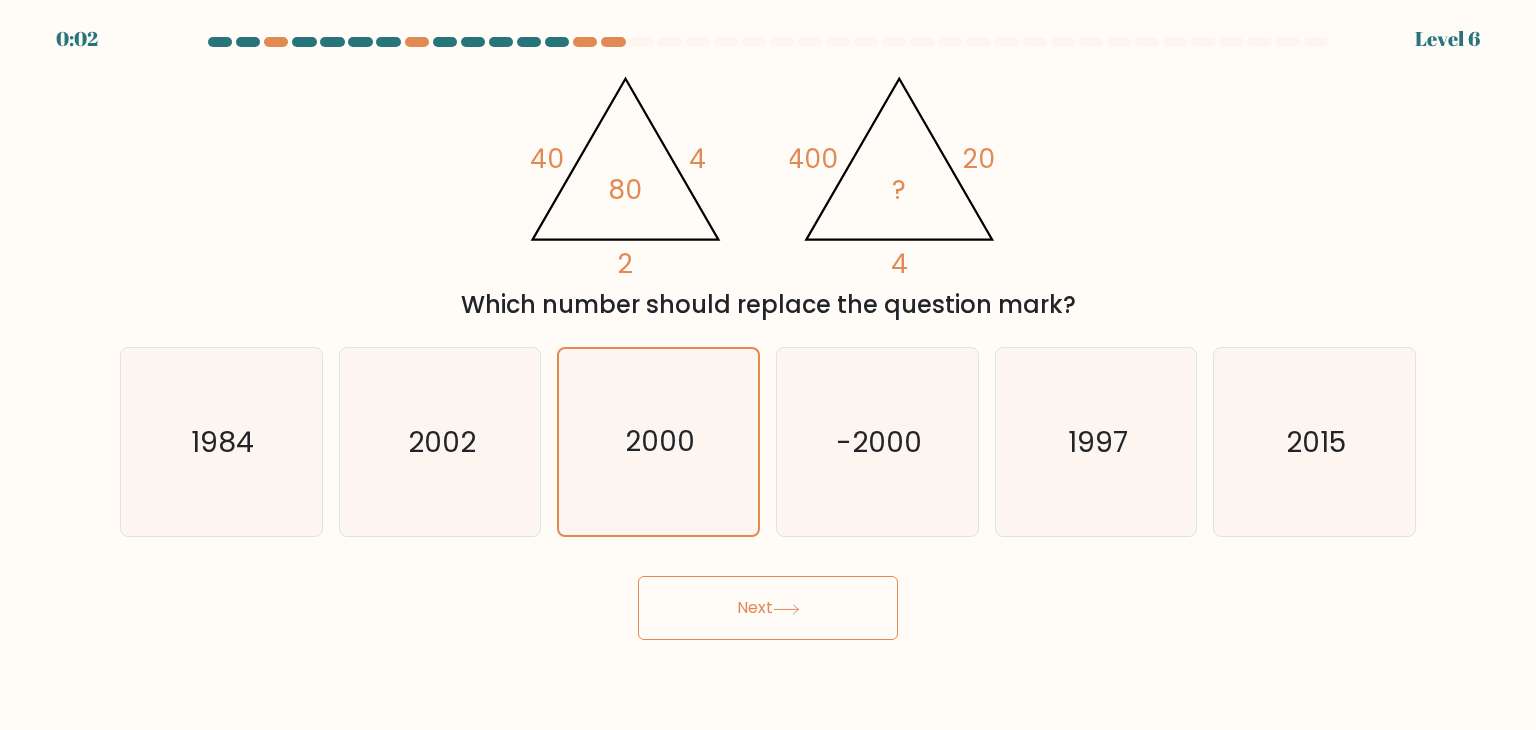 click on "Next" at bounding box center (768, 608) 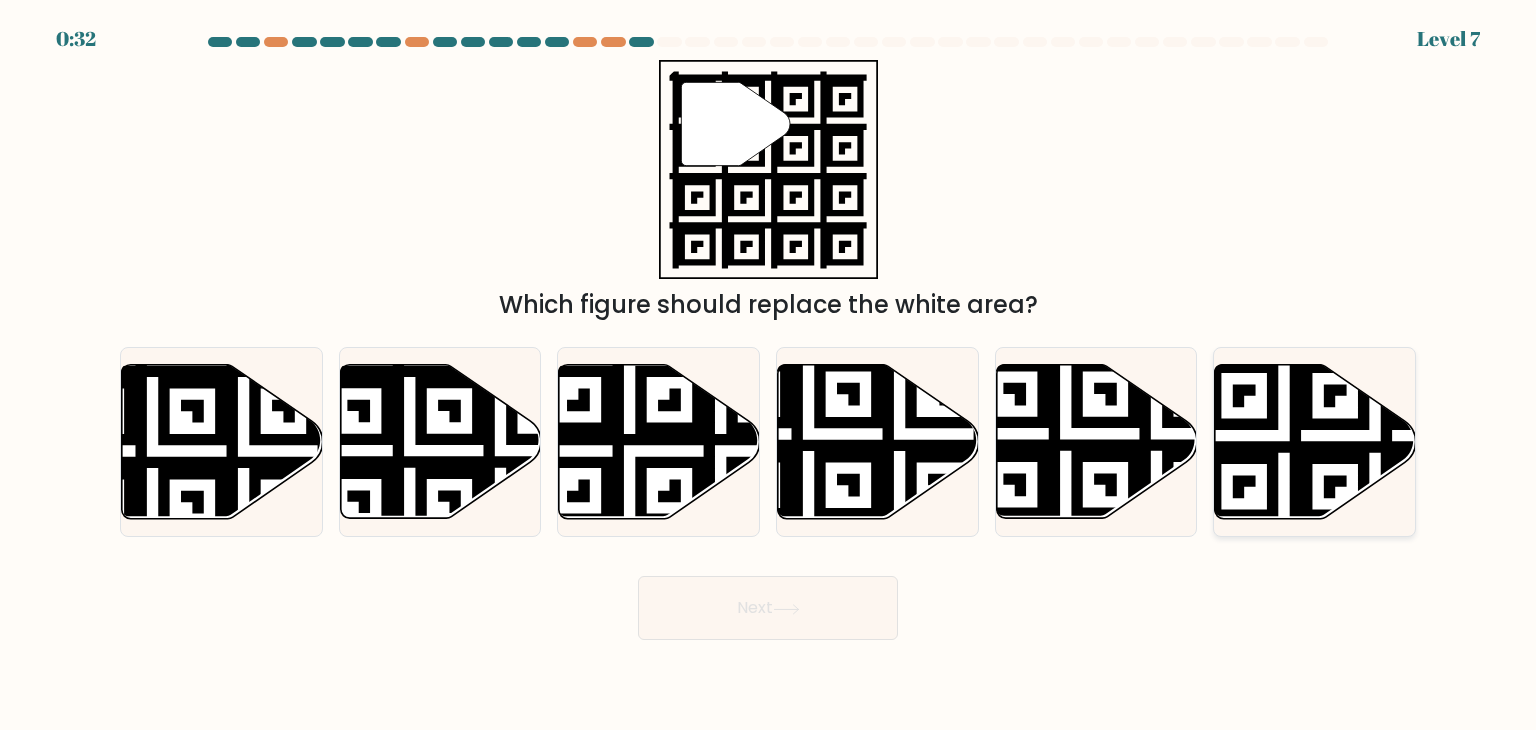 click 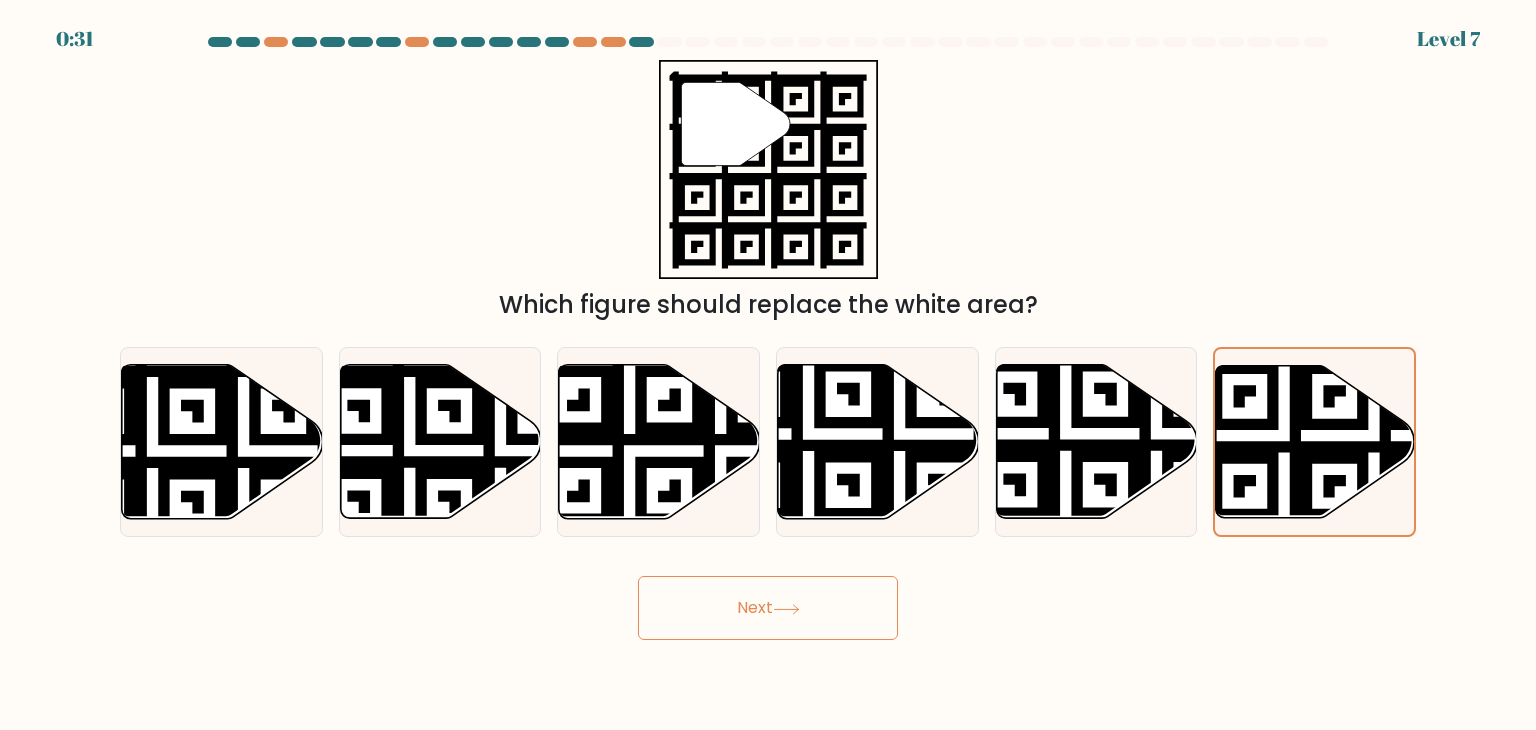 click on "Next" at bounding box center [768, 608] 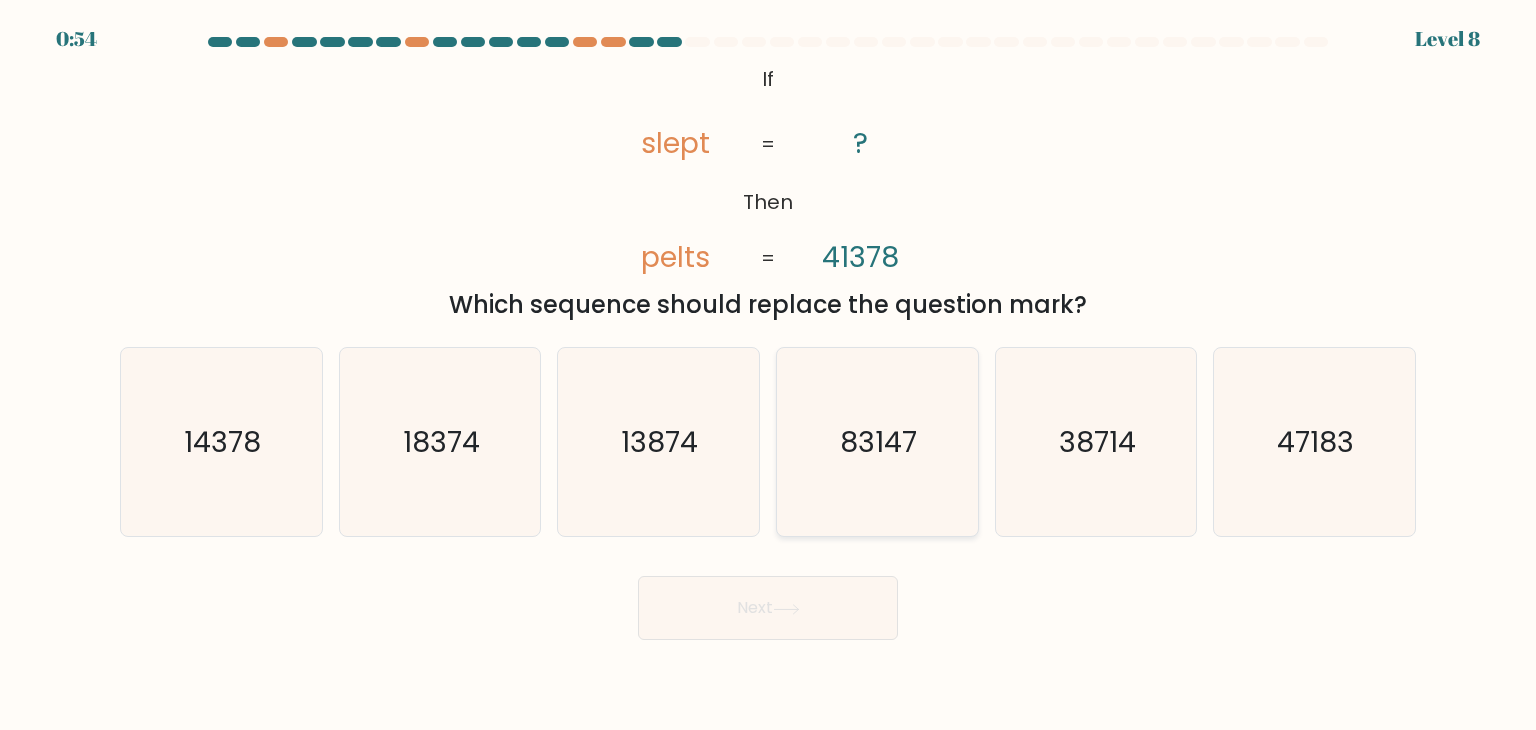 click on "83147" 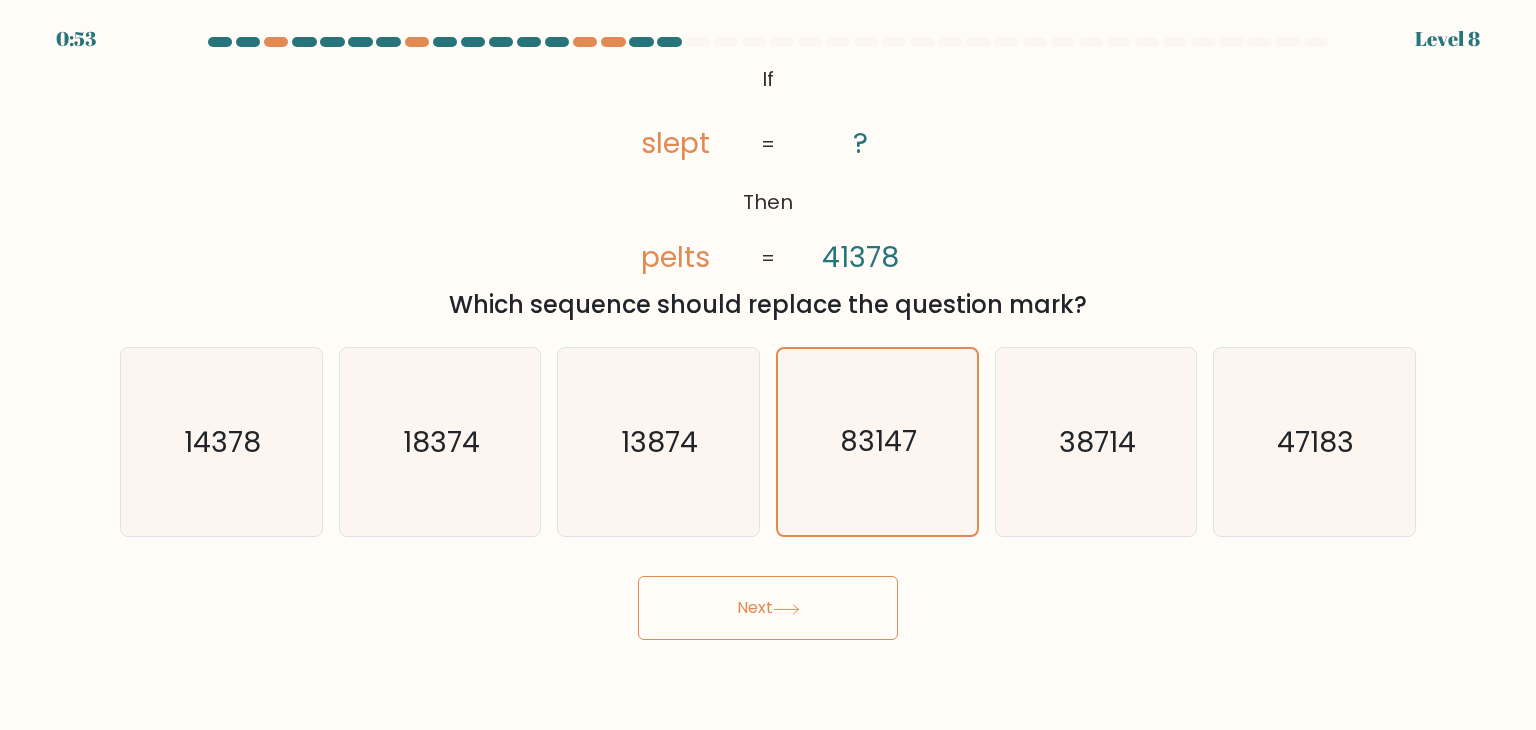 click on "Next" at bounding box center (768, 608) 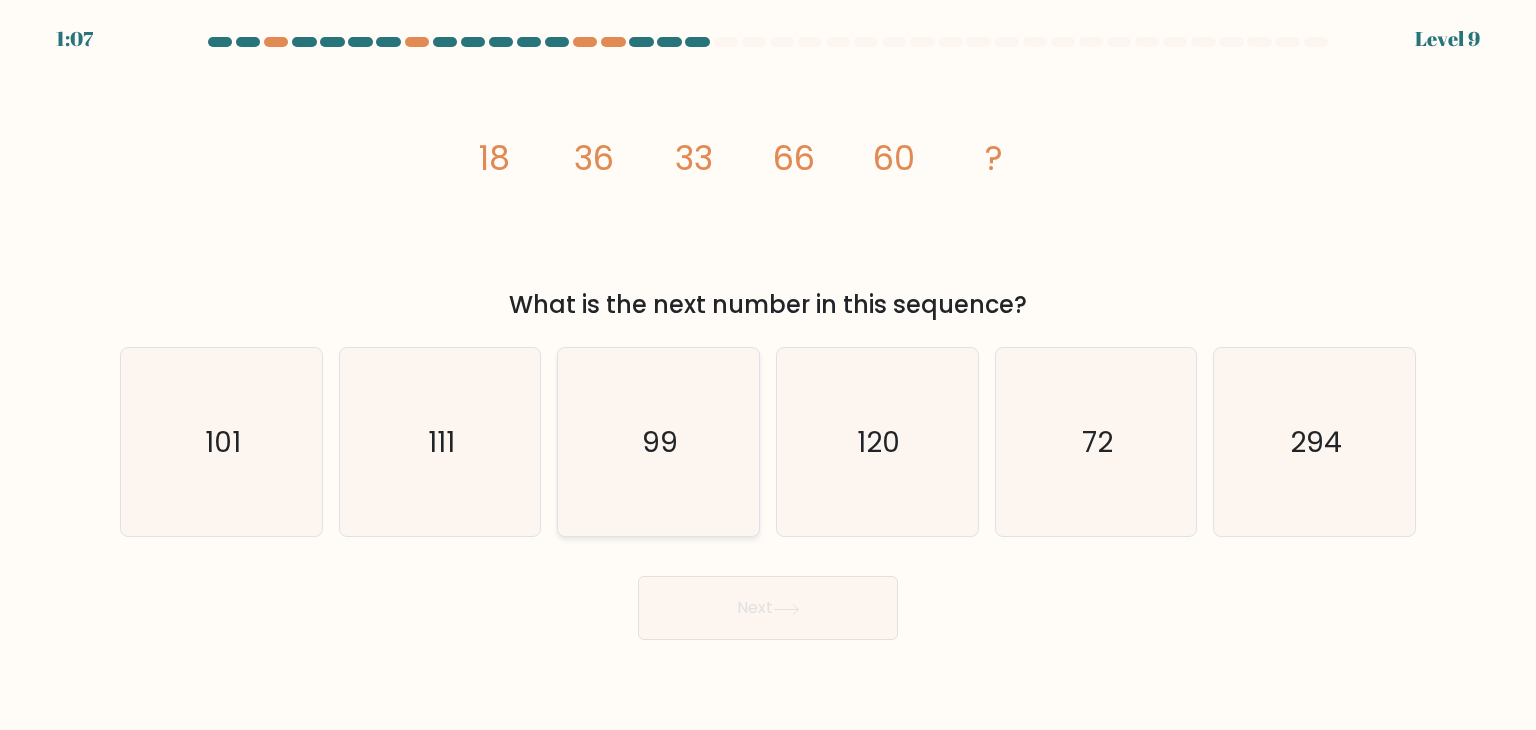click on "99" 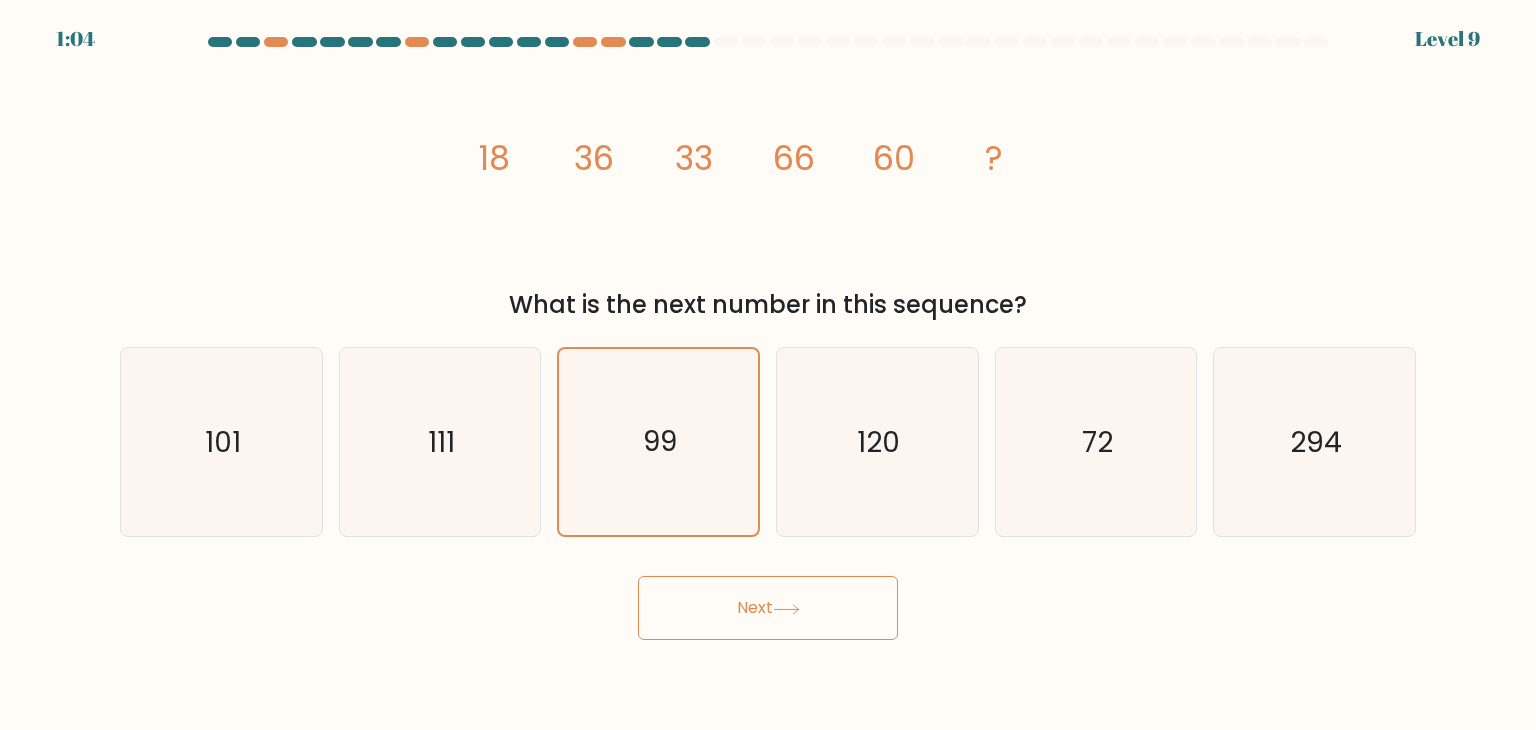 click on "Next" at bounding box center (768, 608) 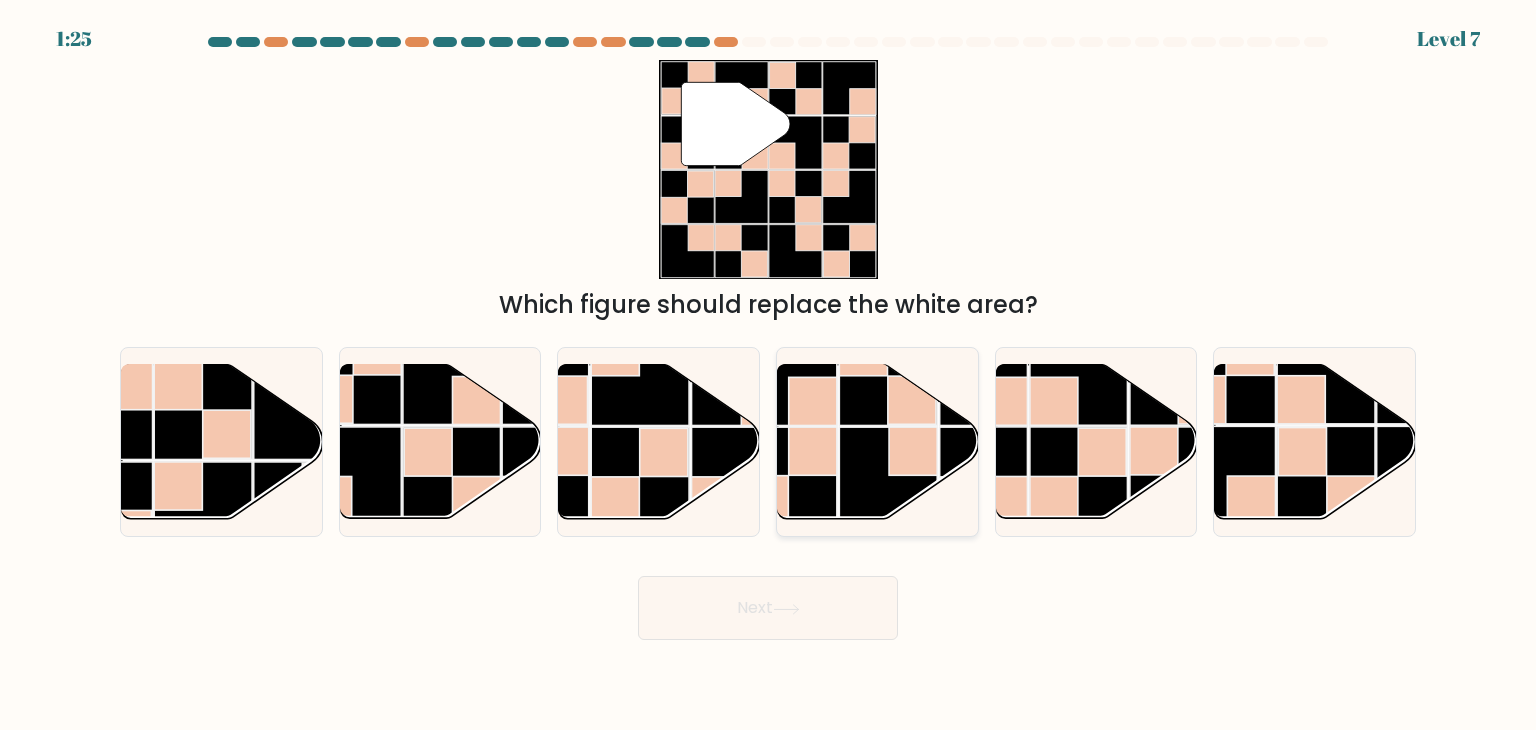 click 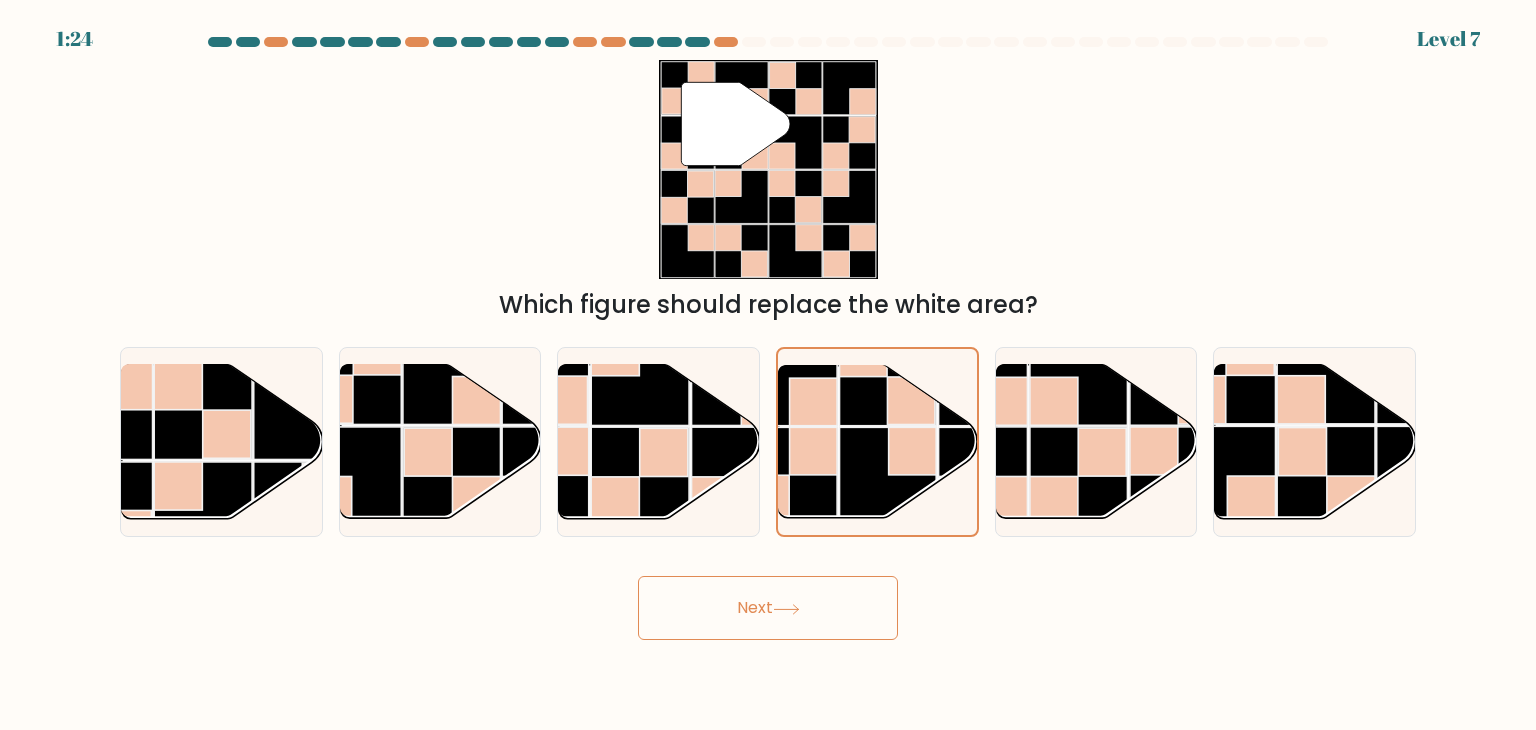 click on "Next" at bounding box center [768, 608] 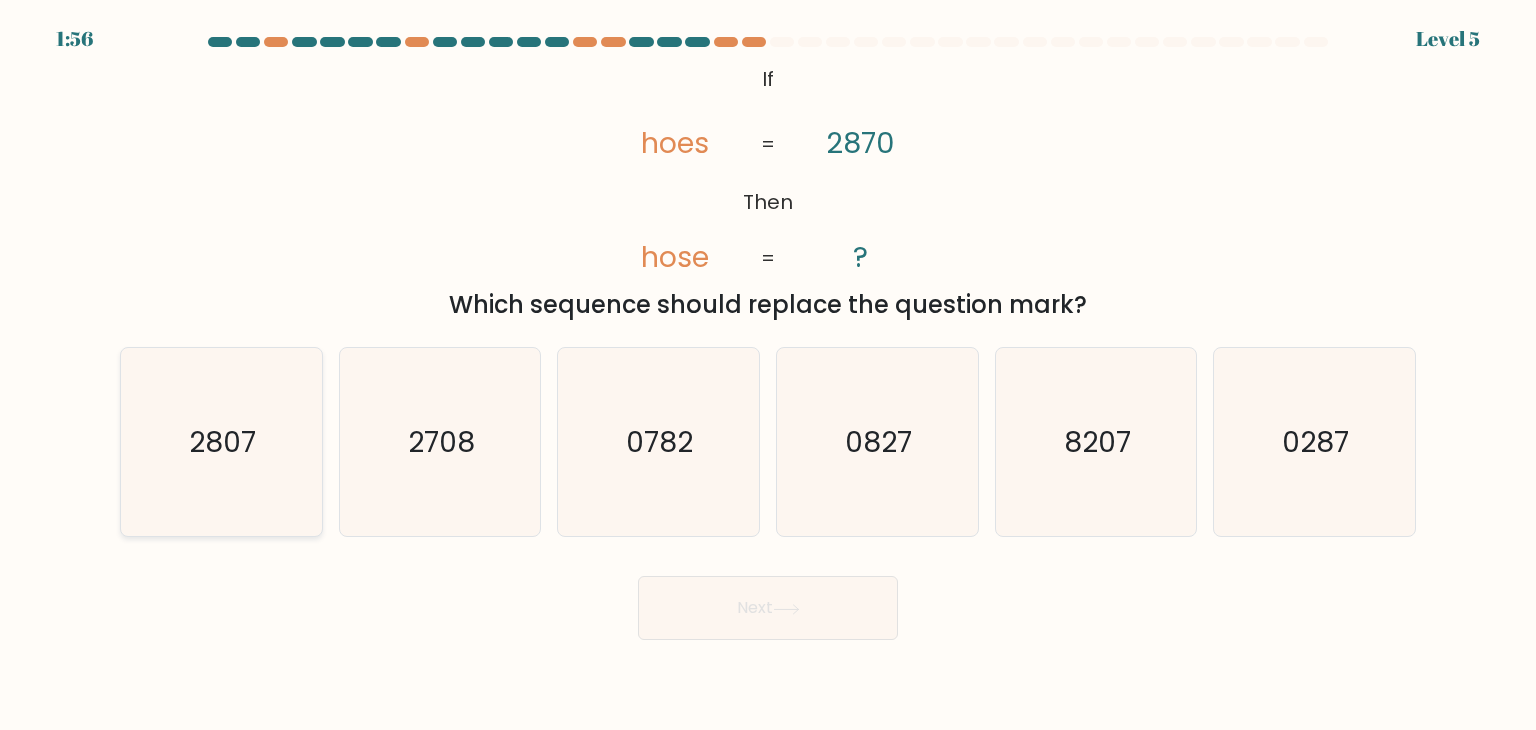 click on "2807" 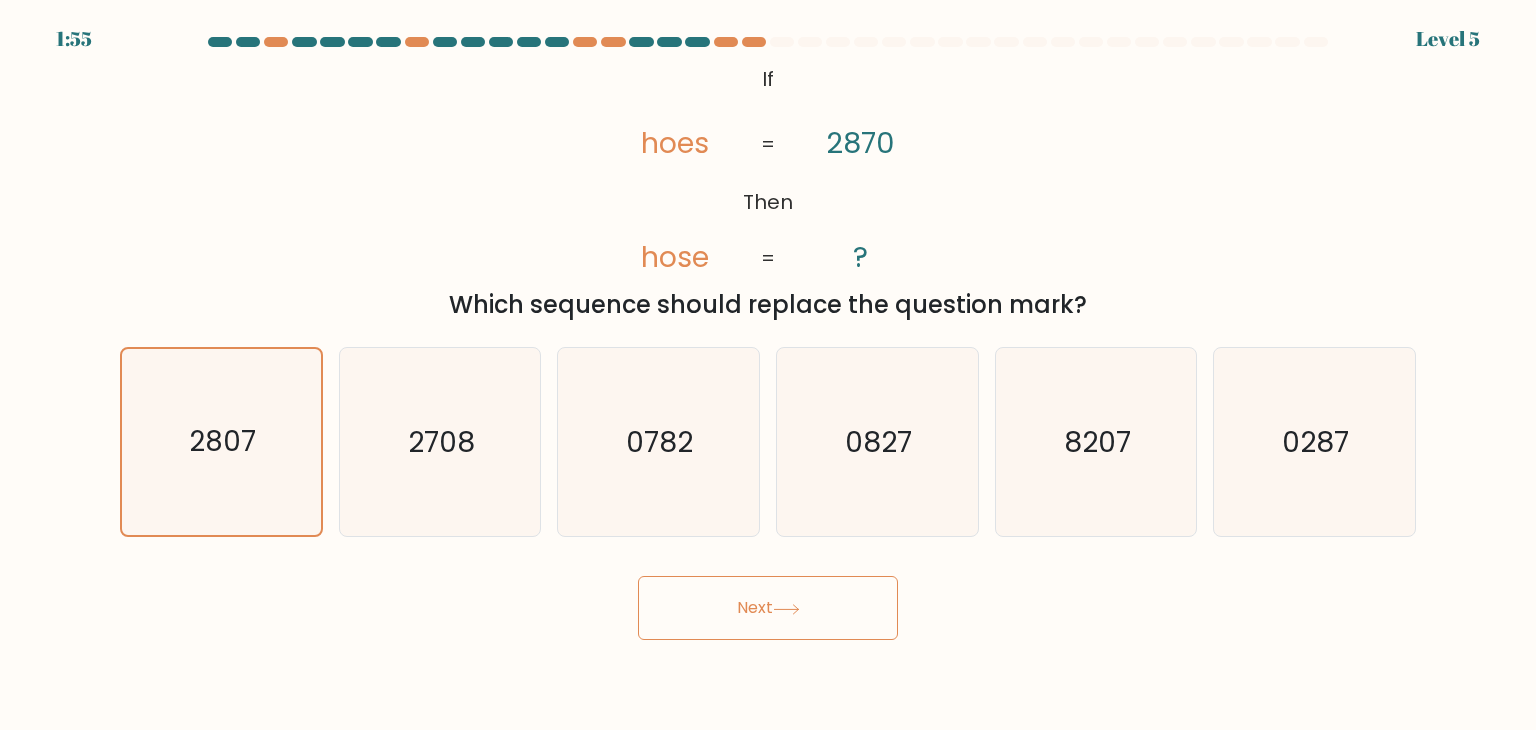 click on "Next" at bounding box center [768, 608] 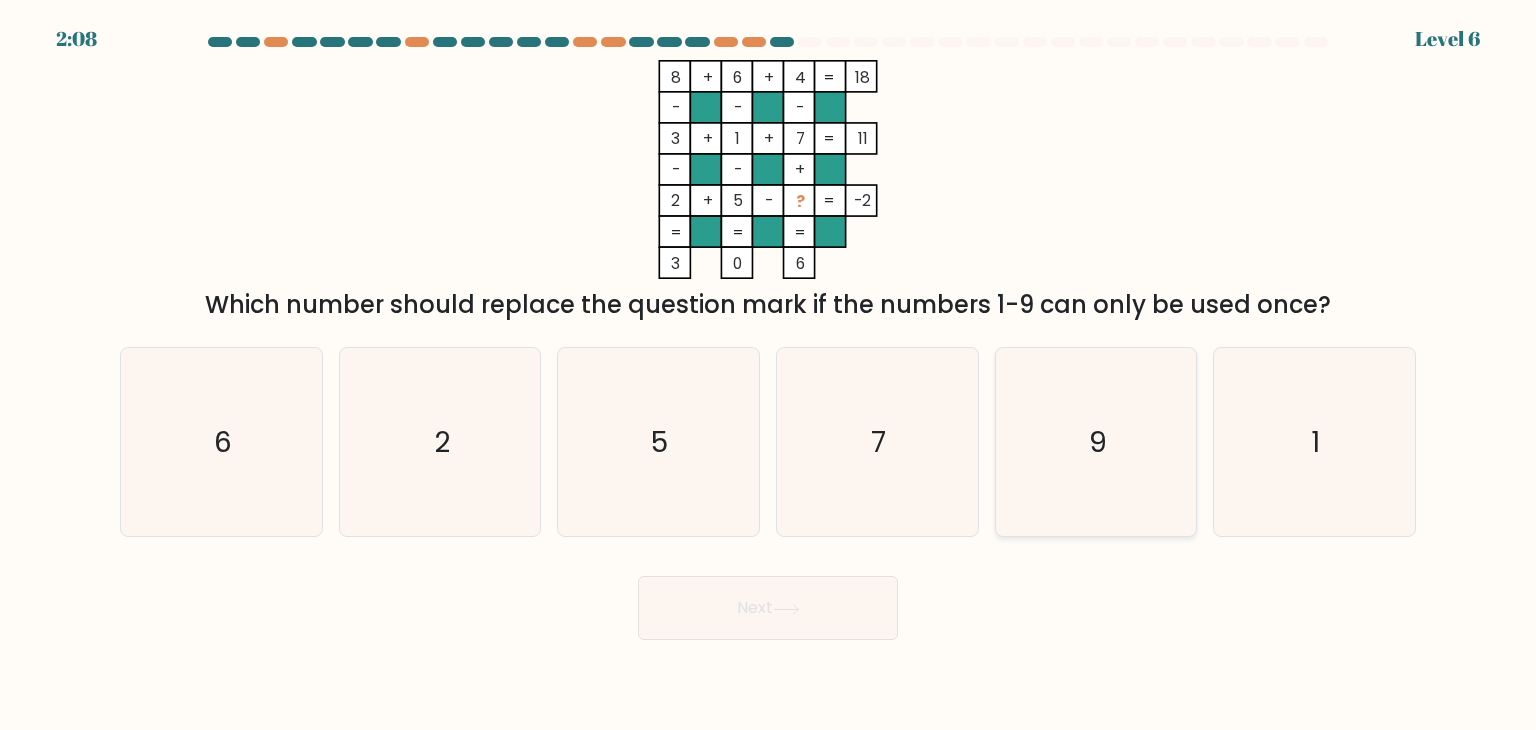 click on "9" 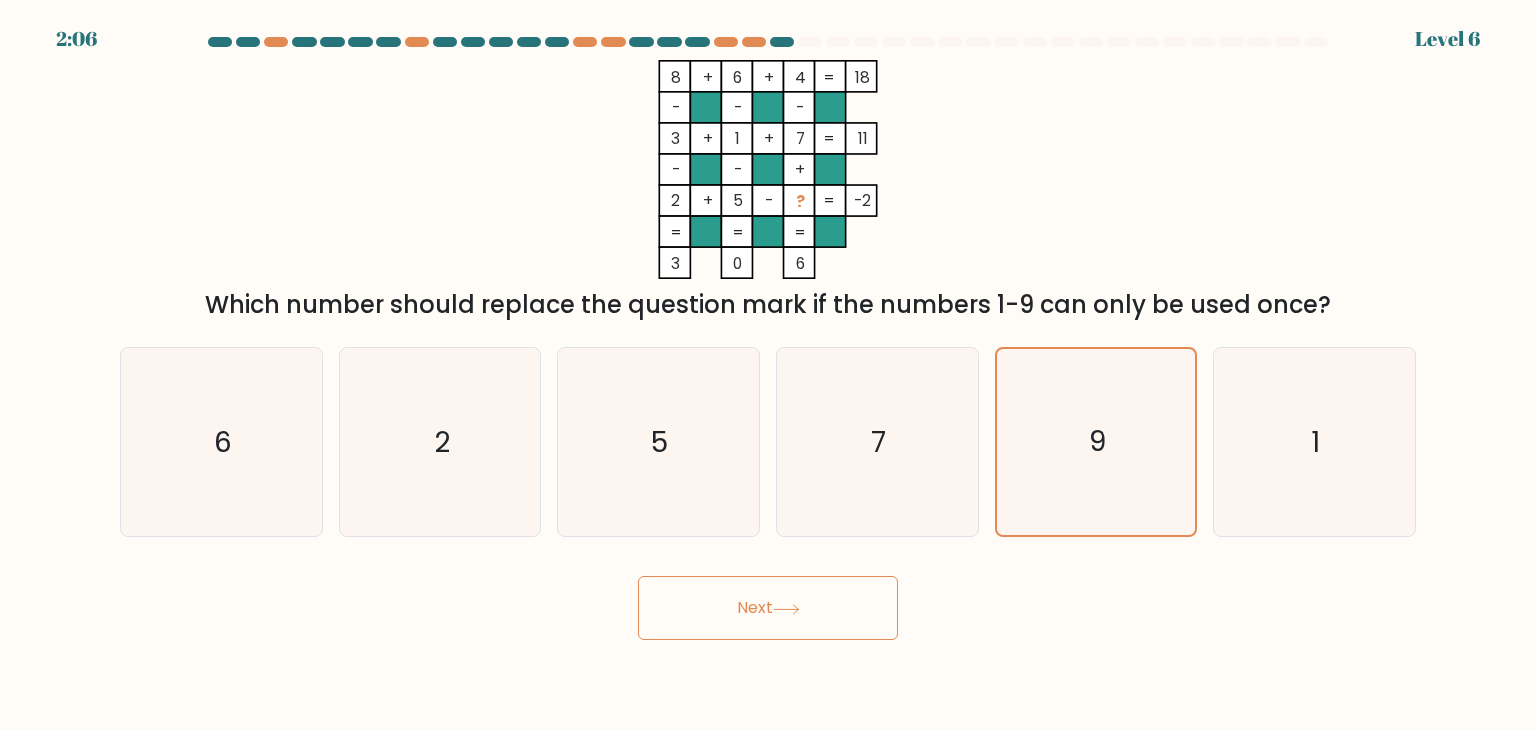 click on "Next" at bounding box center [768, 608] 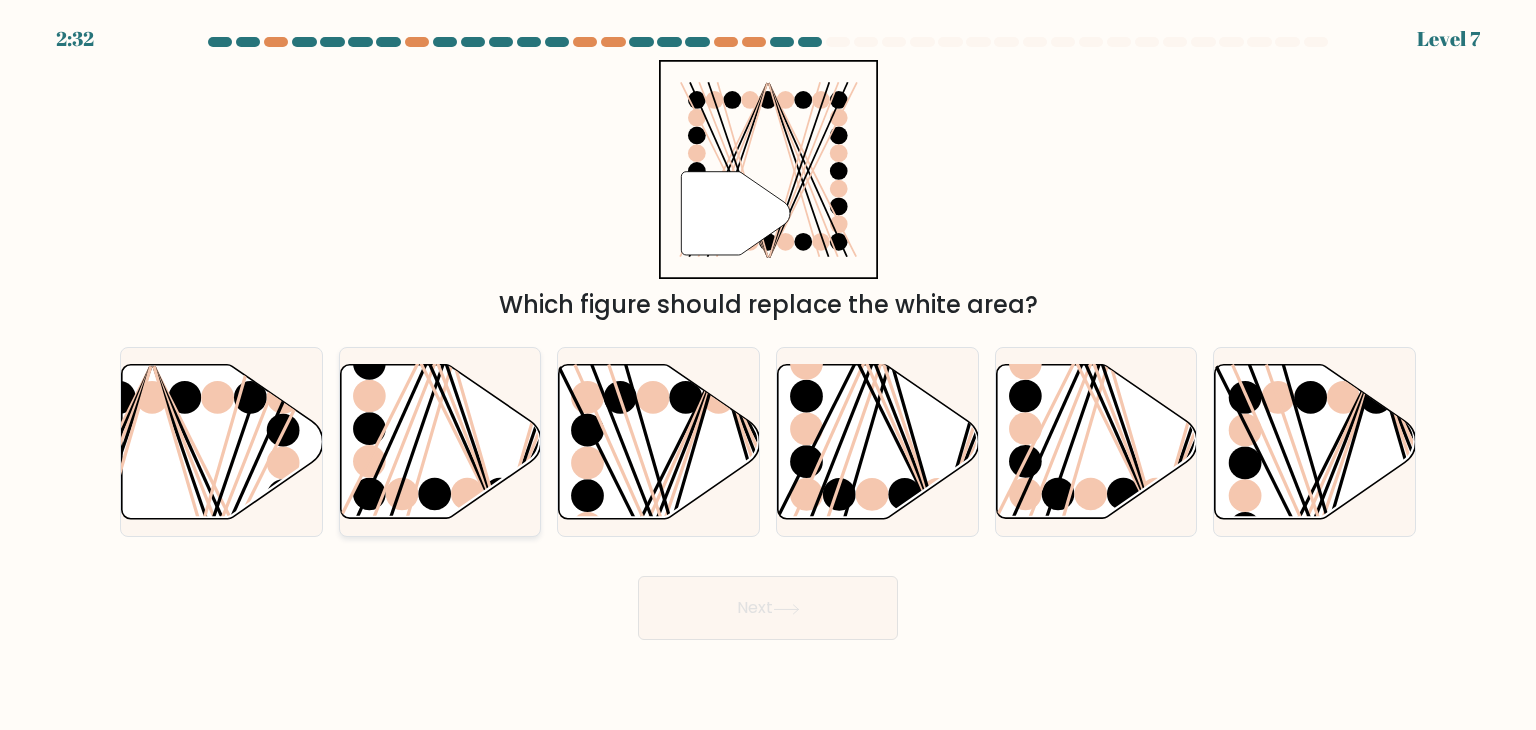click 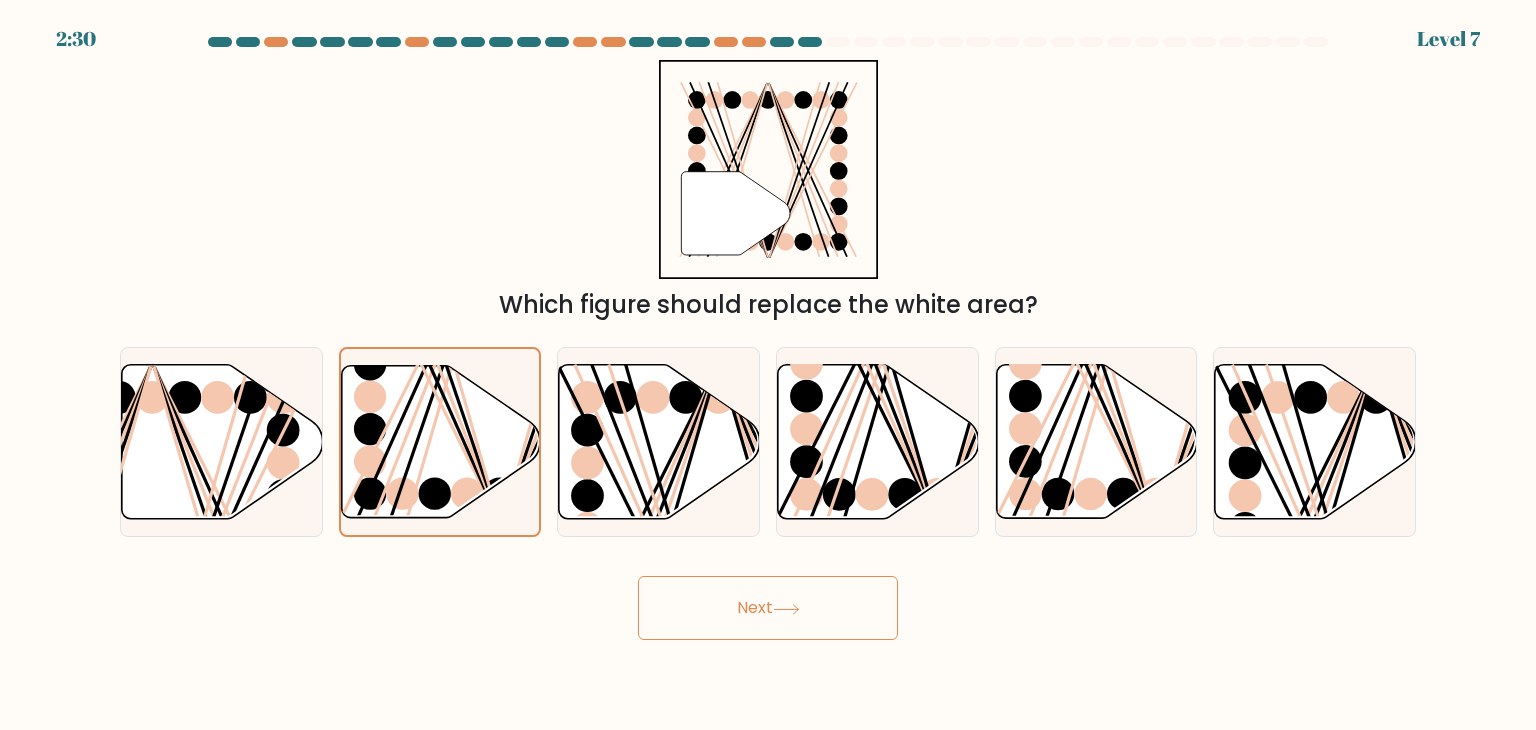 click on "Next" at bounding box center [768, 608] 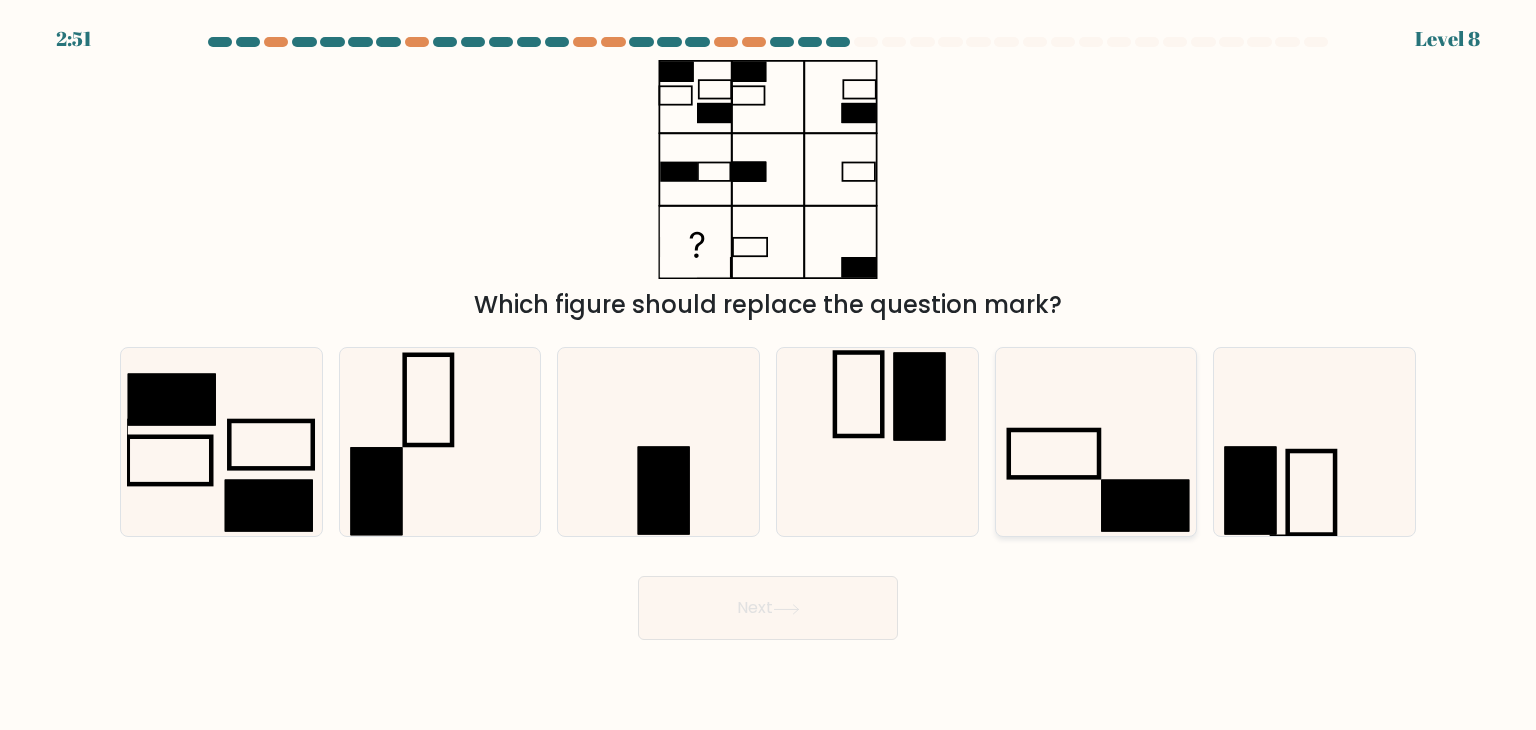 click 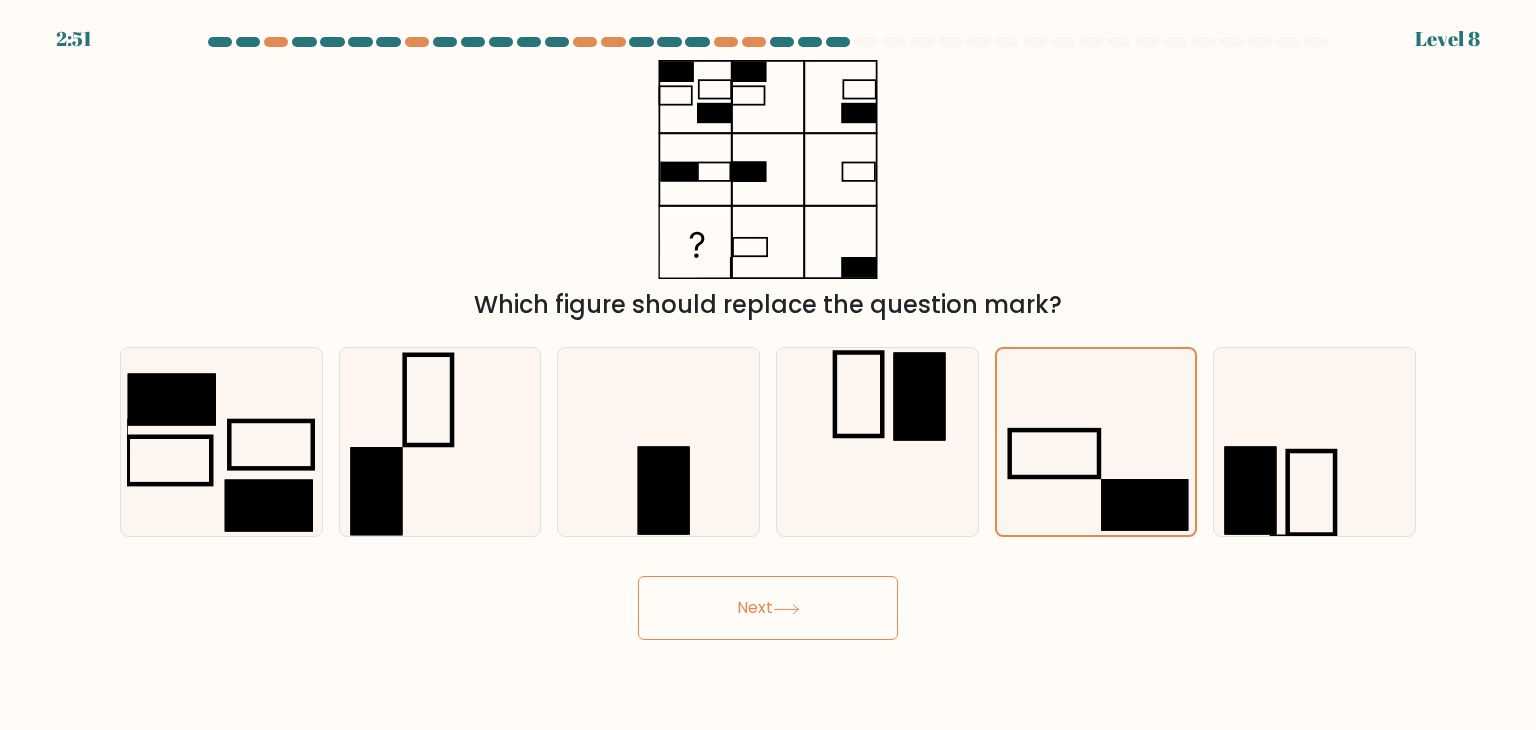 click on "Next" at bounding box center [768, 608] 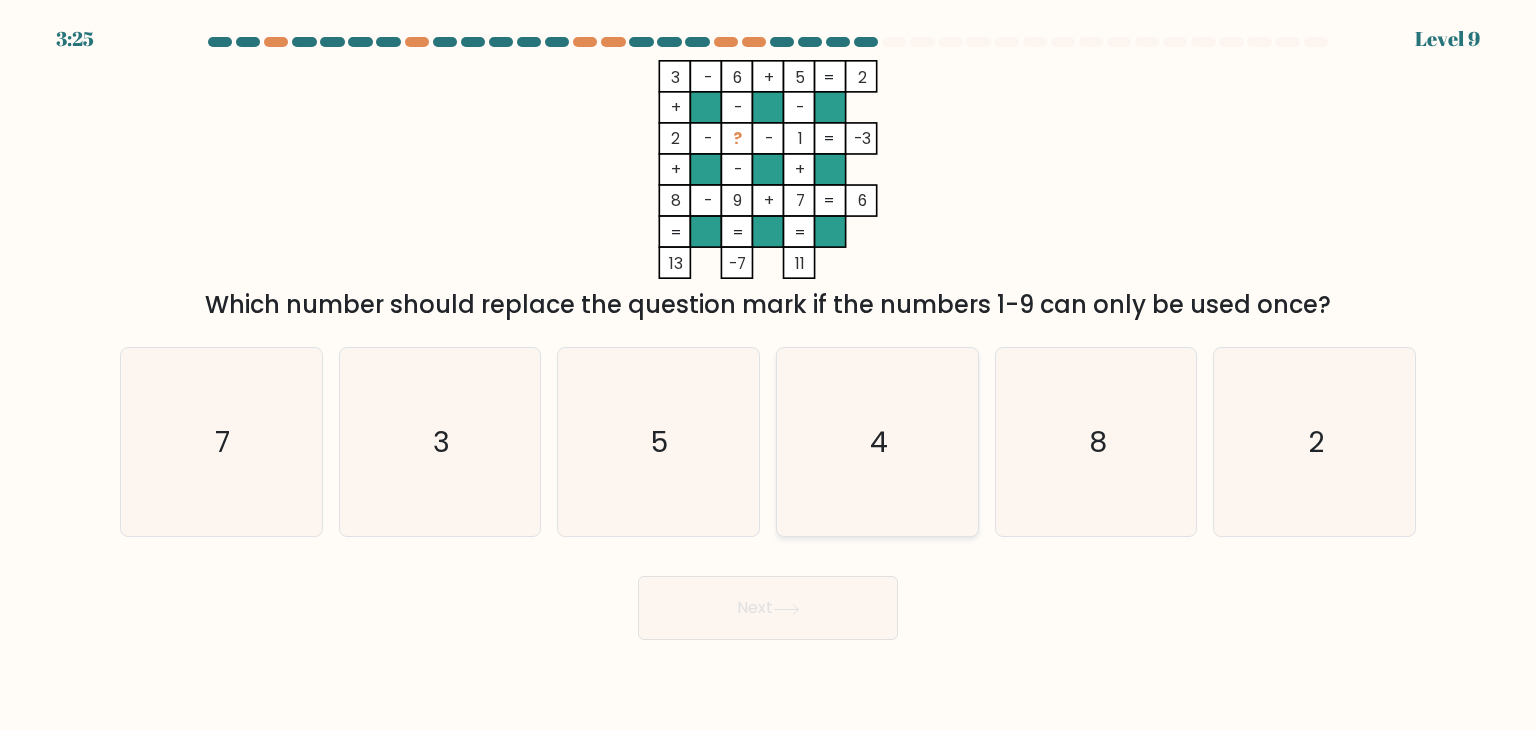 click on "4" 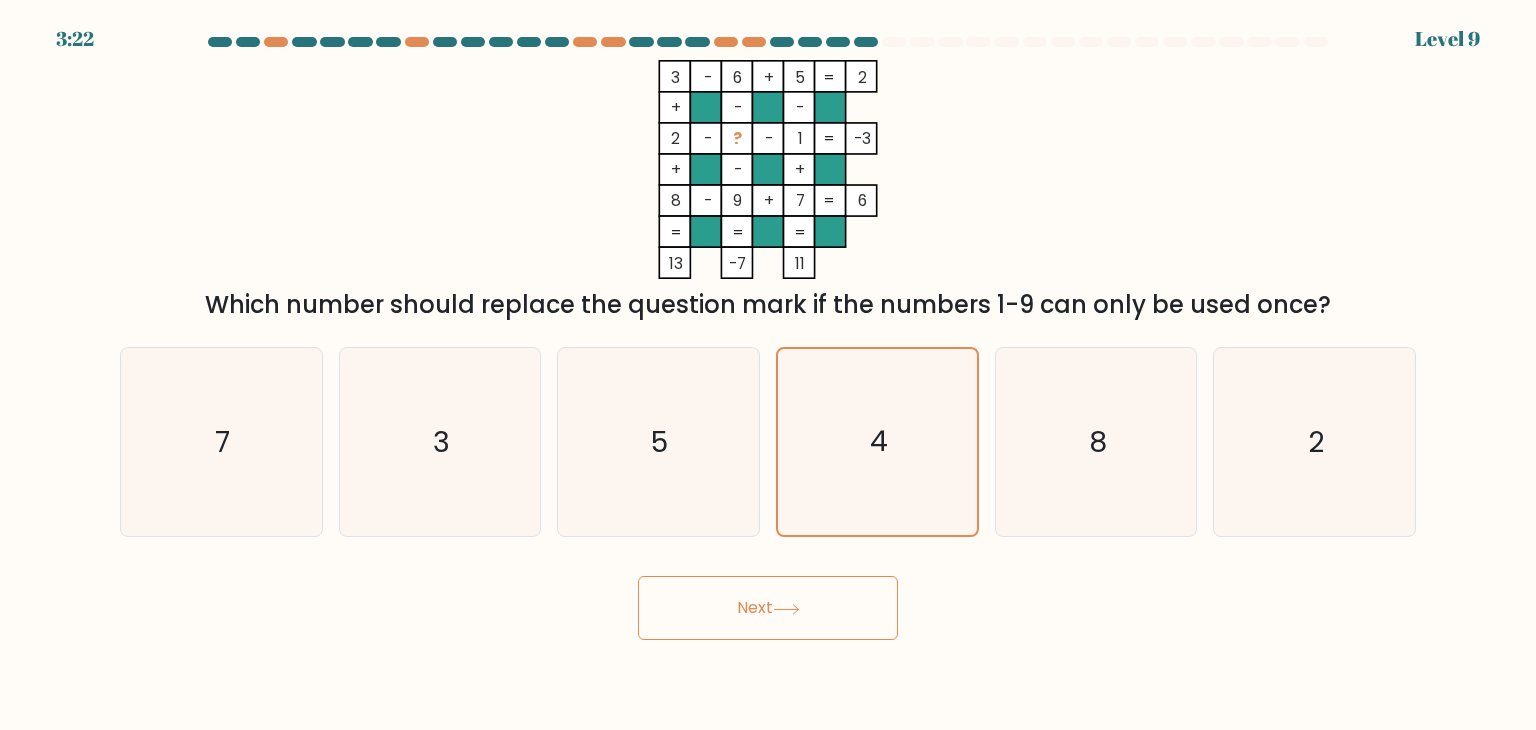 click on "Next" at bounding box center [768, 608] 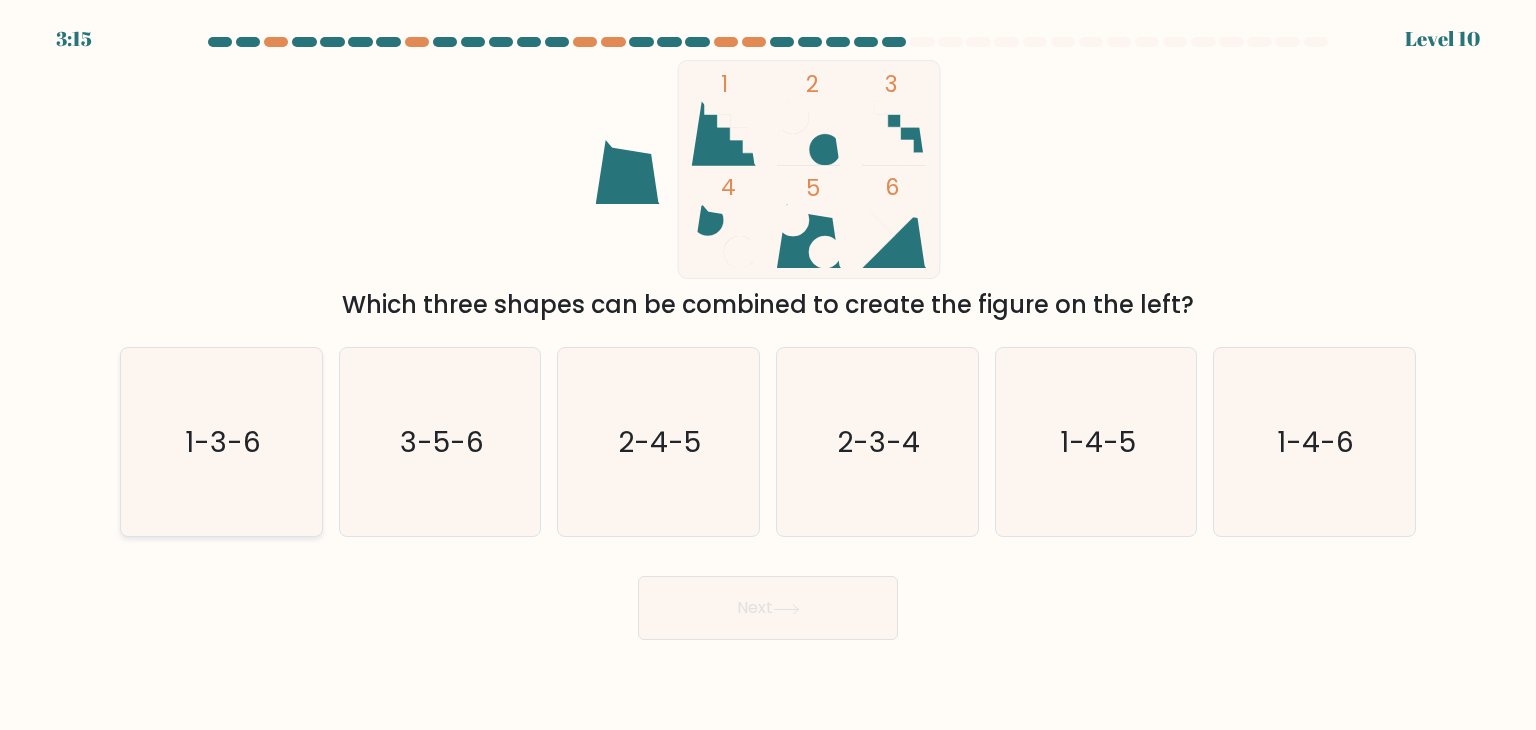 click on "1-3-6" 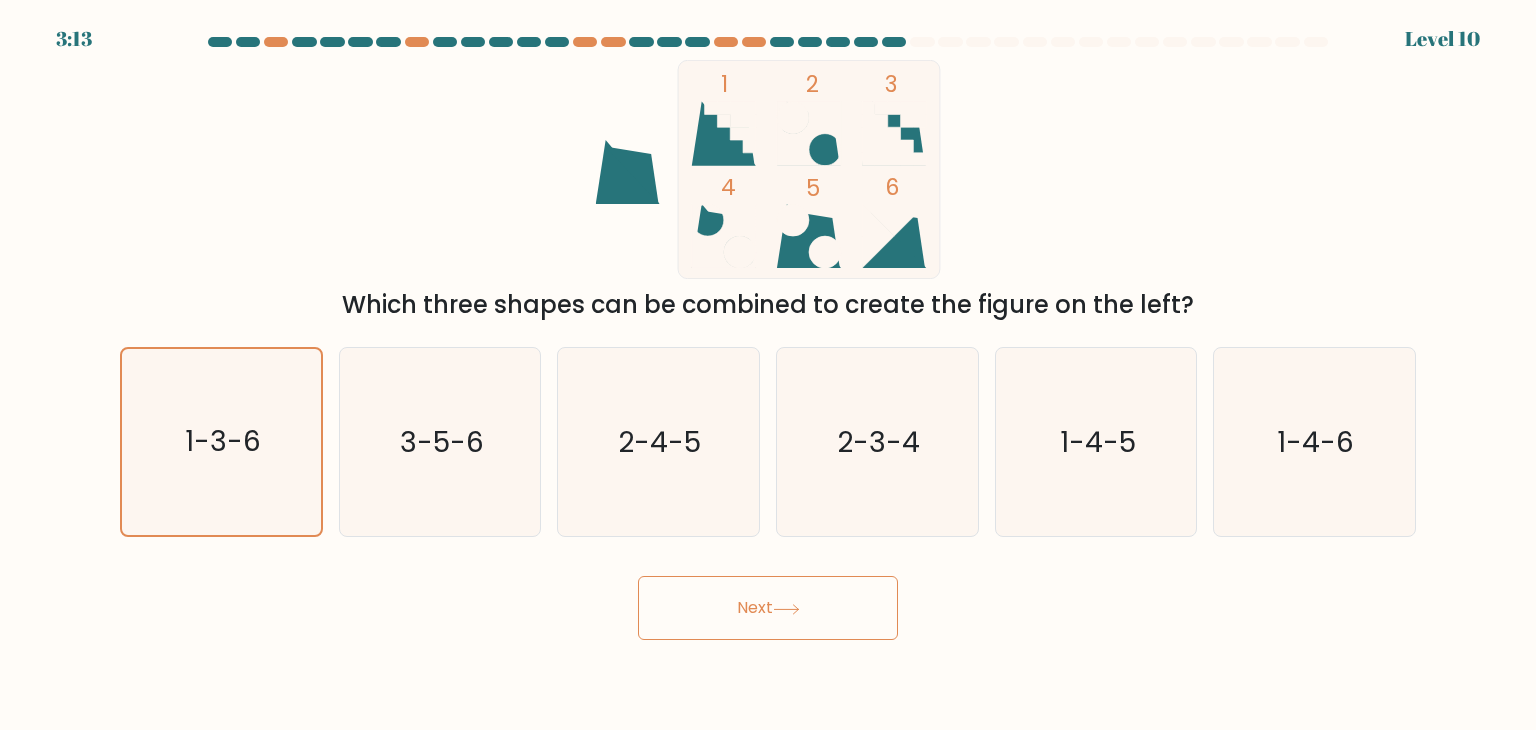click on "Next" at bounding box center (768, 608) 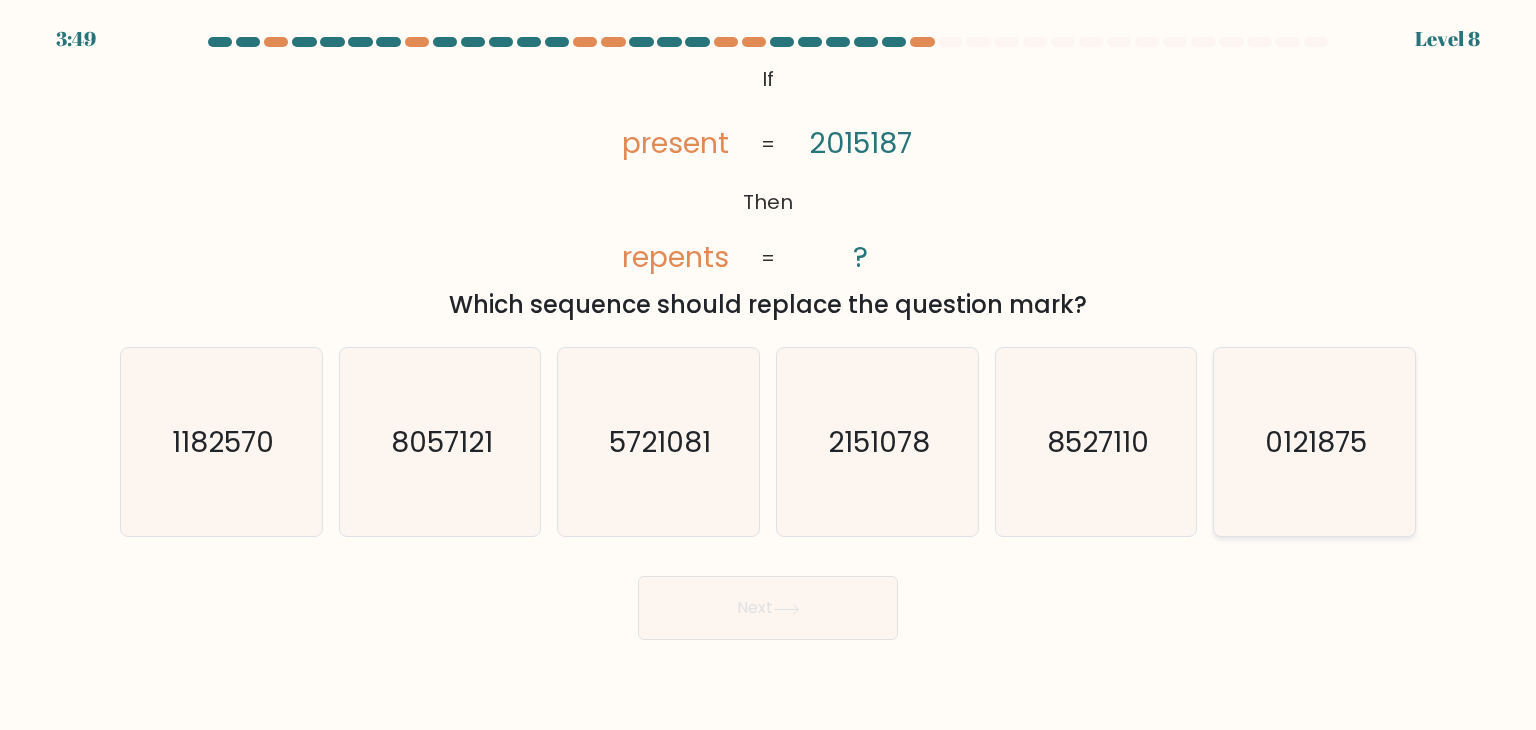 click on "0121875" 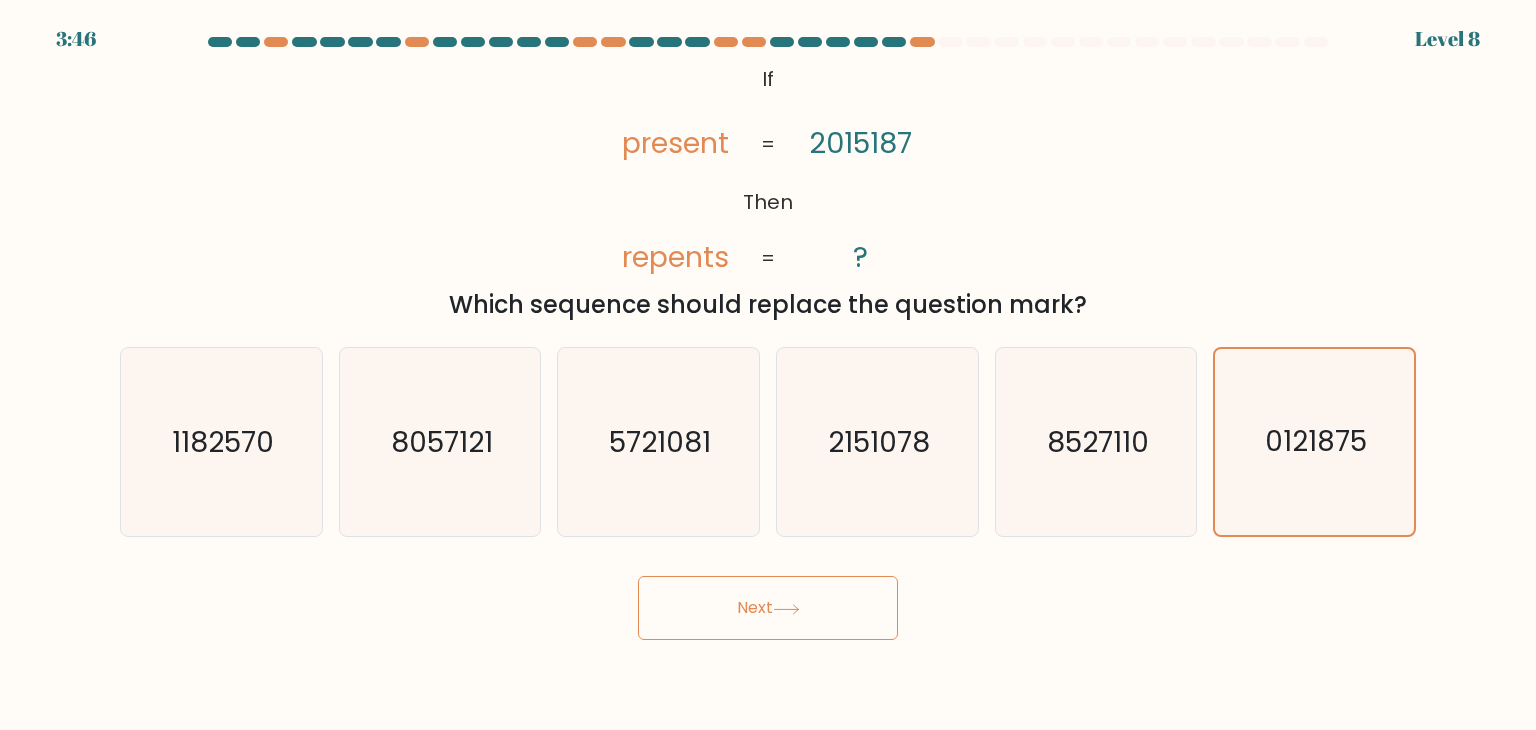 click on "Next" at bounding box center [768, 608] 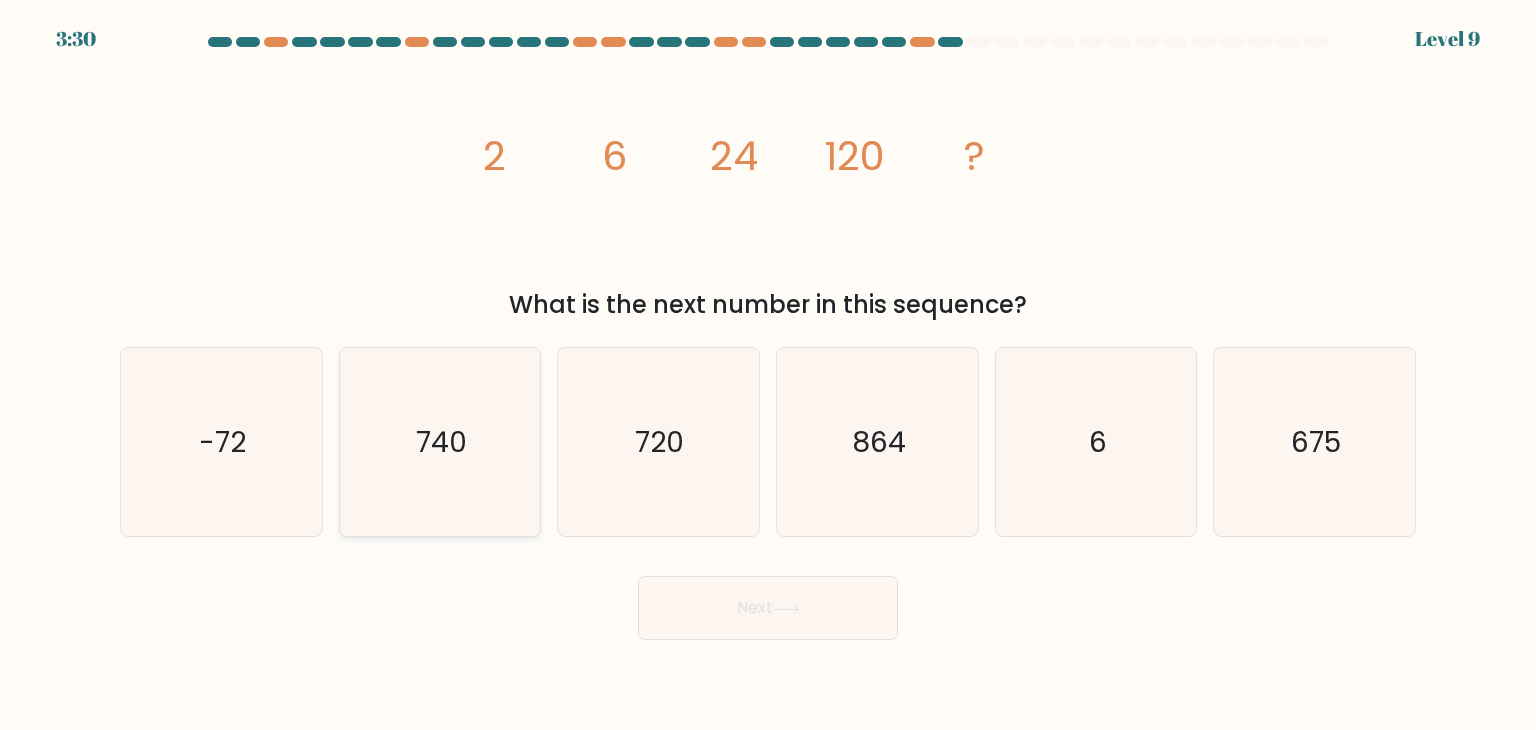 click on "740" 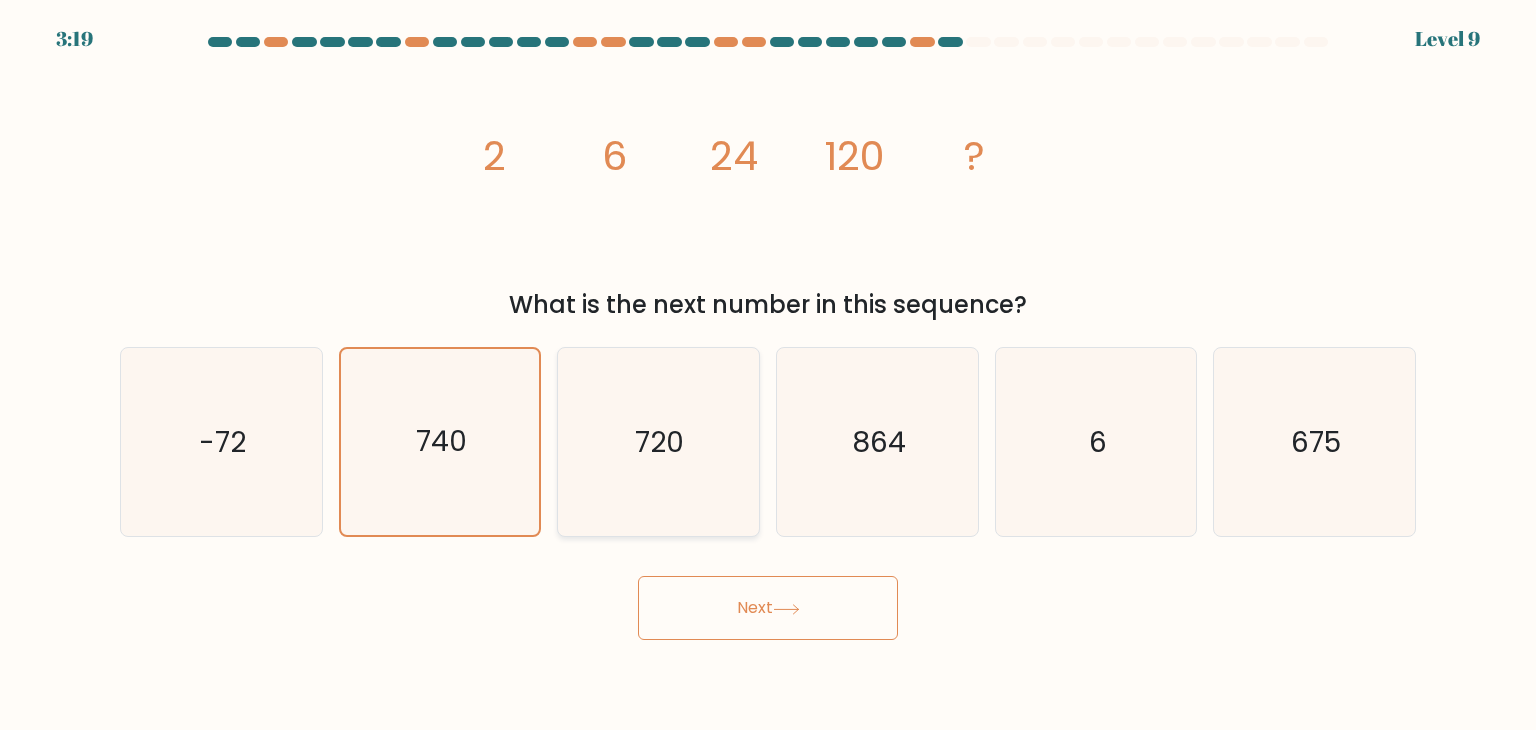 click on "720" 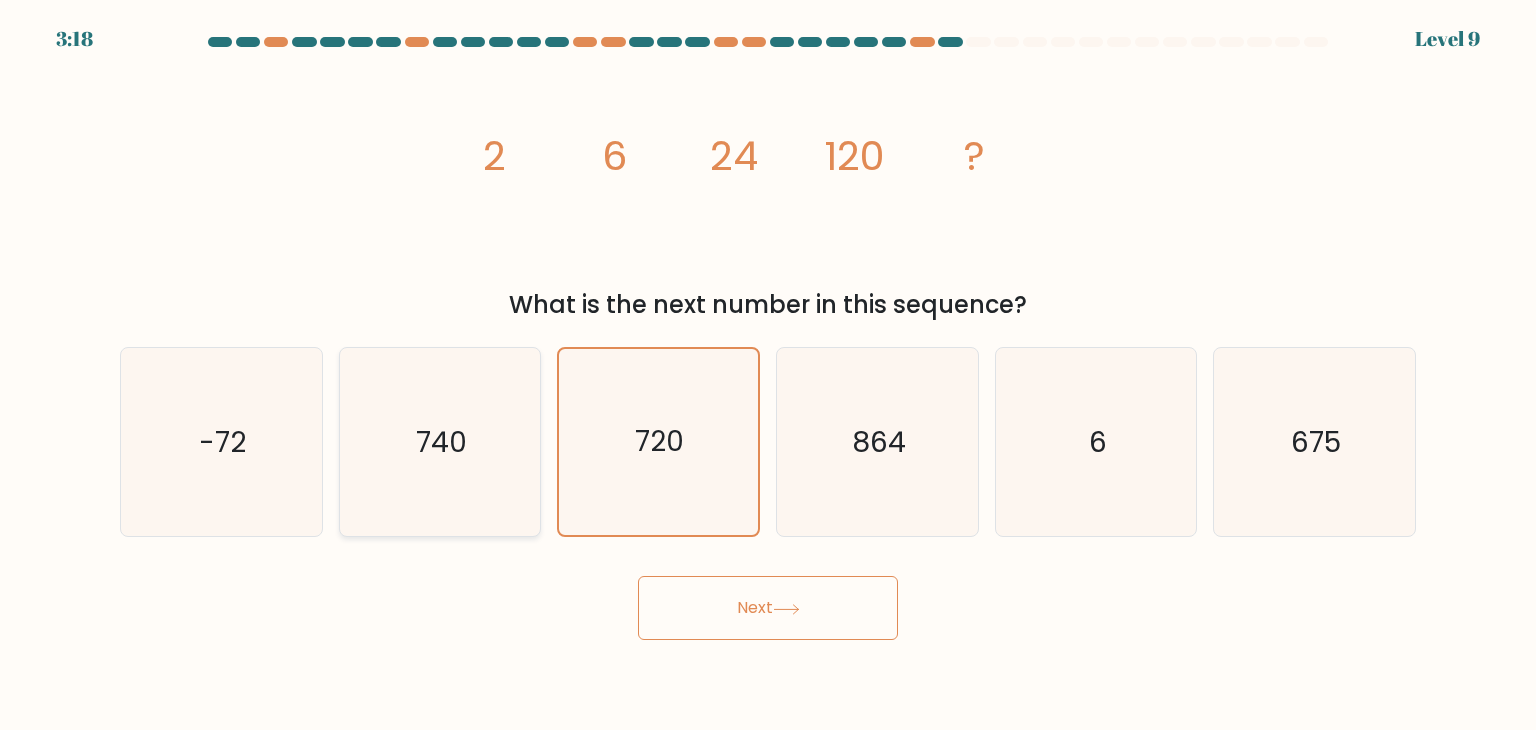 click on "740" 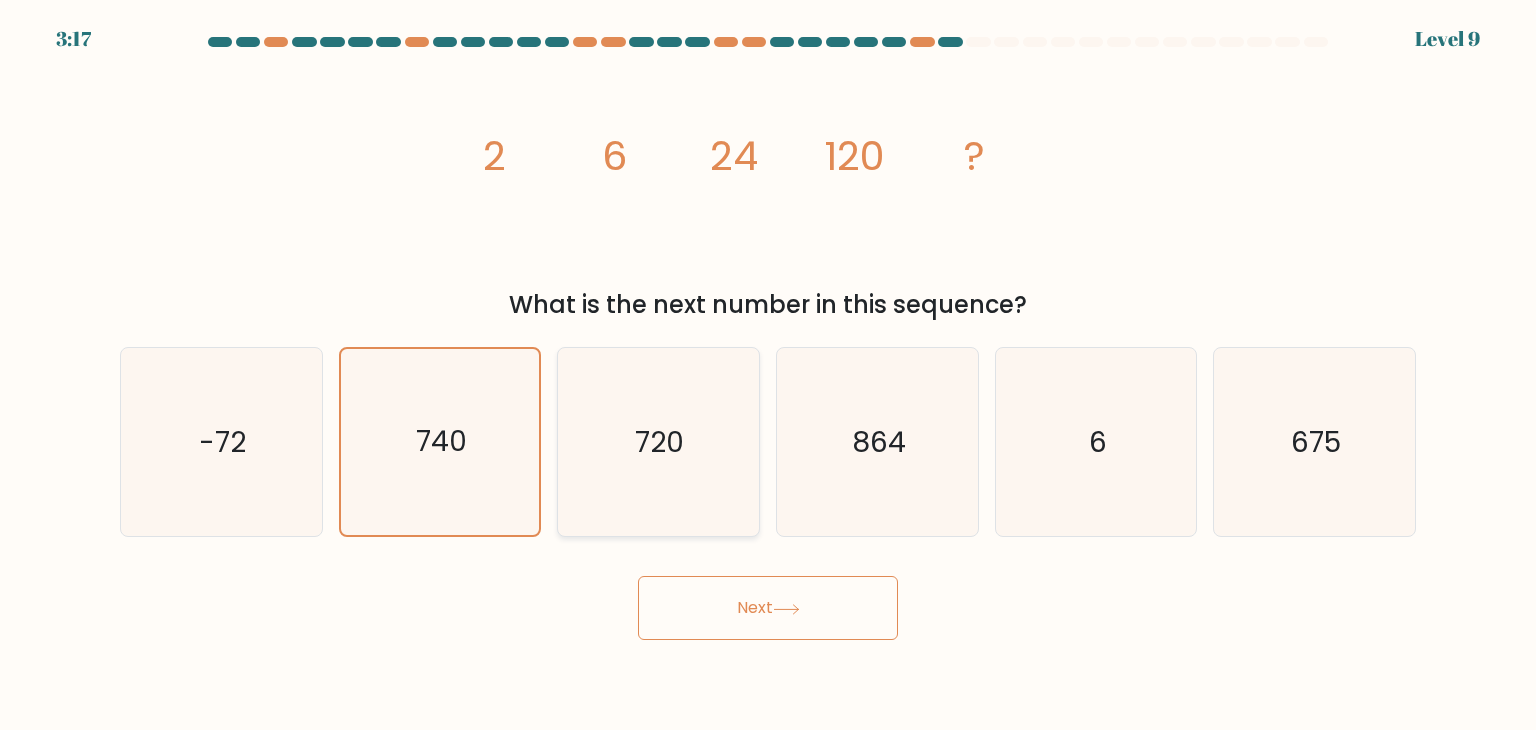 click on "720" 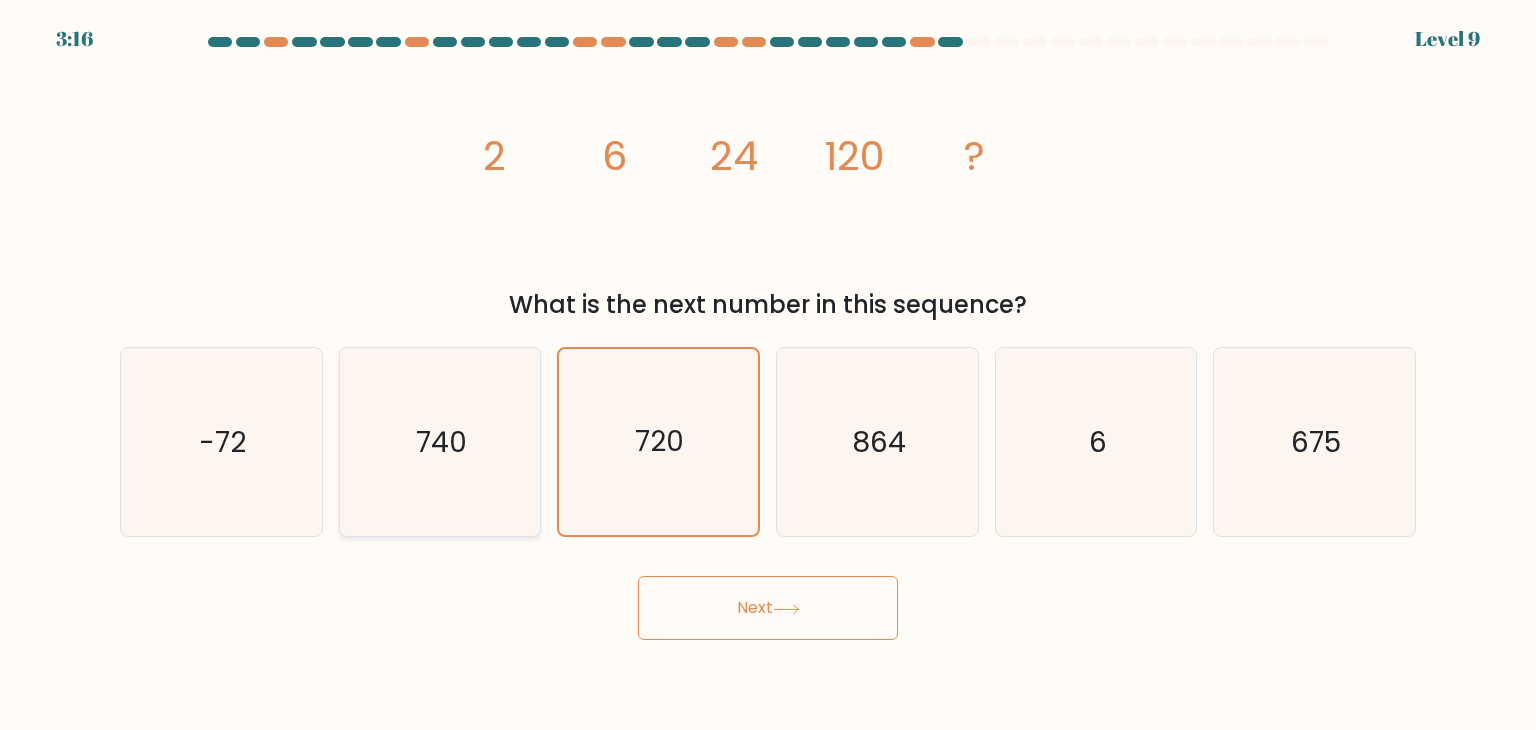 click on "740" 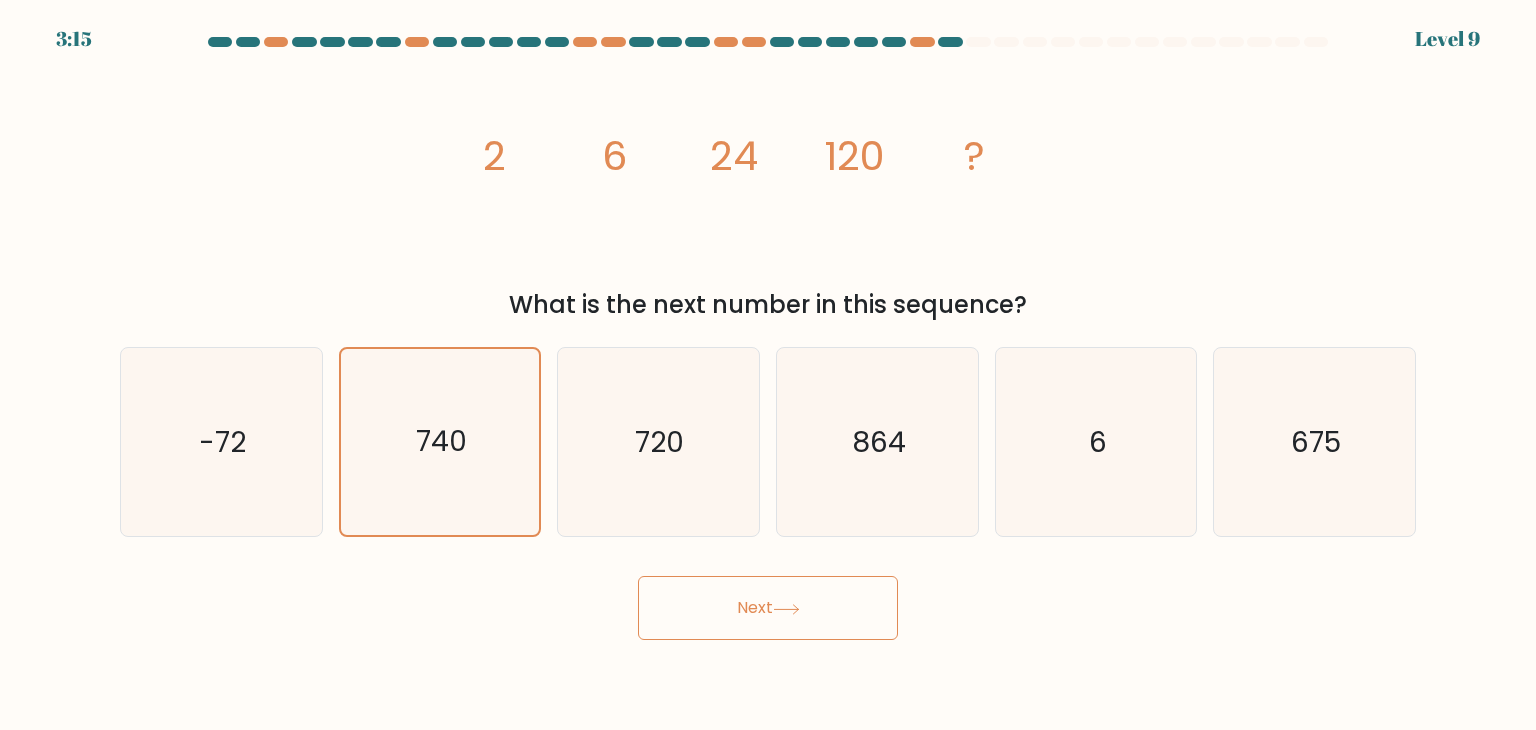 click on "Next" at bounding box center (768, 608) 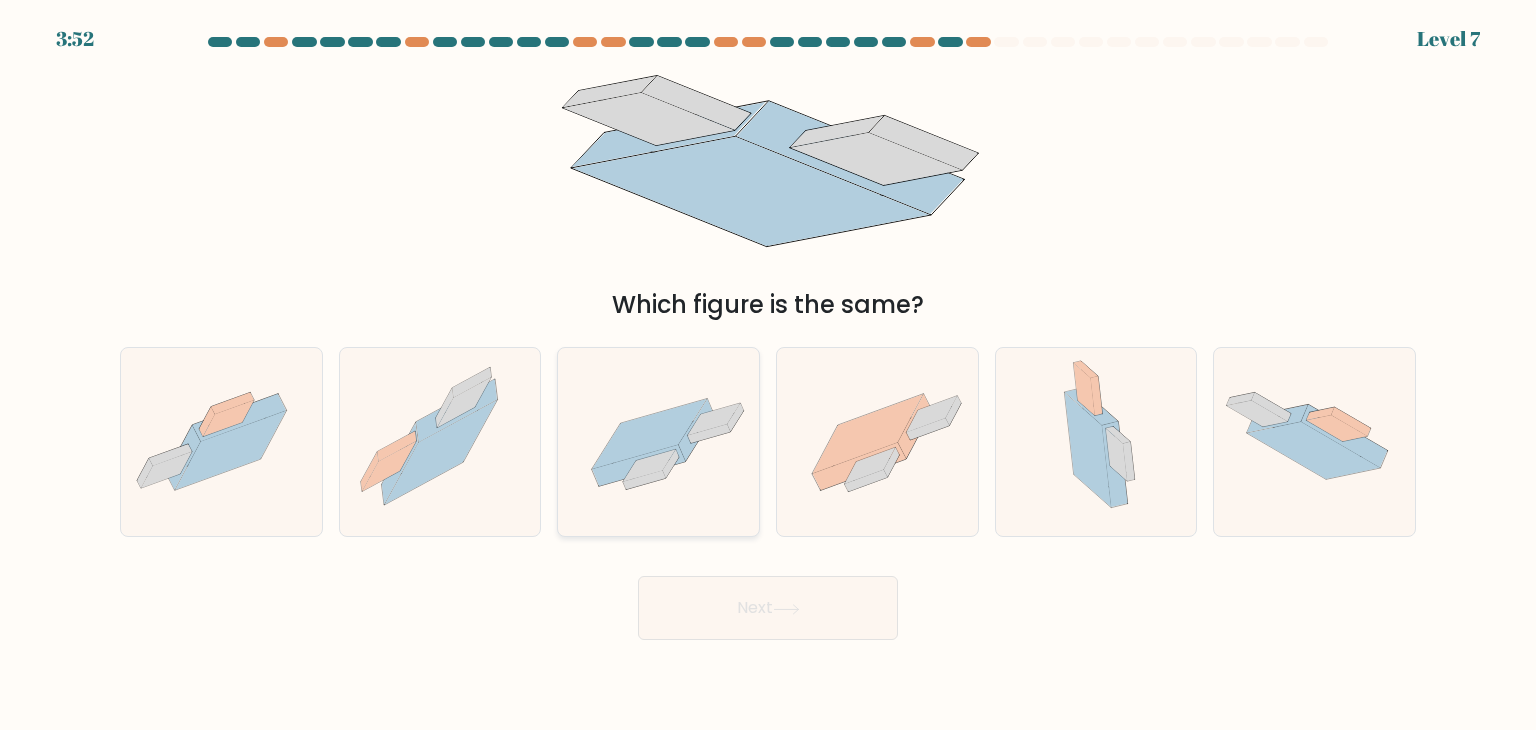 click 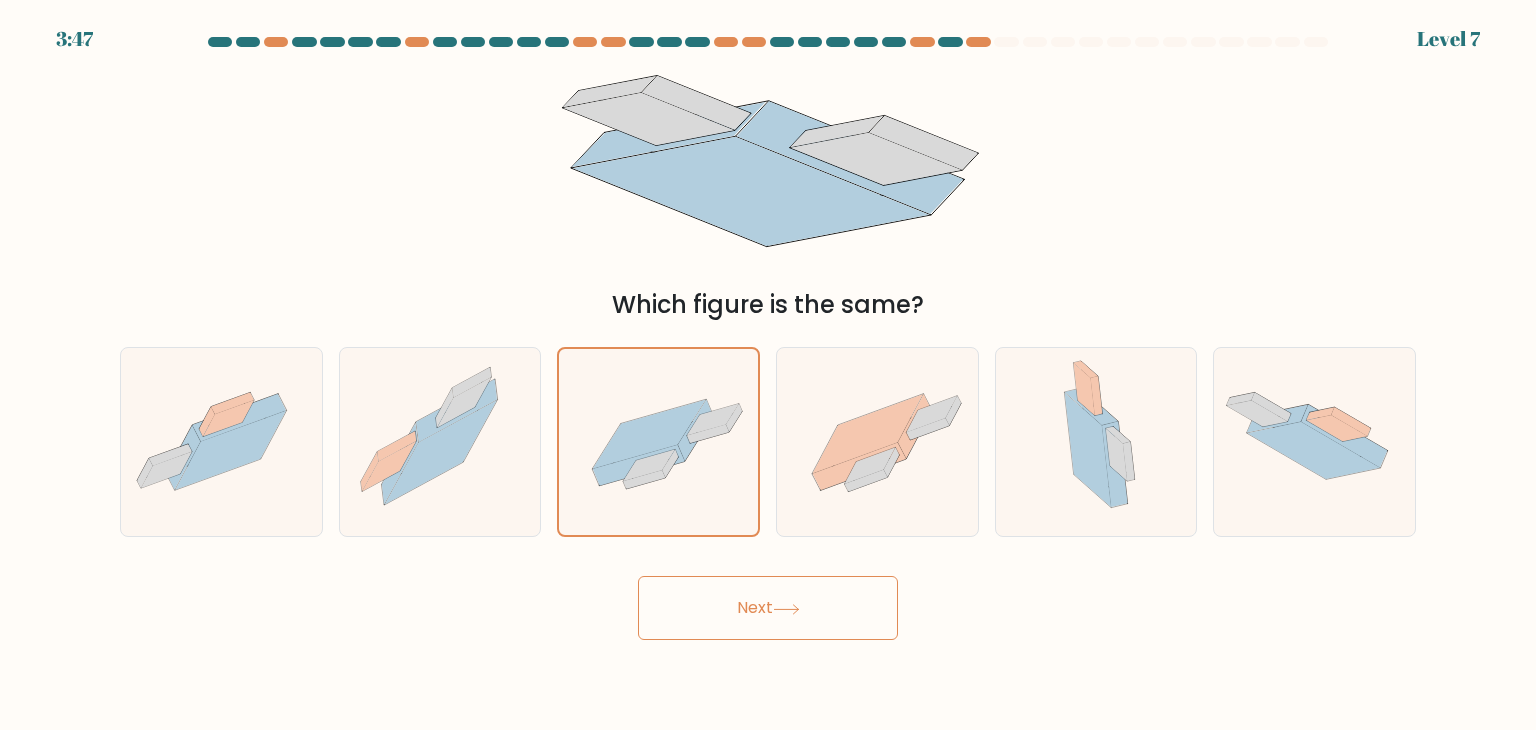 click on "Next" at bounding box center (768, 608) 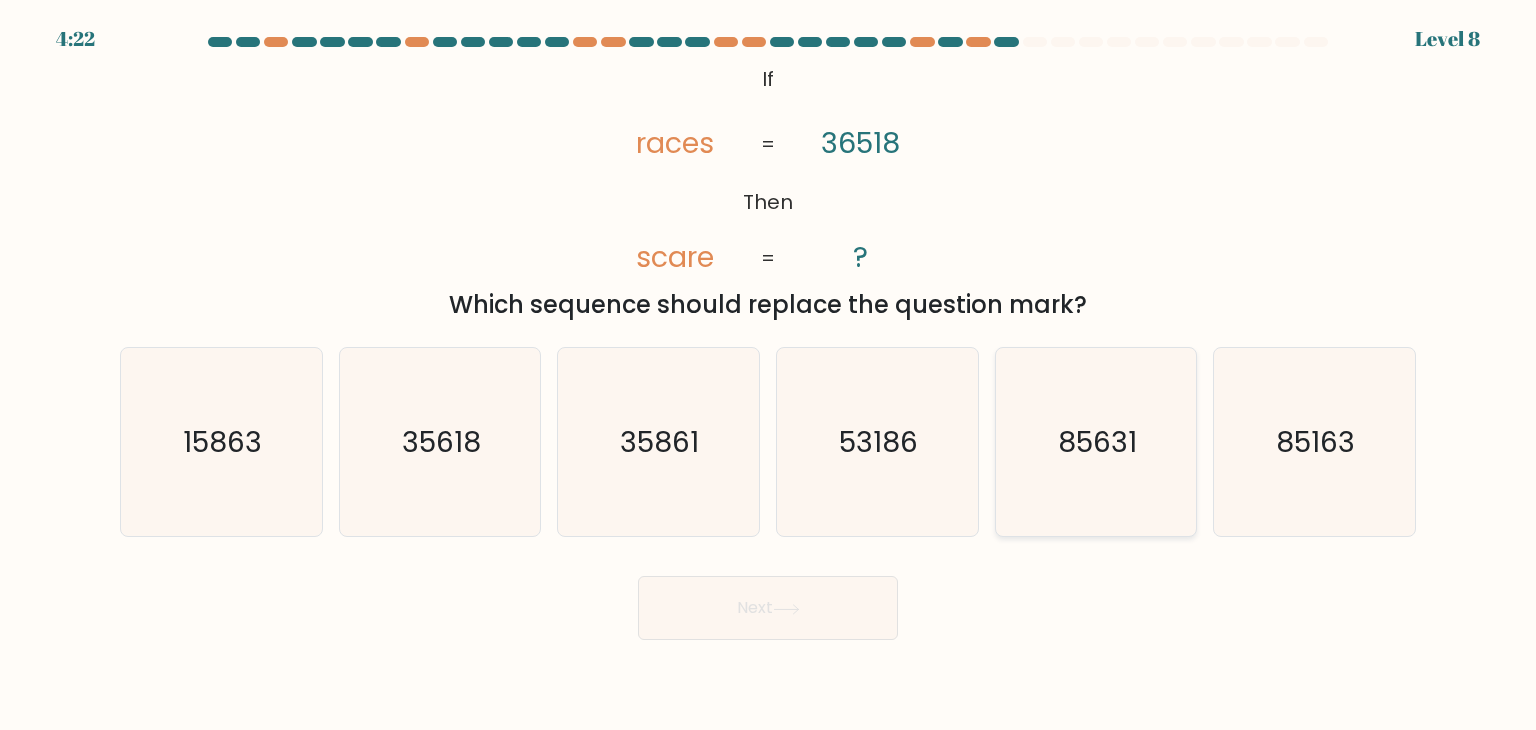 click on "85631" 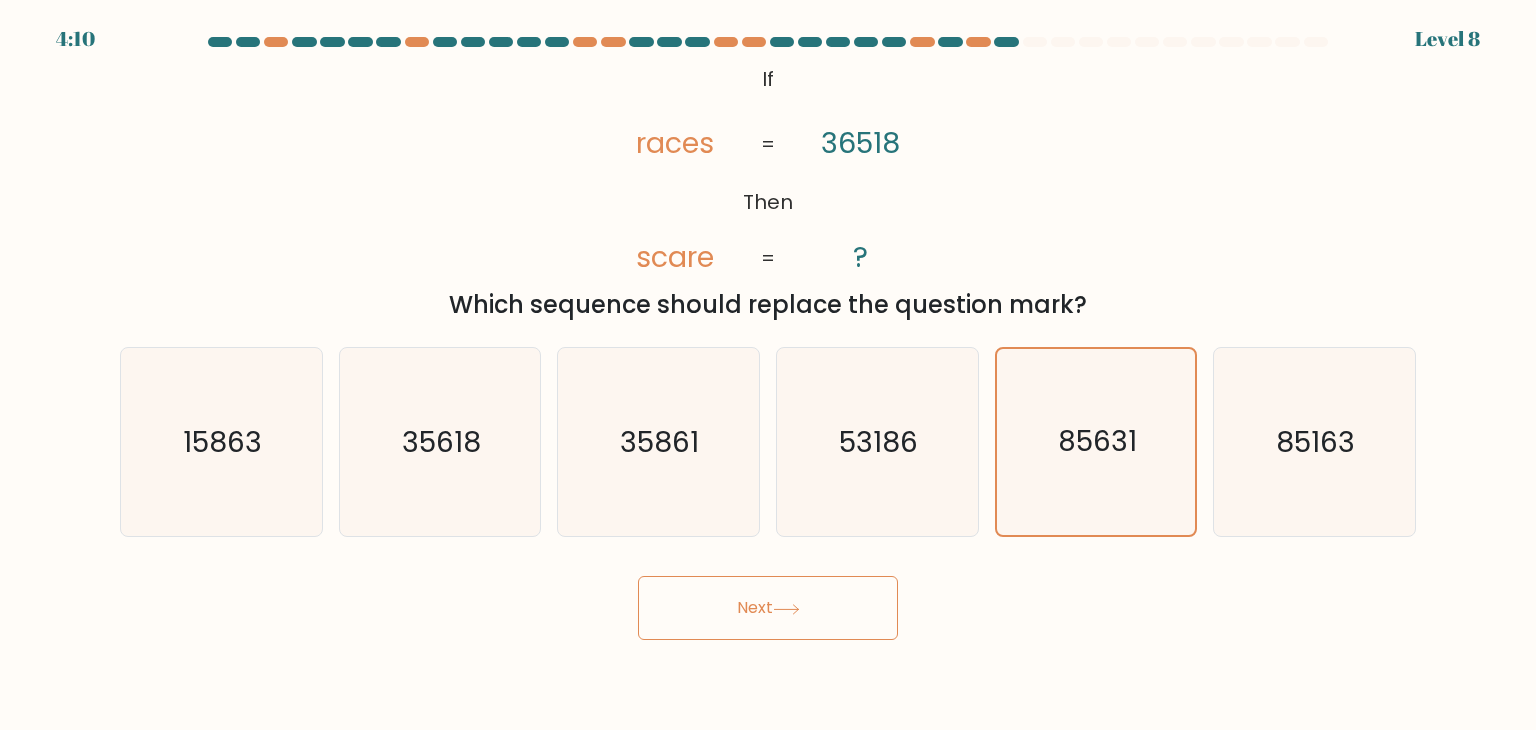 click on "Next" at bounding box center [768, 608] 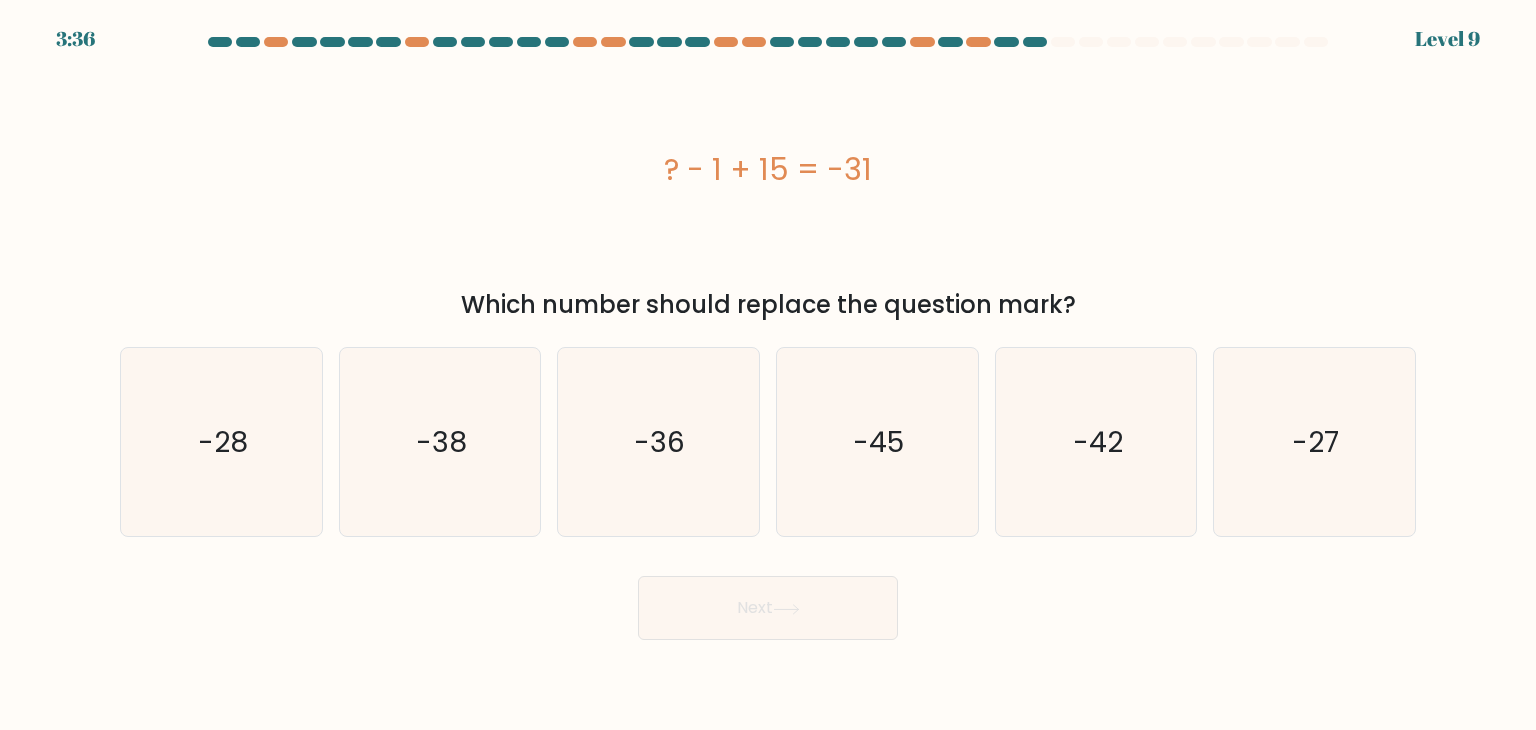 click on "a." at bounding box center (768, 338) 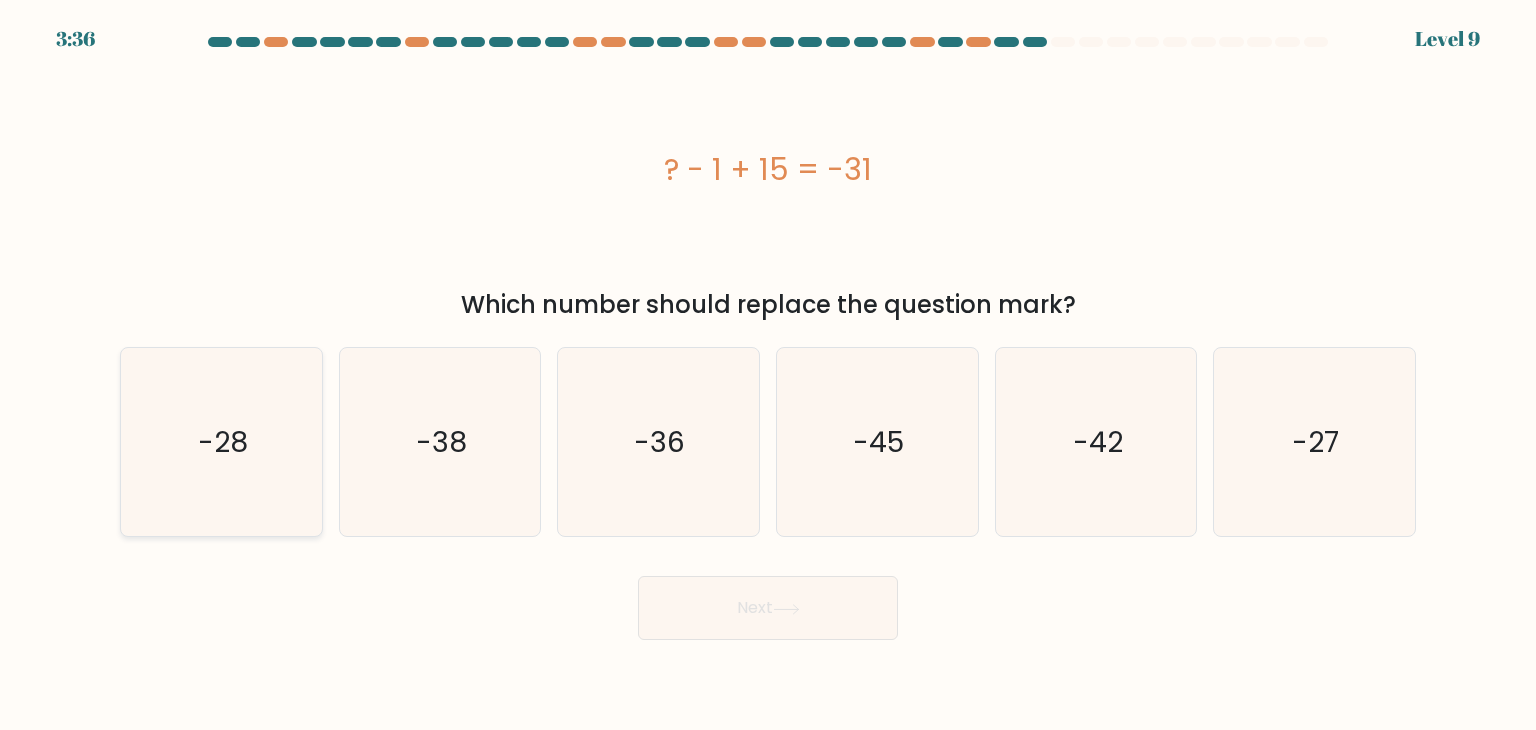 click on "-28" 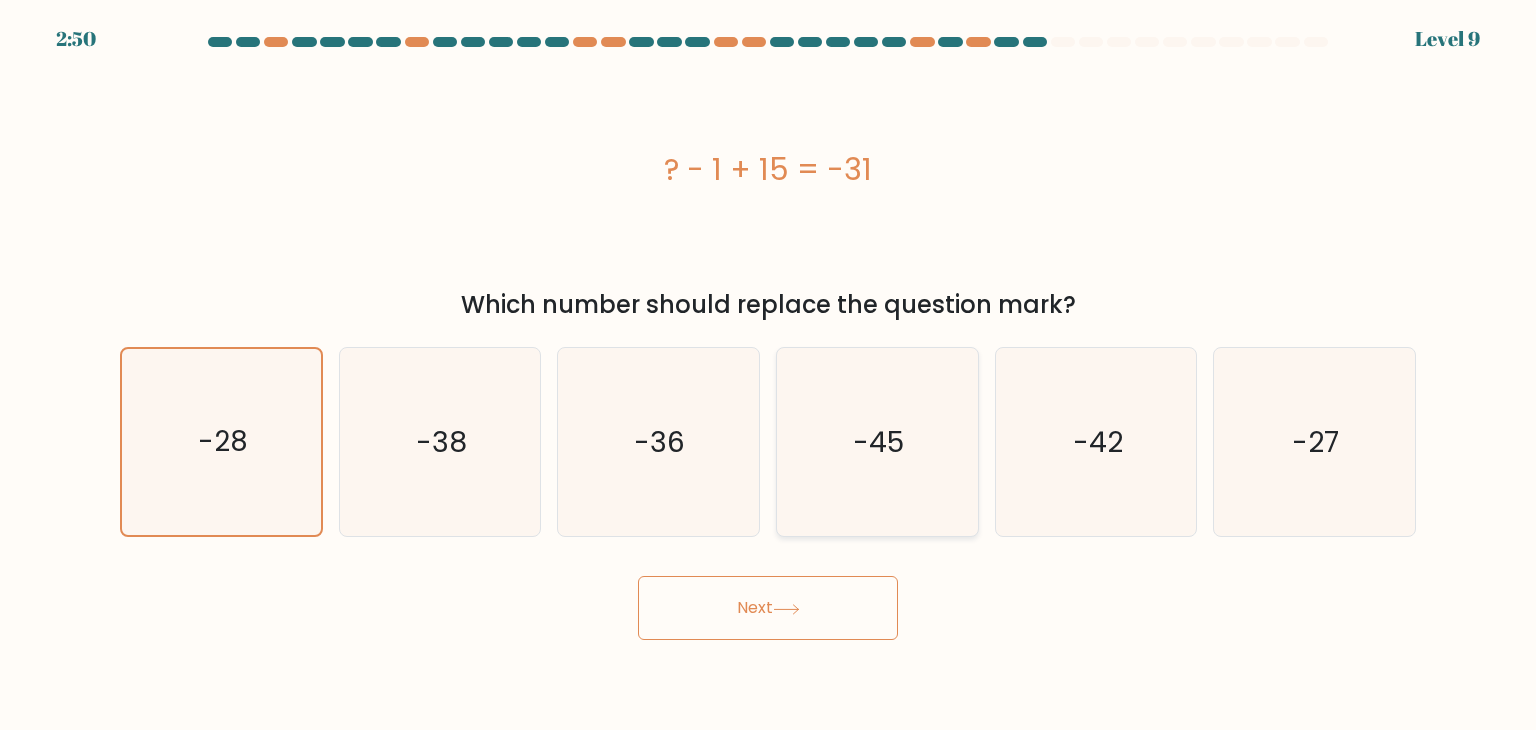 click on "-45" 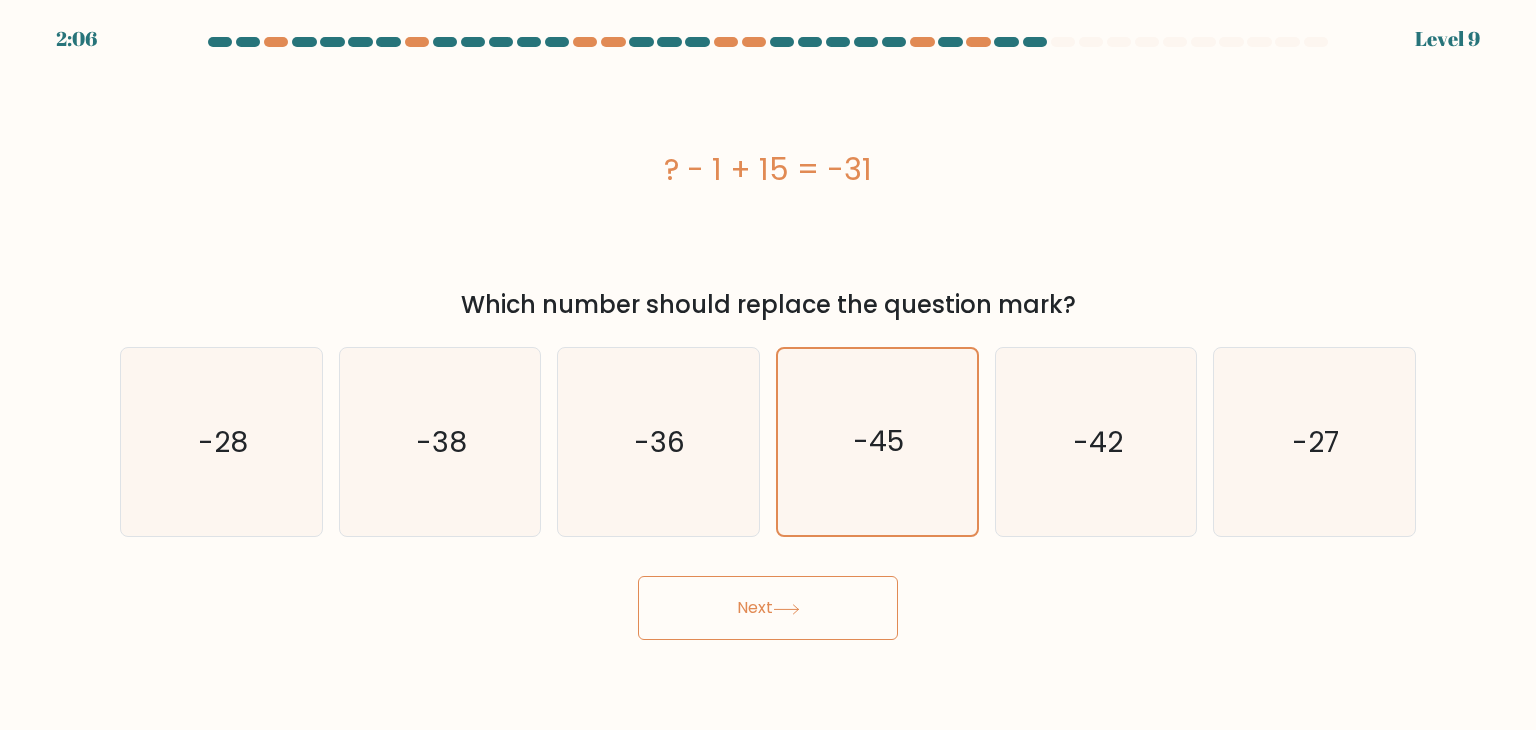 click on "Next" at bounding box center [768, 608] 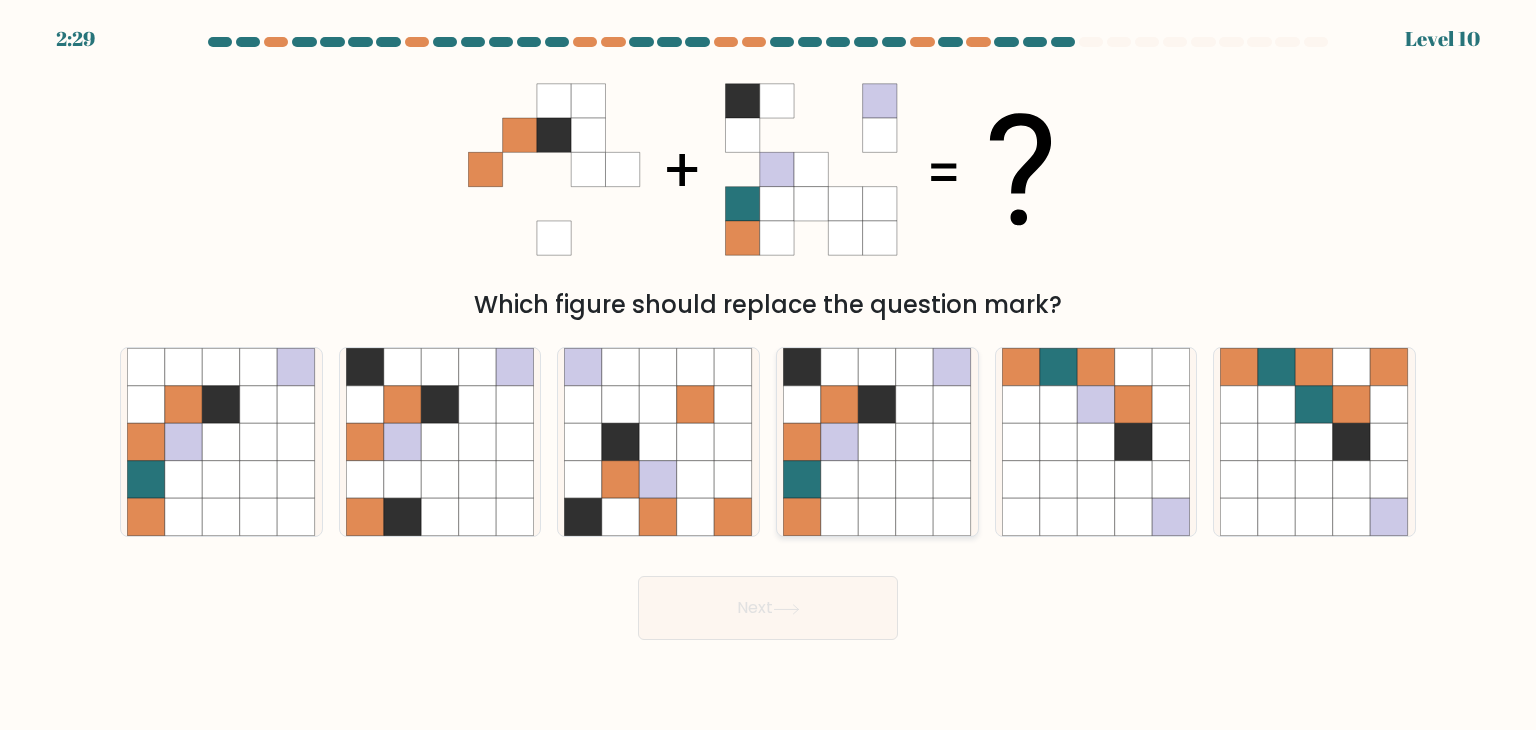 click 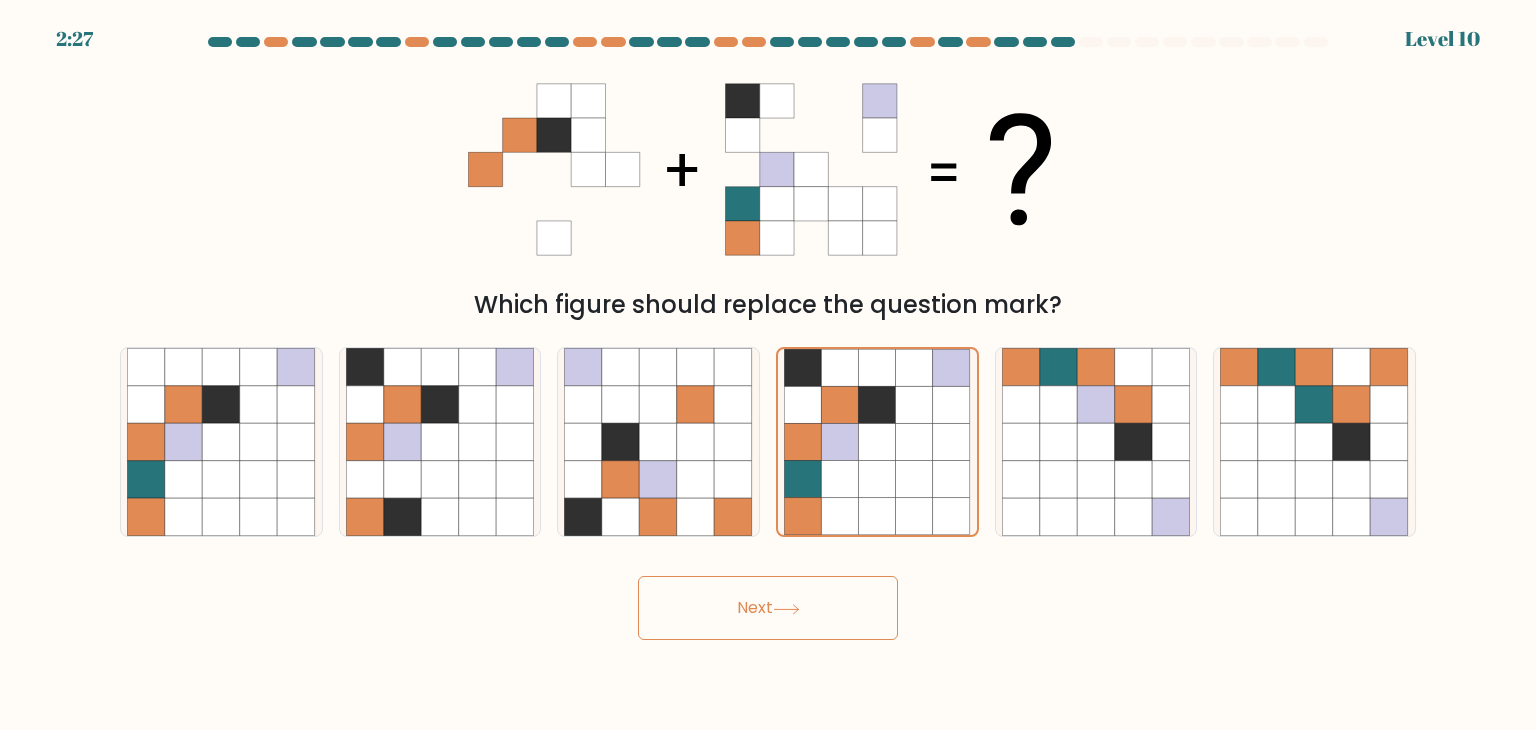 click on "Next" at bounding box center [768, 608] 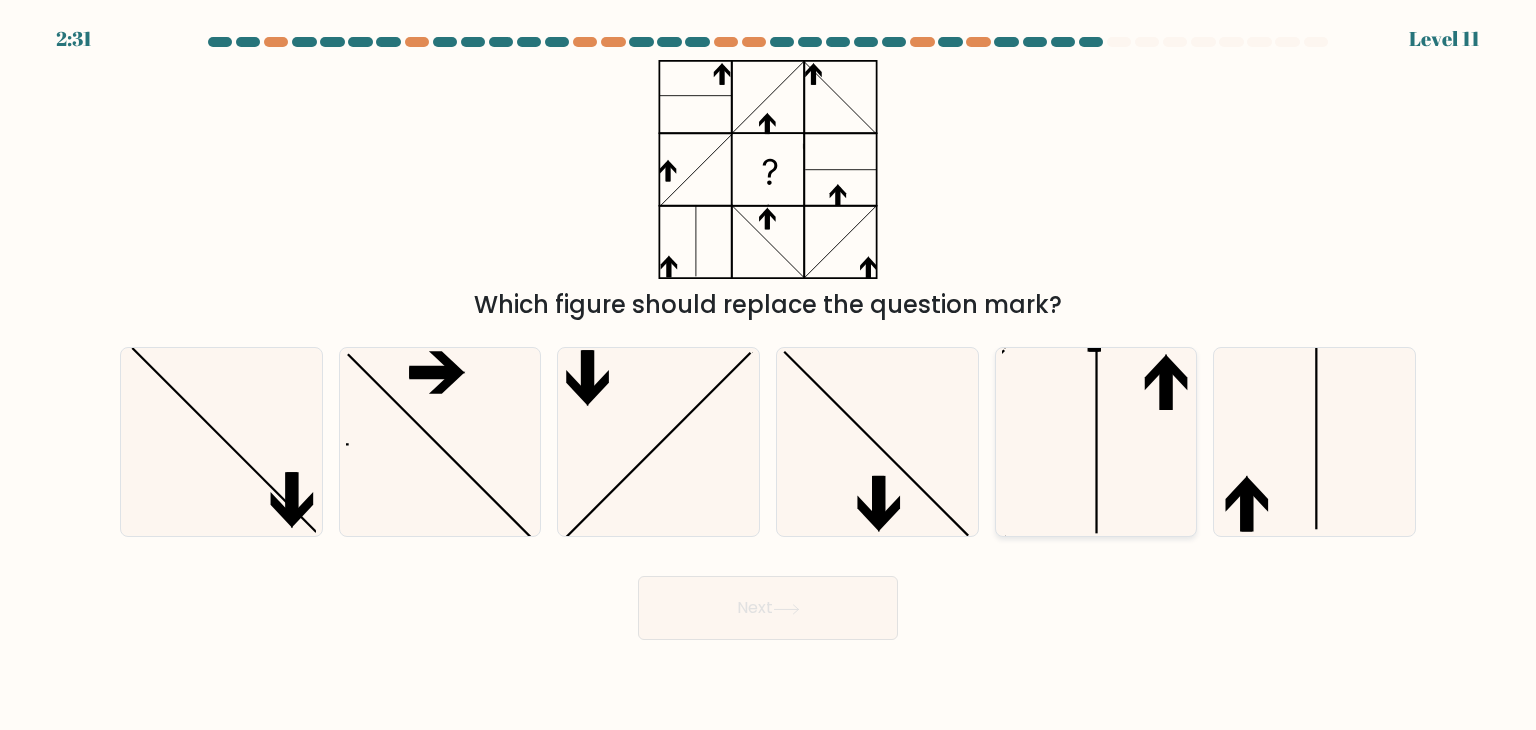 click 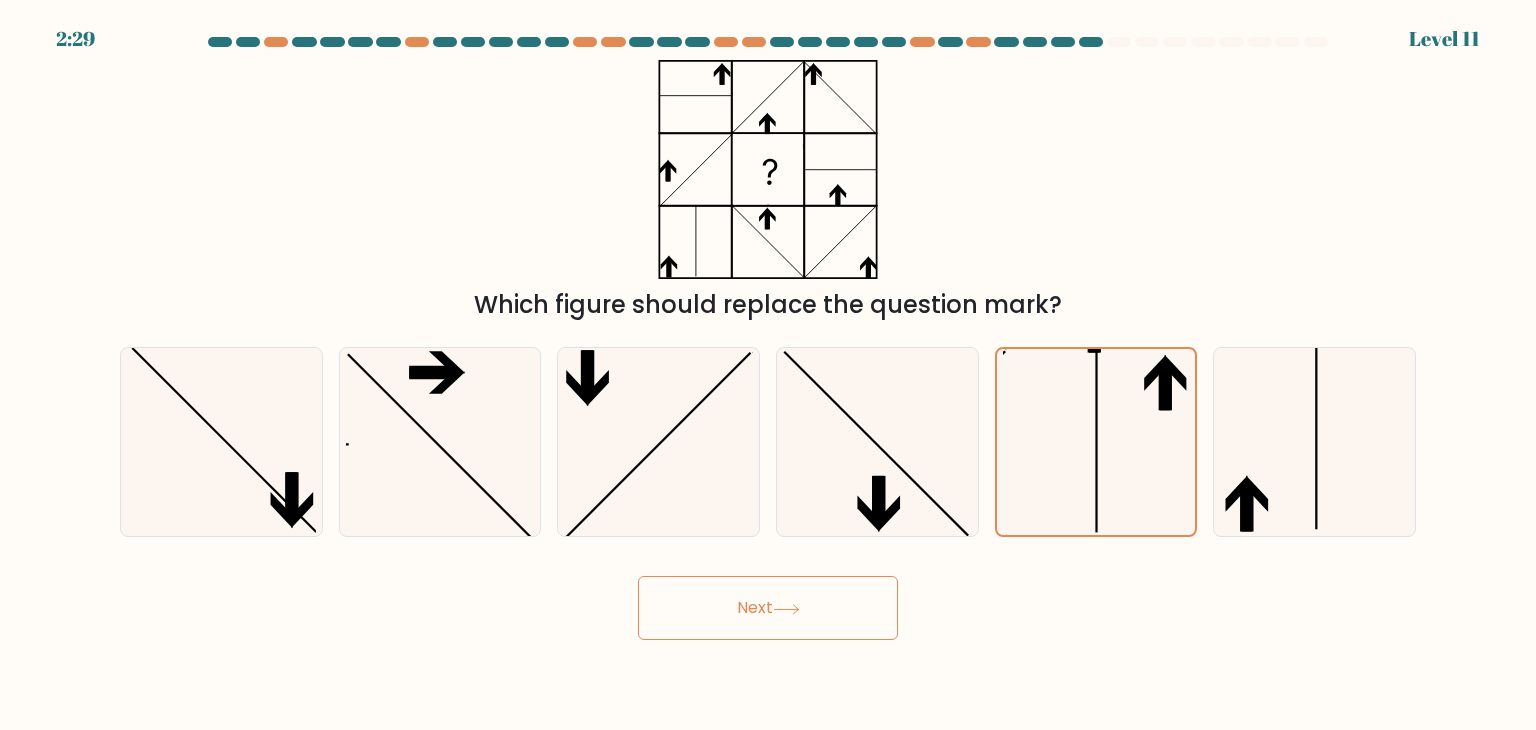 click 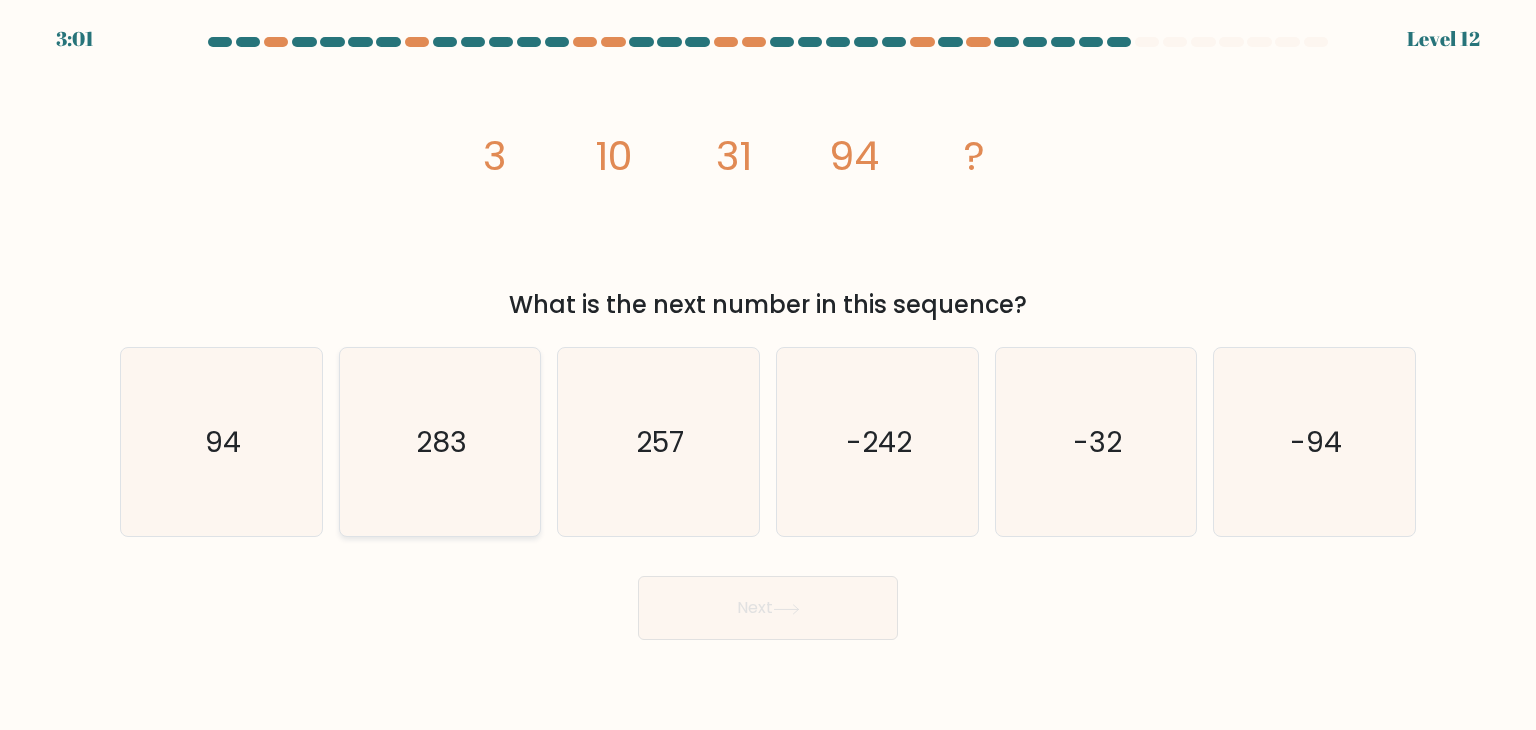 click on "283" 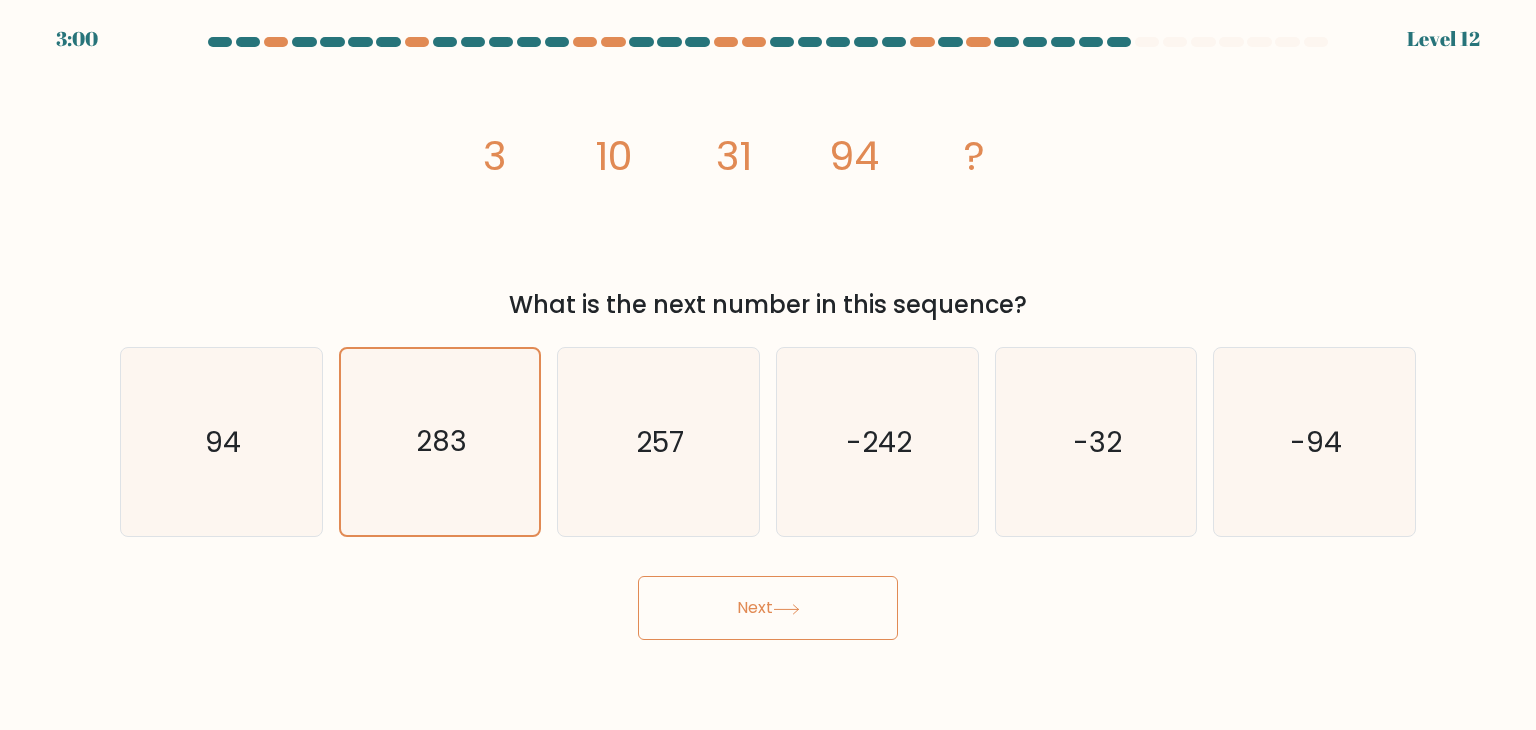 click on "Next" at bounding box center [768, 608] 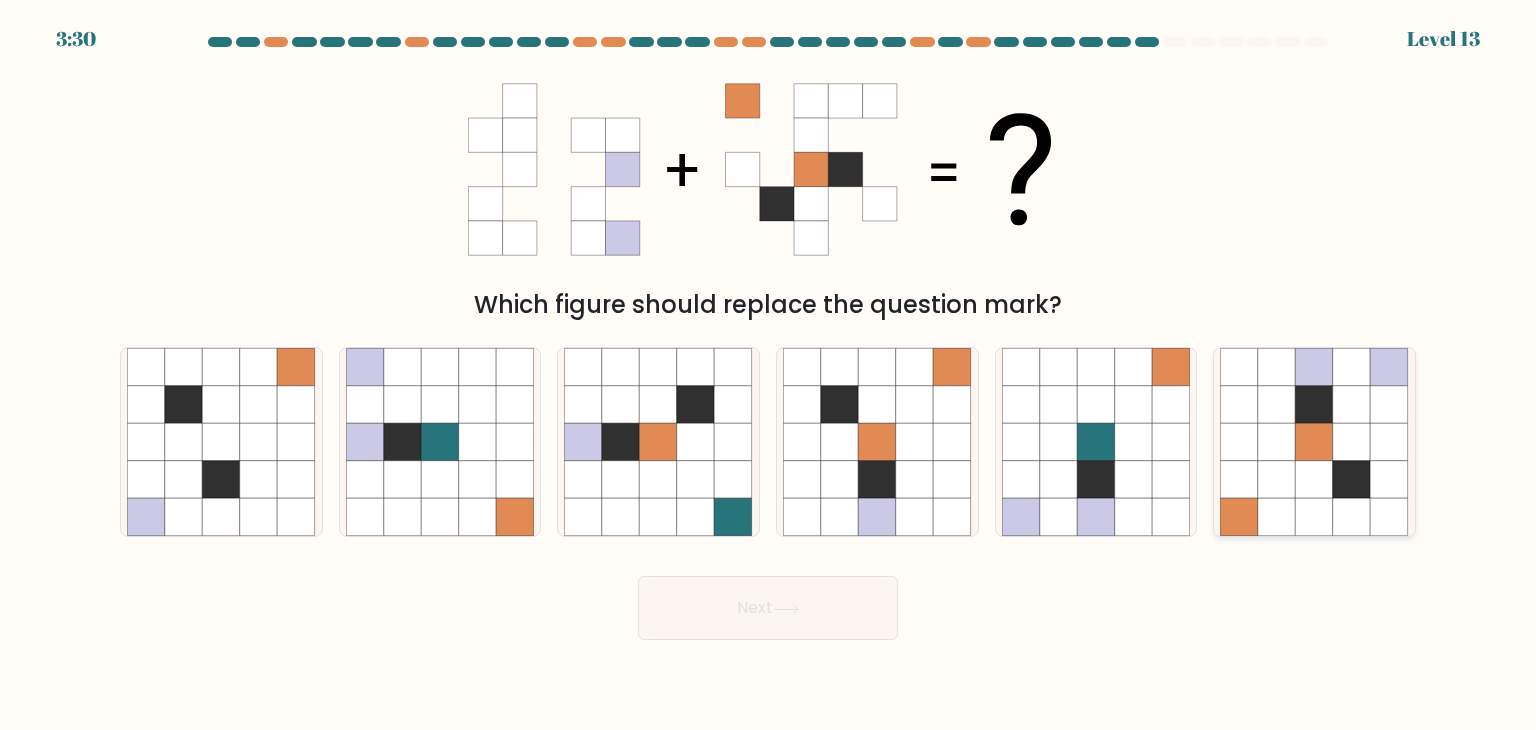 click 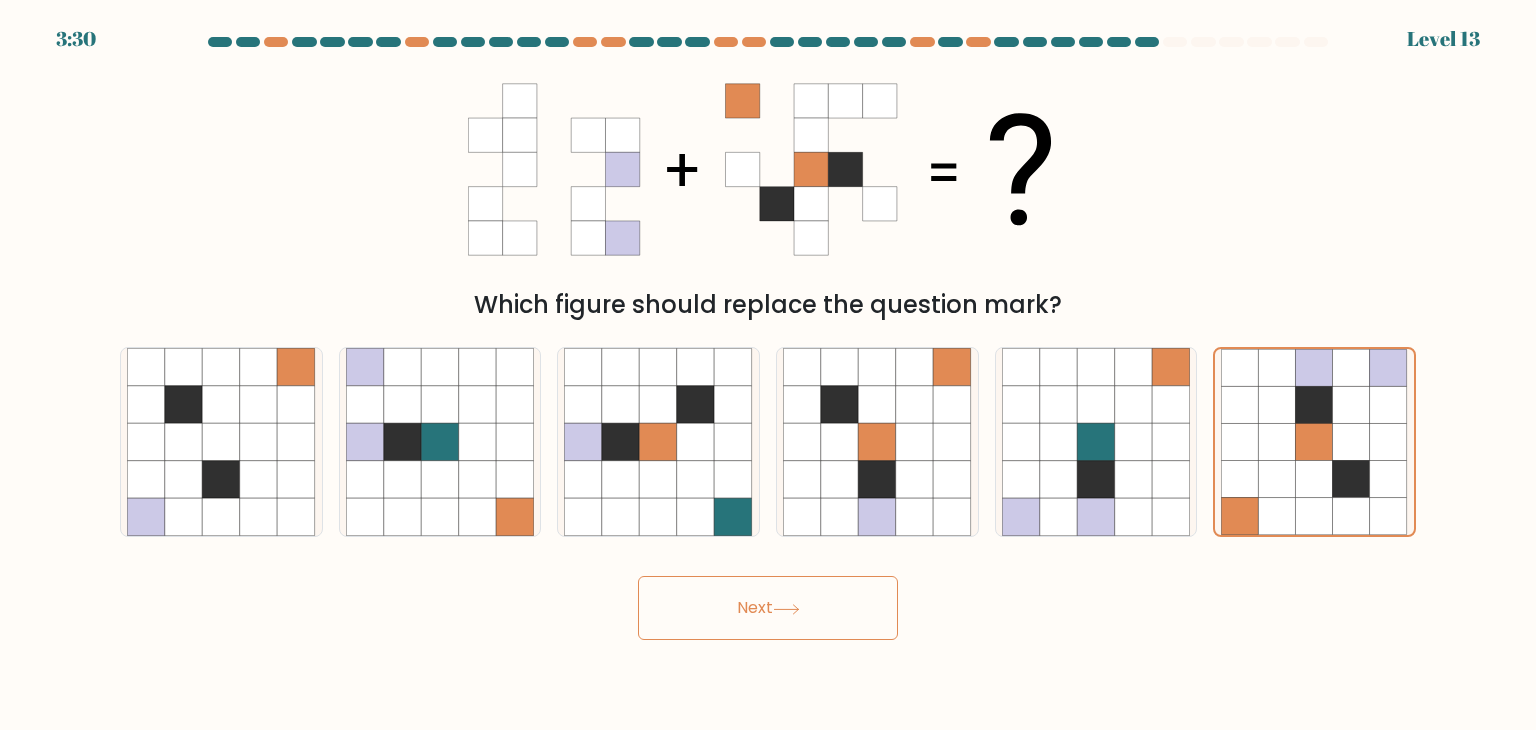 click on "Next" at bounding box center [768, 608] 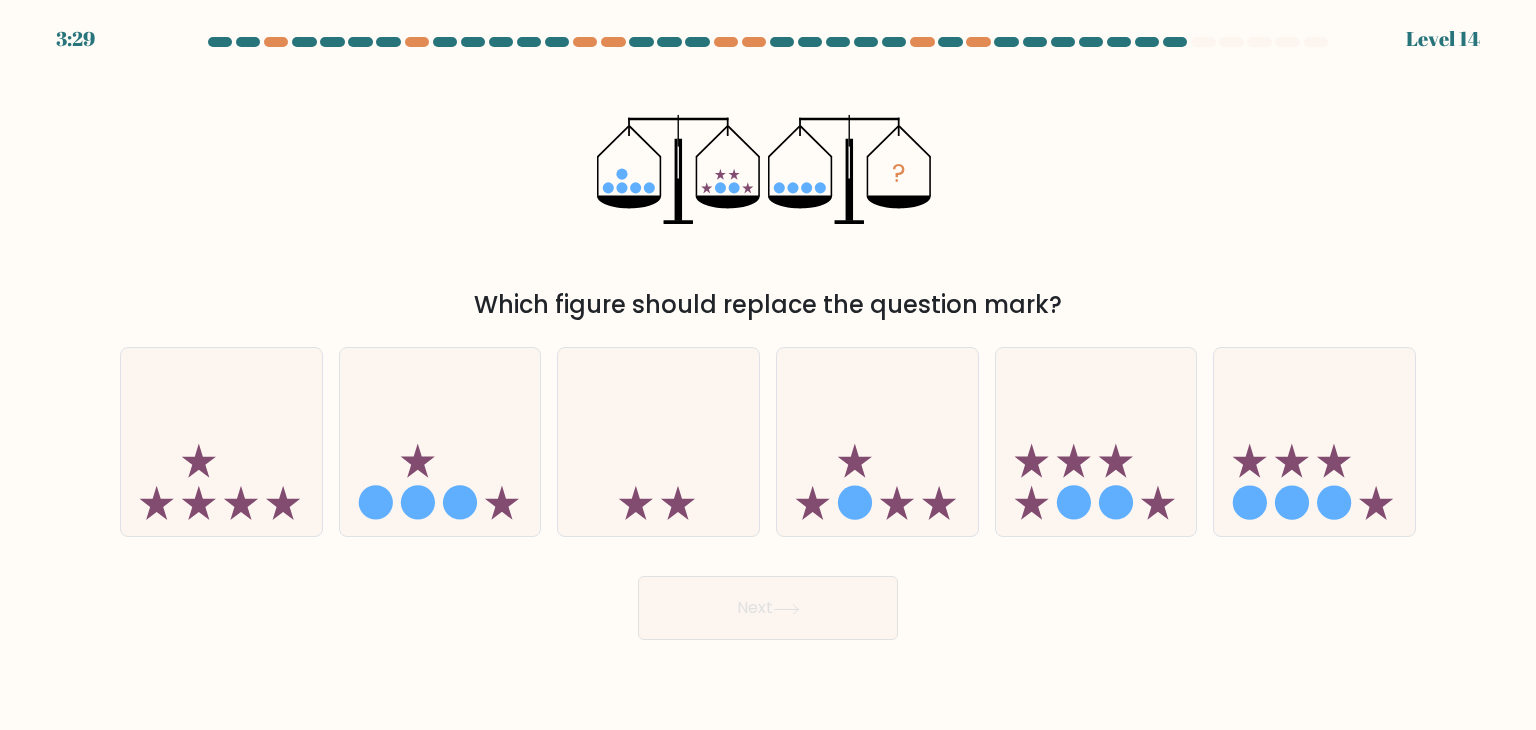 click on "Next" at bounding box center [768, 608] 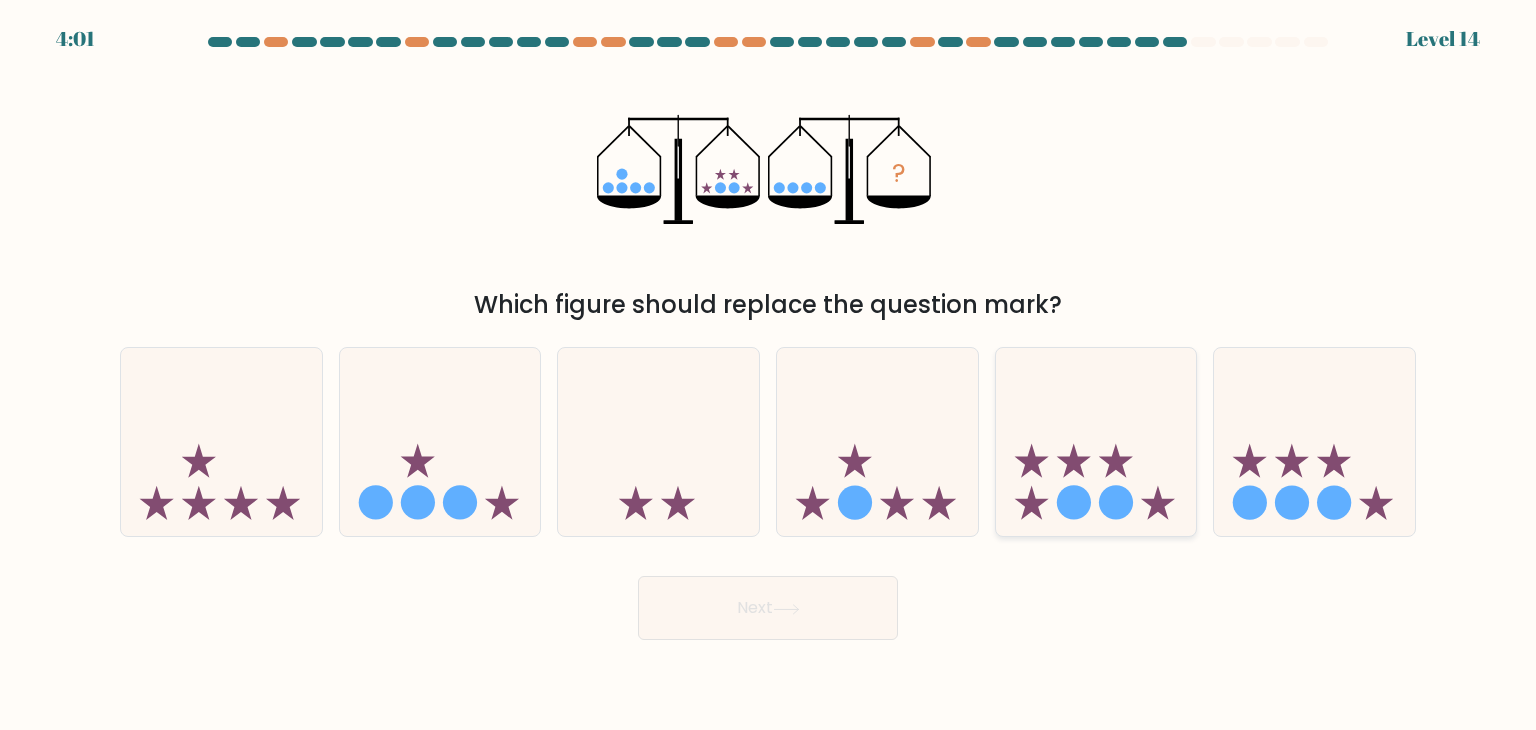 click 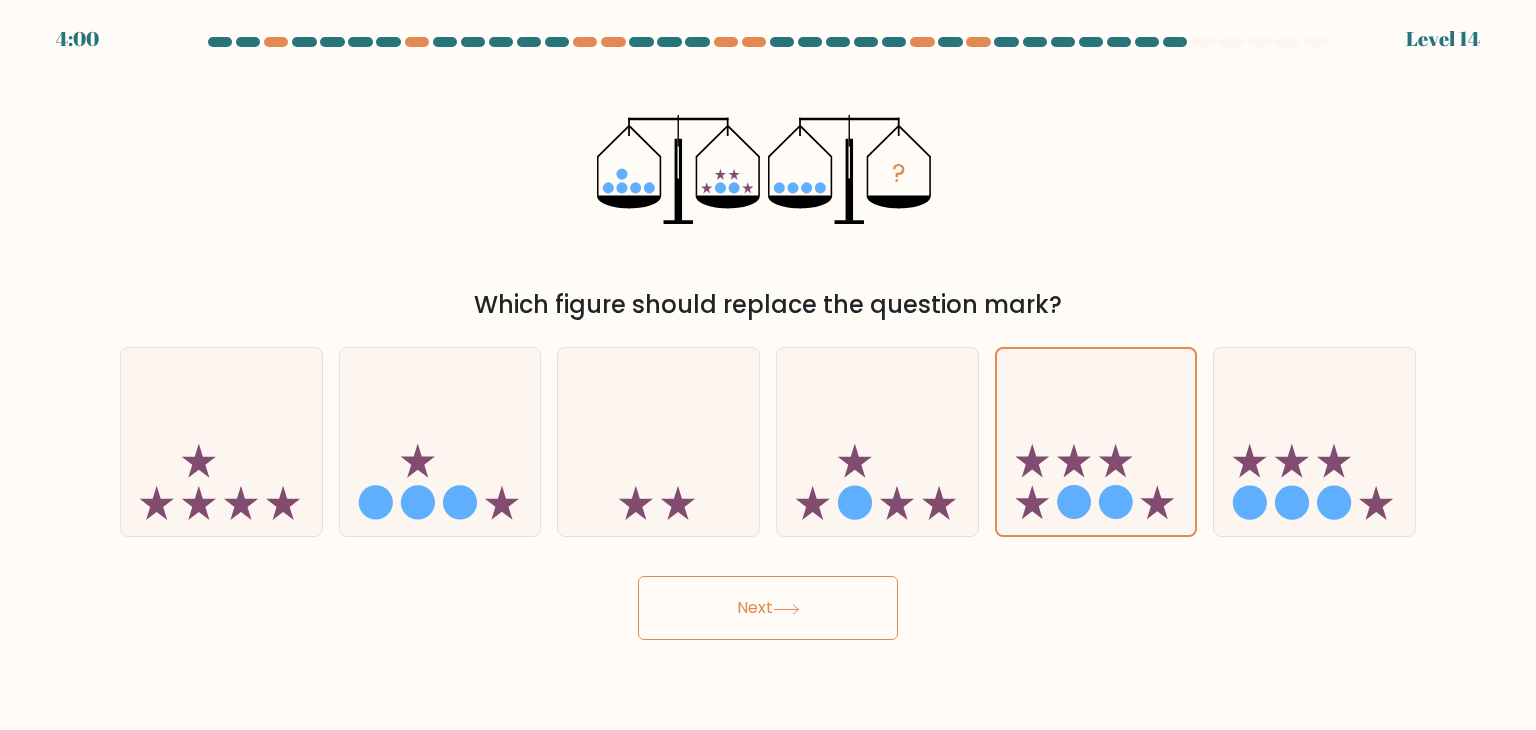 click on "Next" at bounding box center (768, 608) 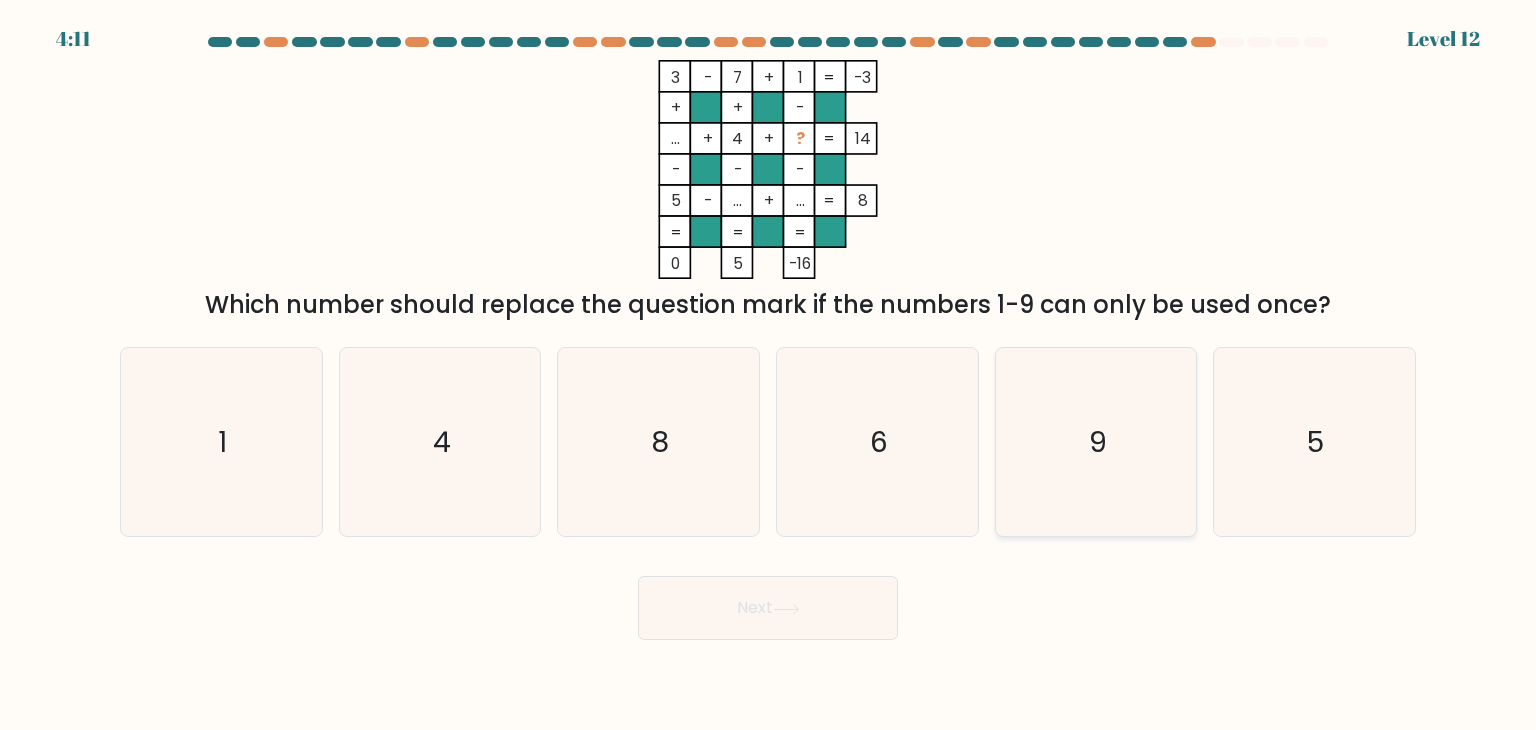click on "9" 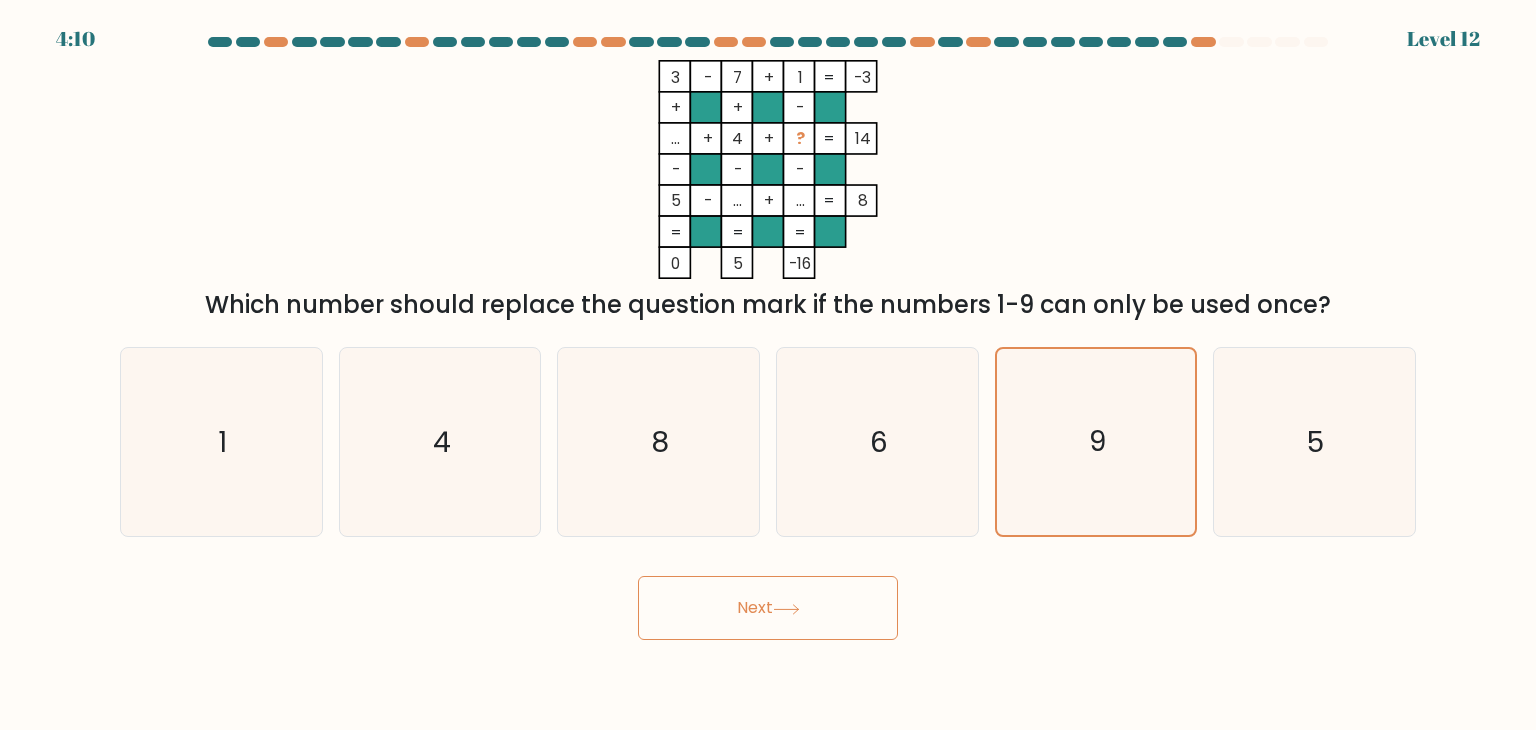 click on "Next" at bounding box center (768, 608) 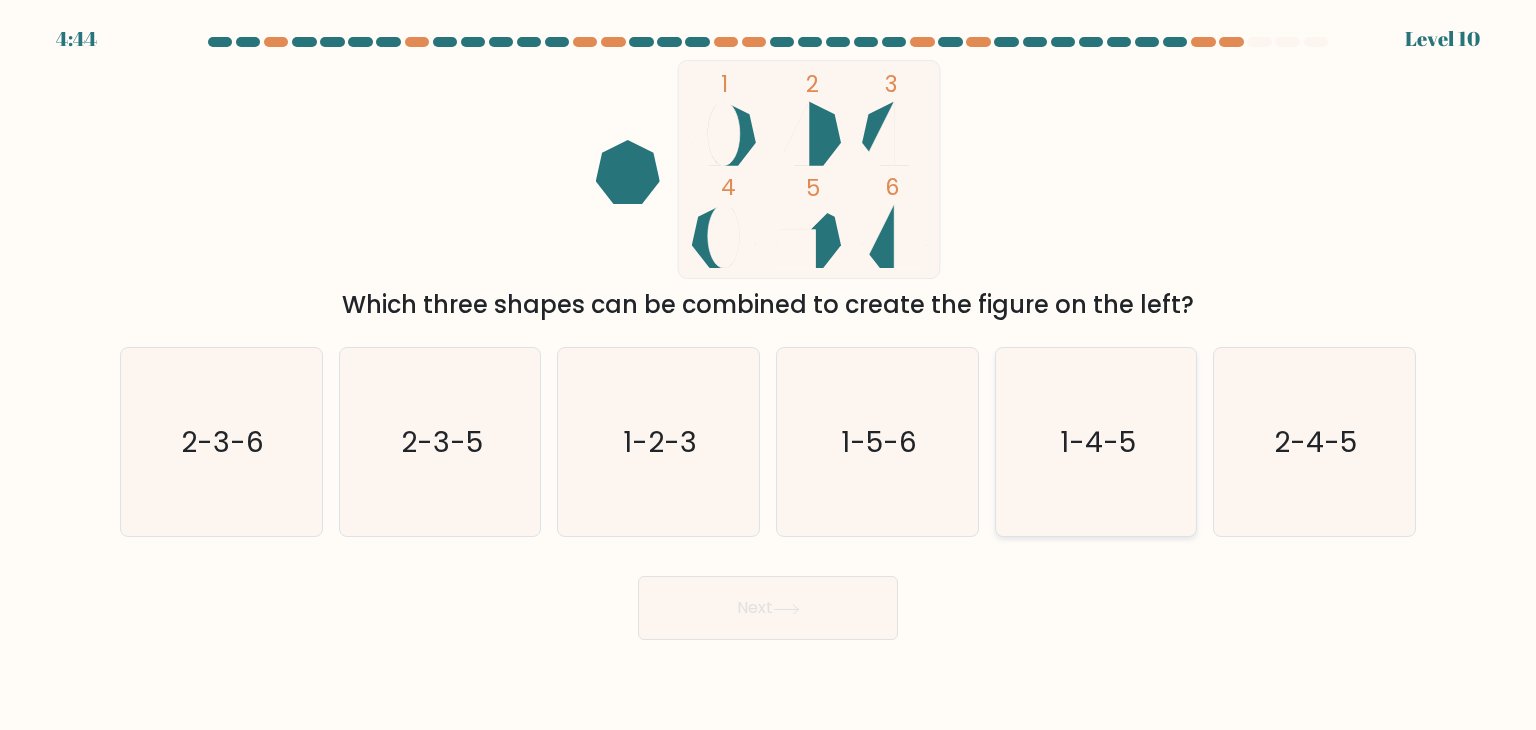 click on "1-4-5" 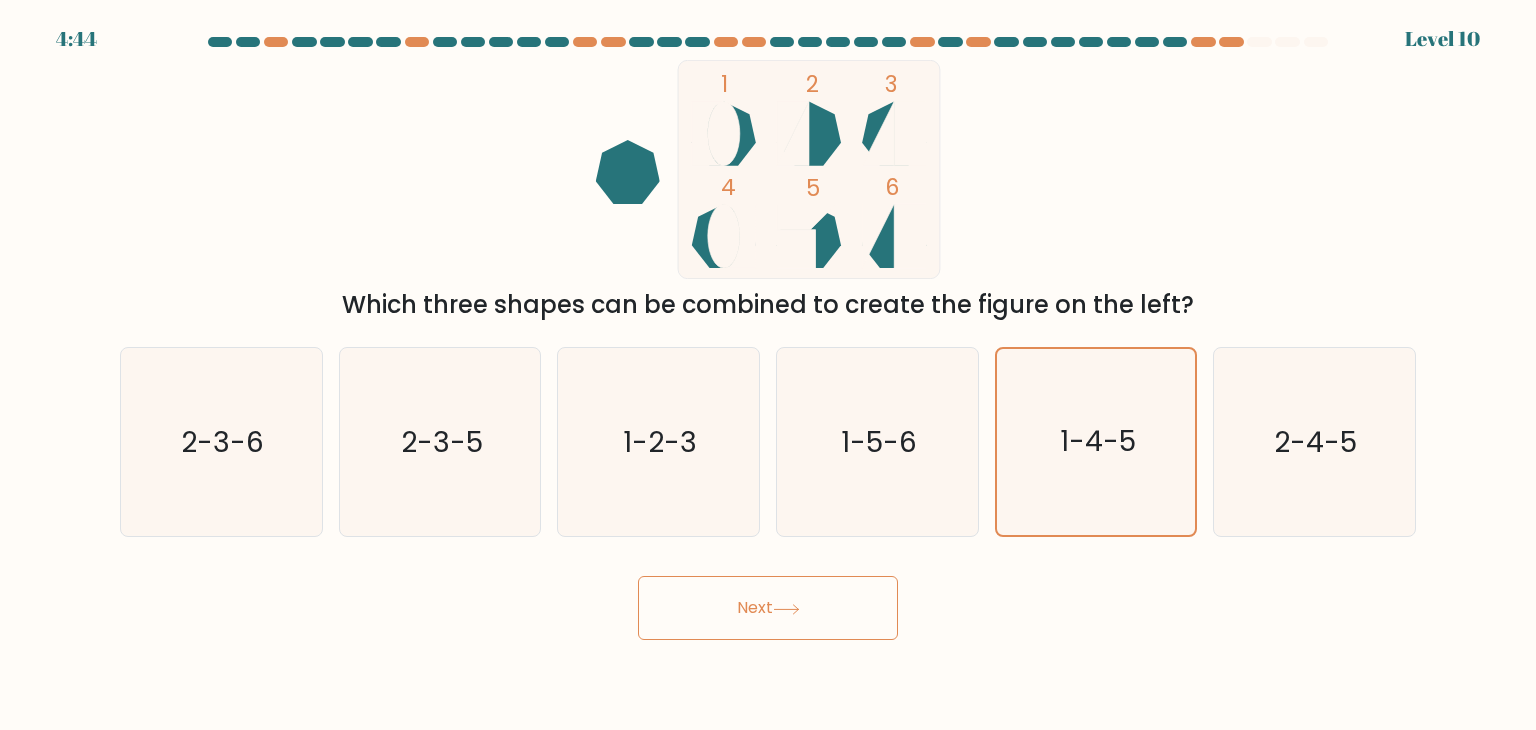 click on "Next" at bounding box center (768, 608) 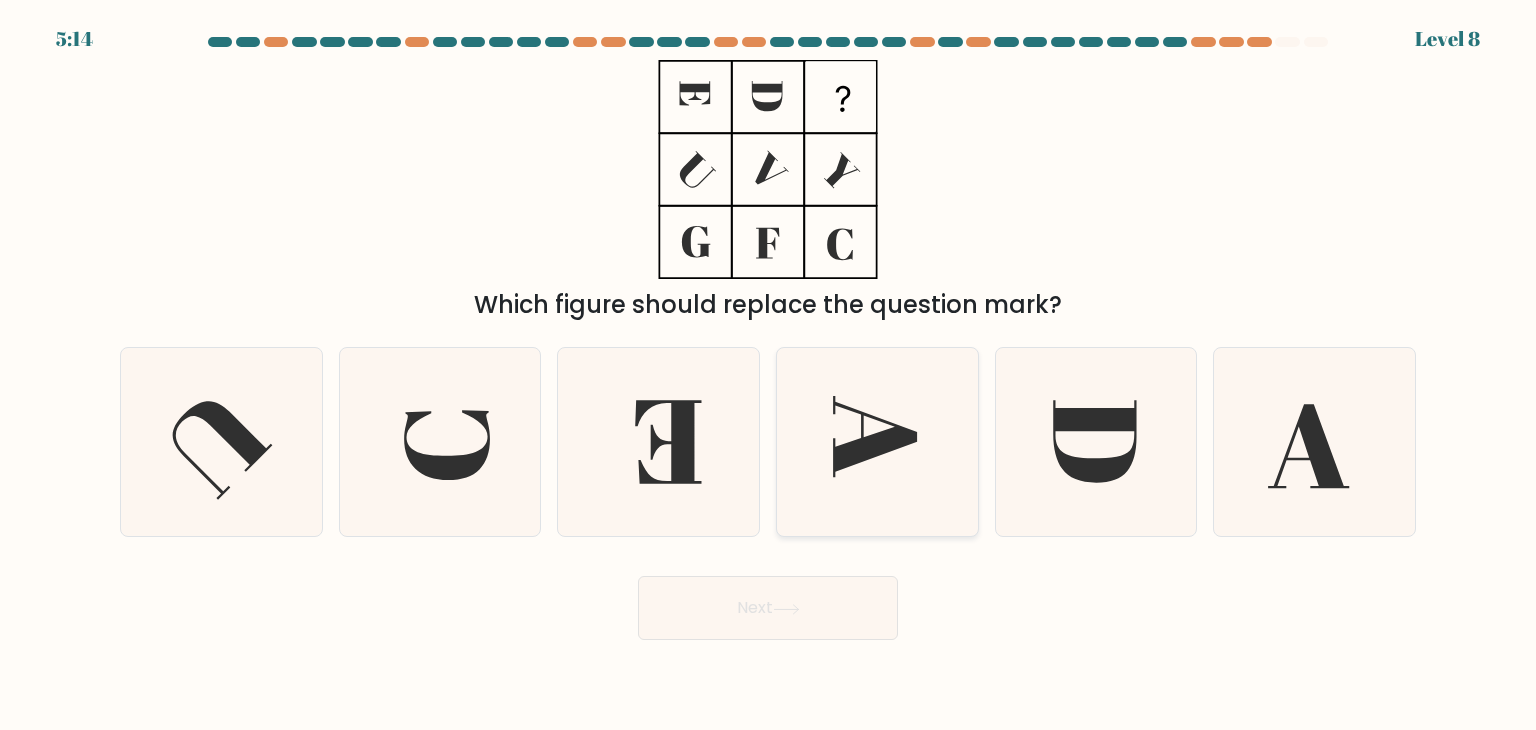 click 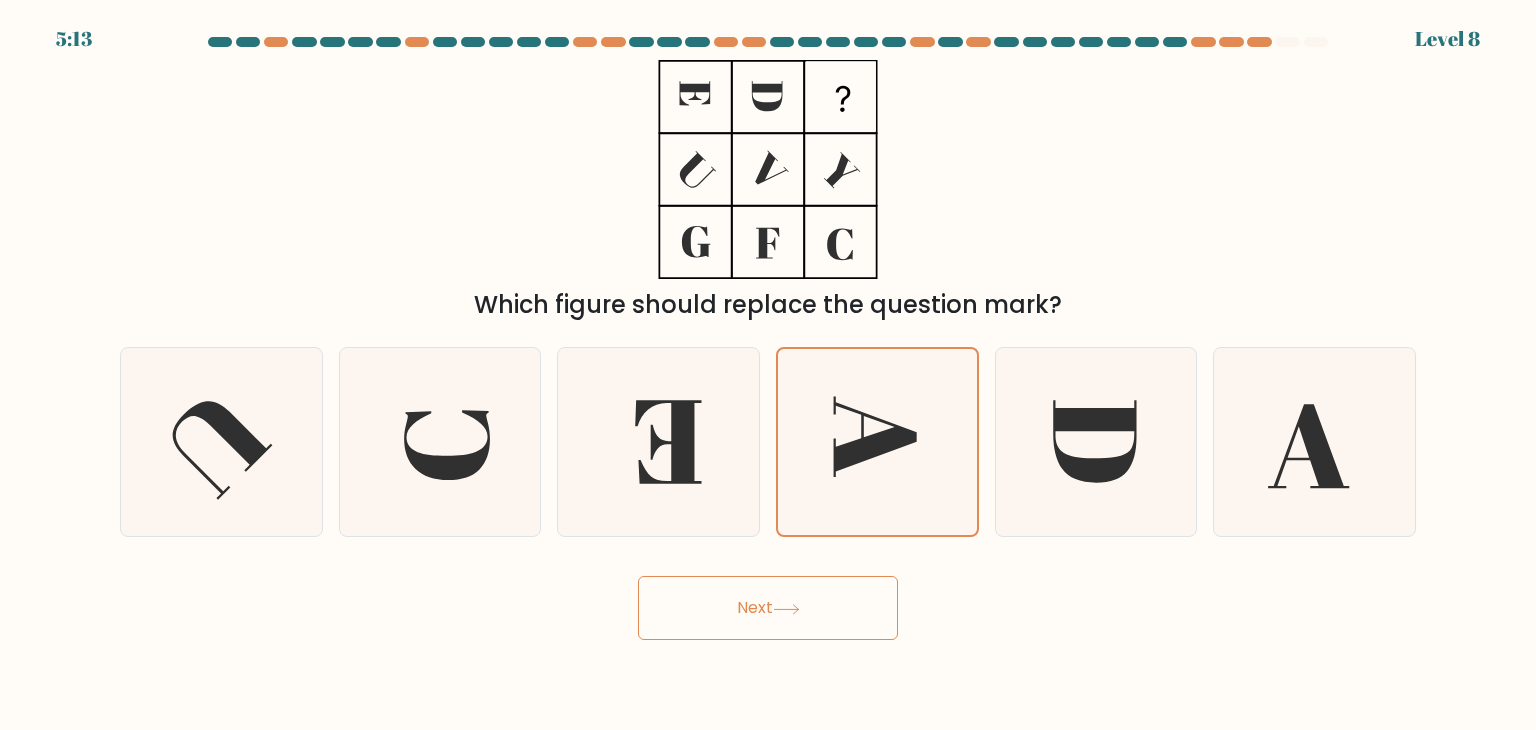 click on "Next" at bounding box center (768, 608) 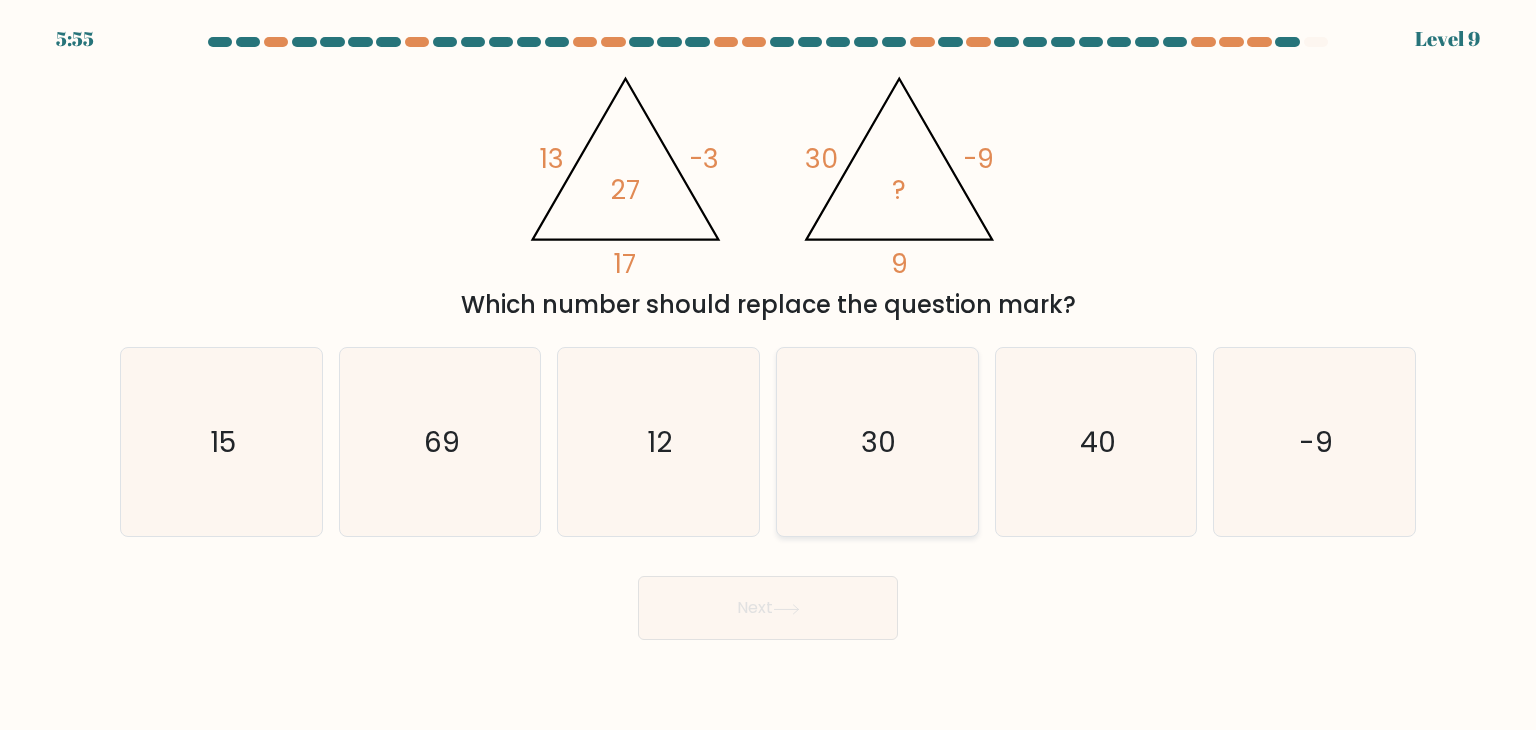 click on "30" 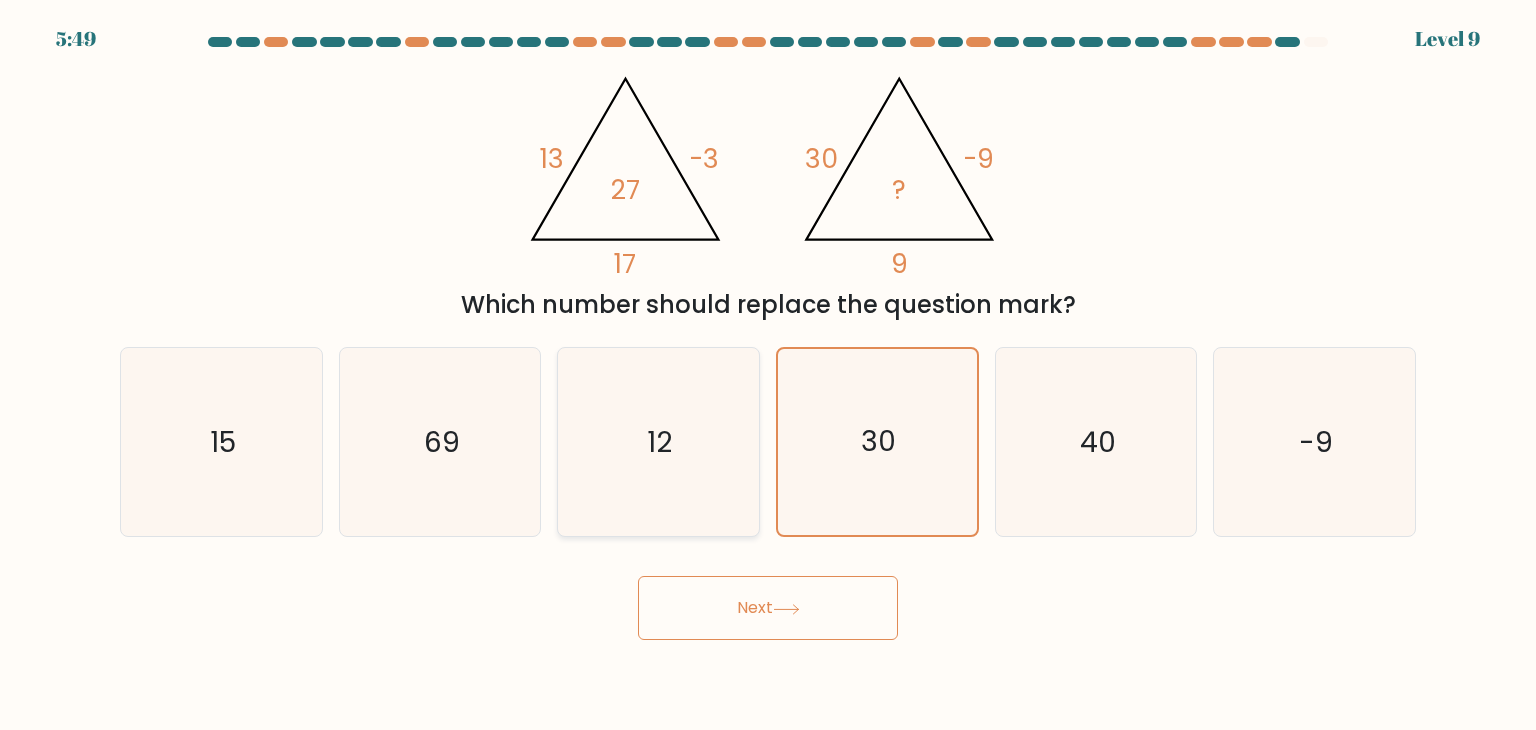 click on "12" 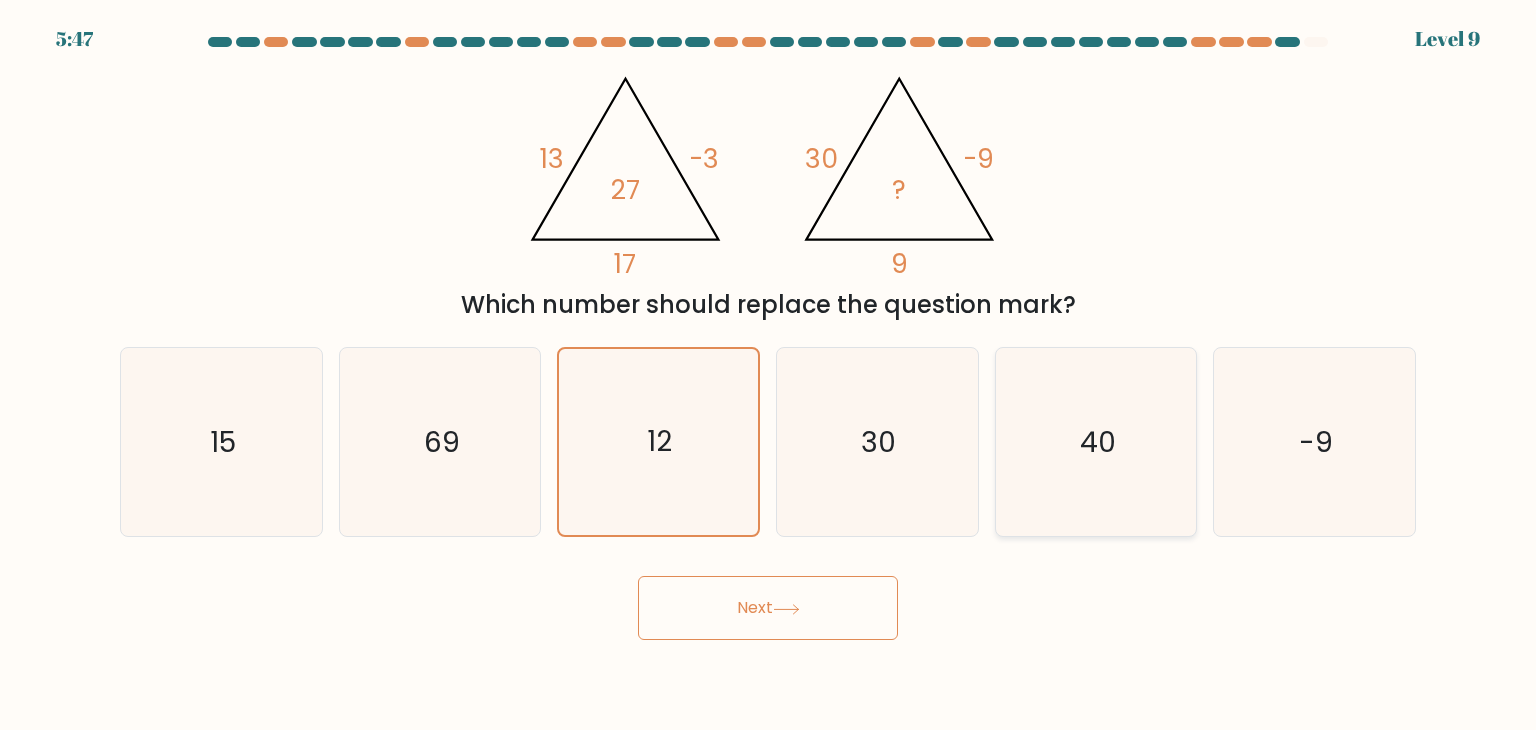 click on "40" 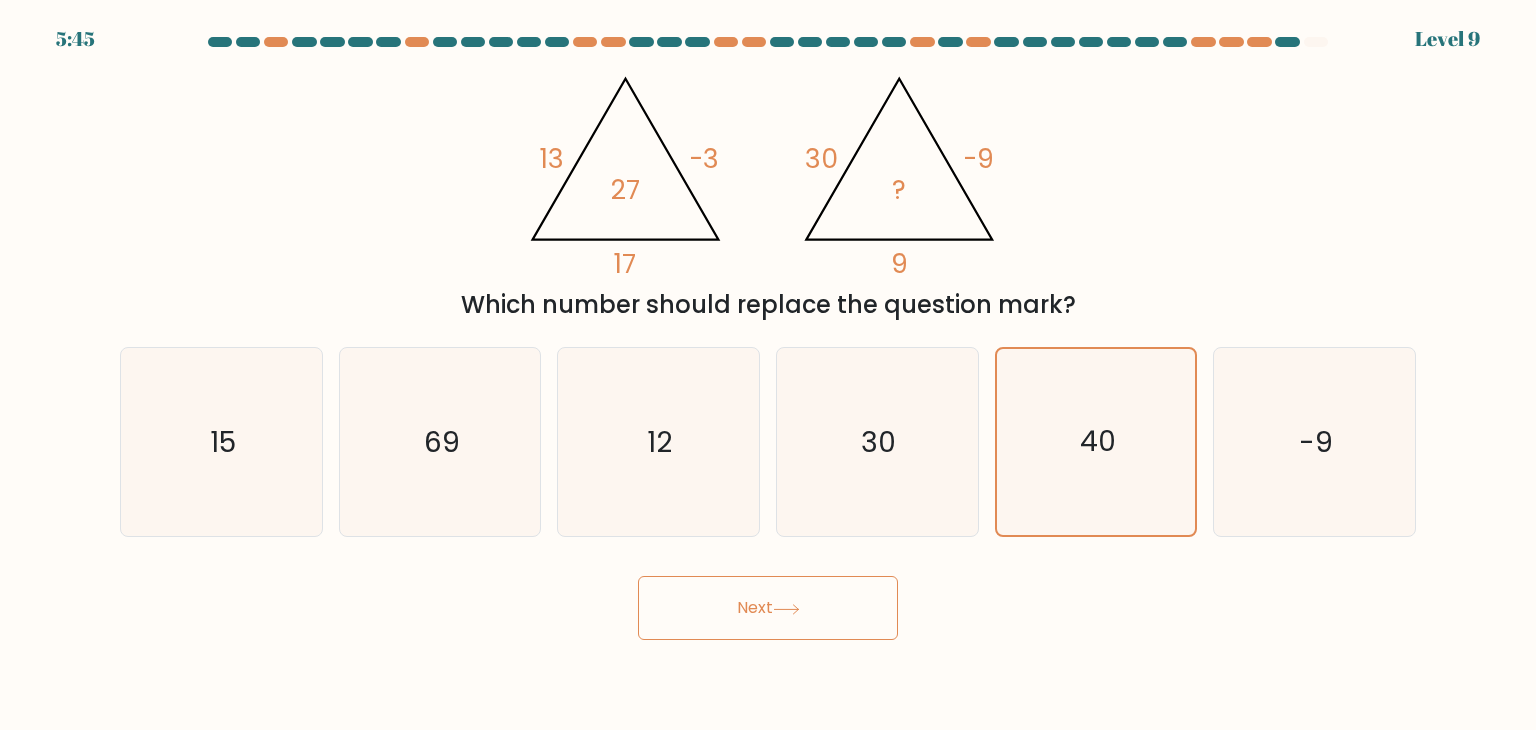 click on "Next" at bounding box center (768, 608) 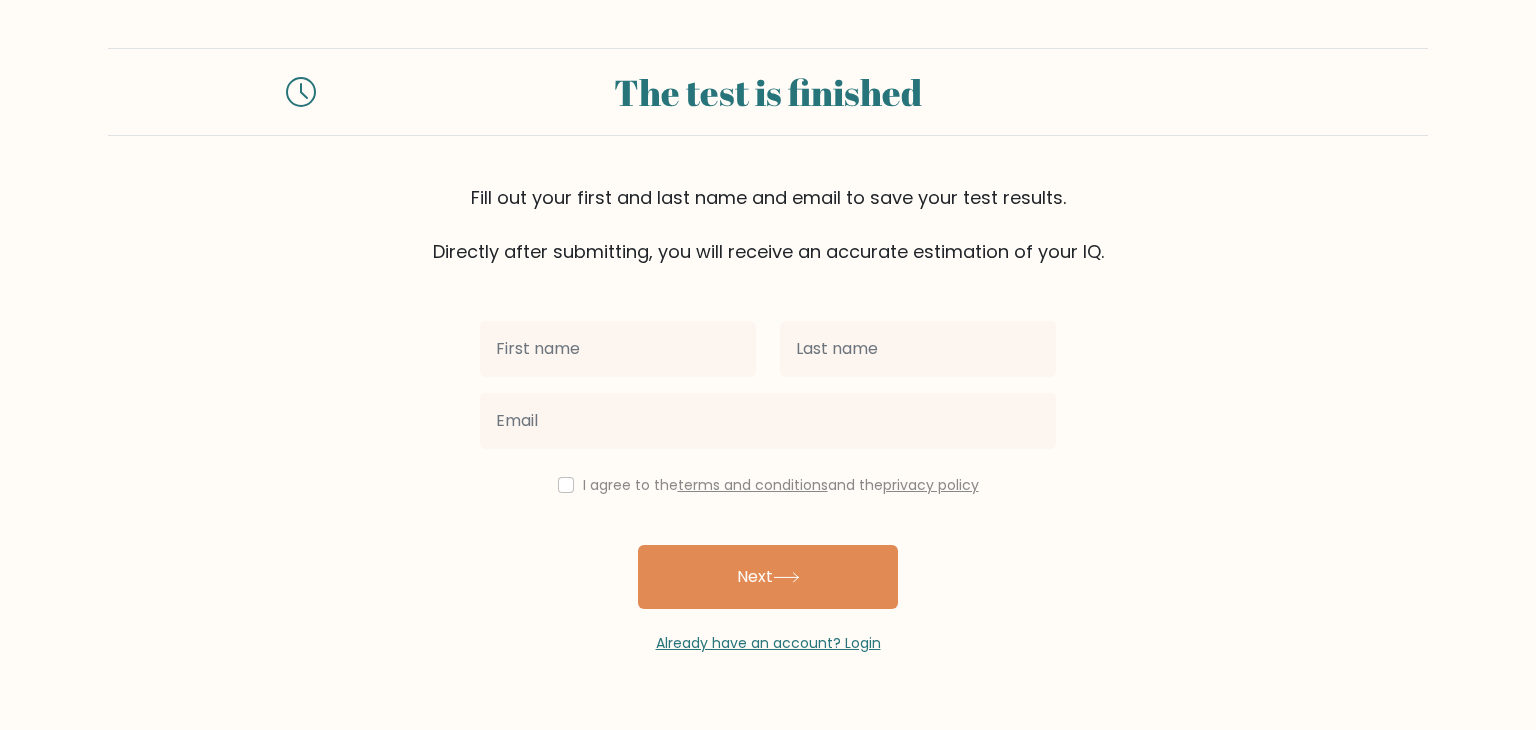 scroll, scrollTop: 0, scrollLeft: 0, axis: both 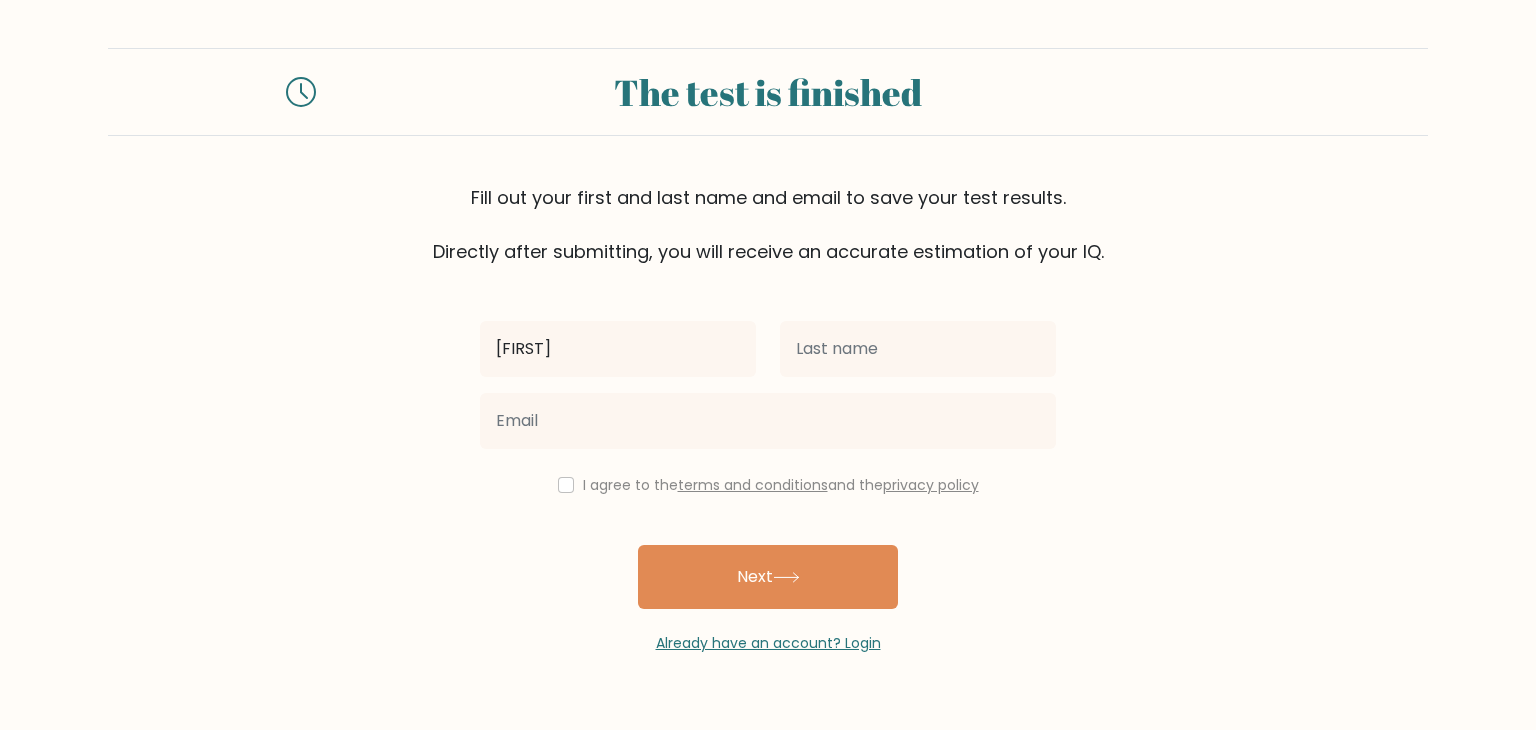 type on "syeda" 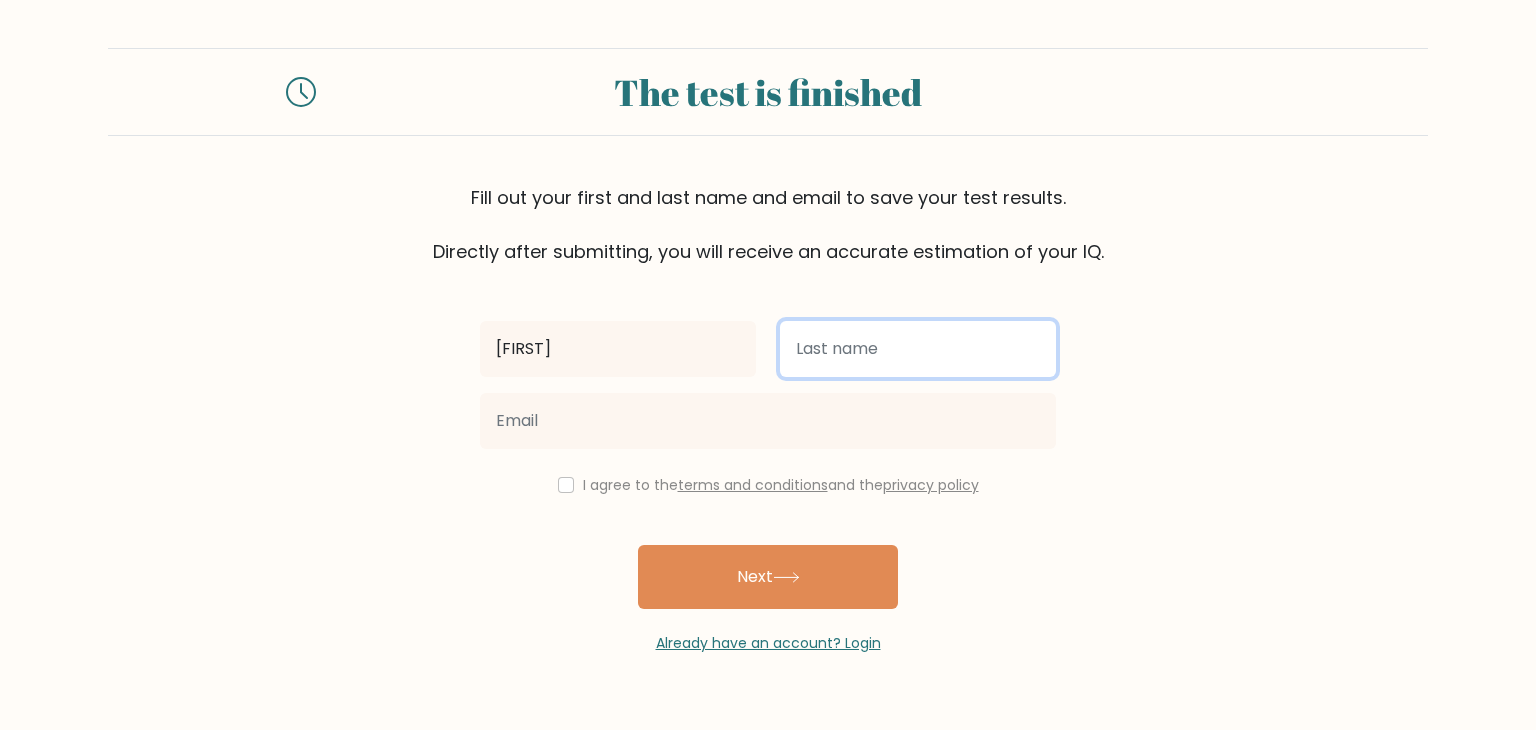 click at bounding box center [918, 349] 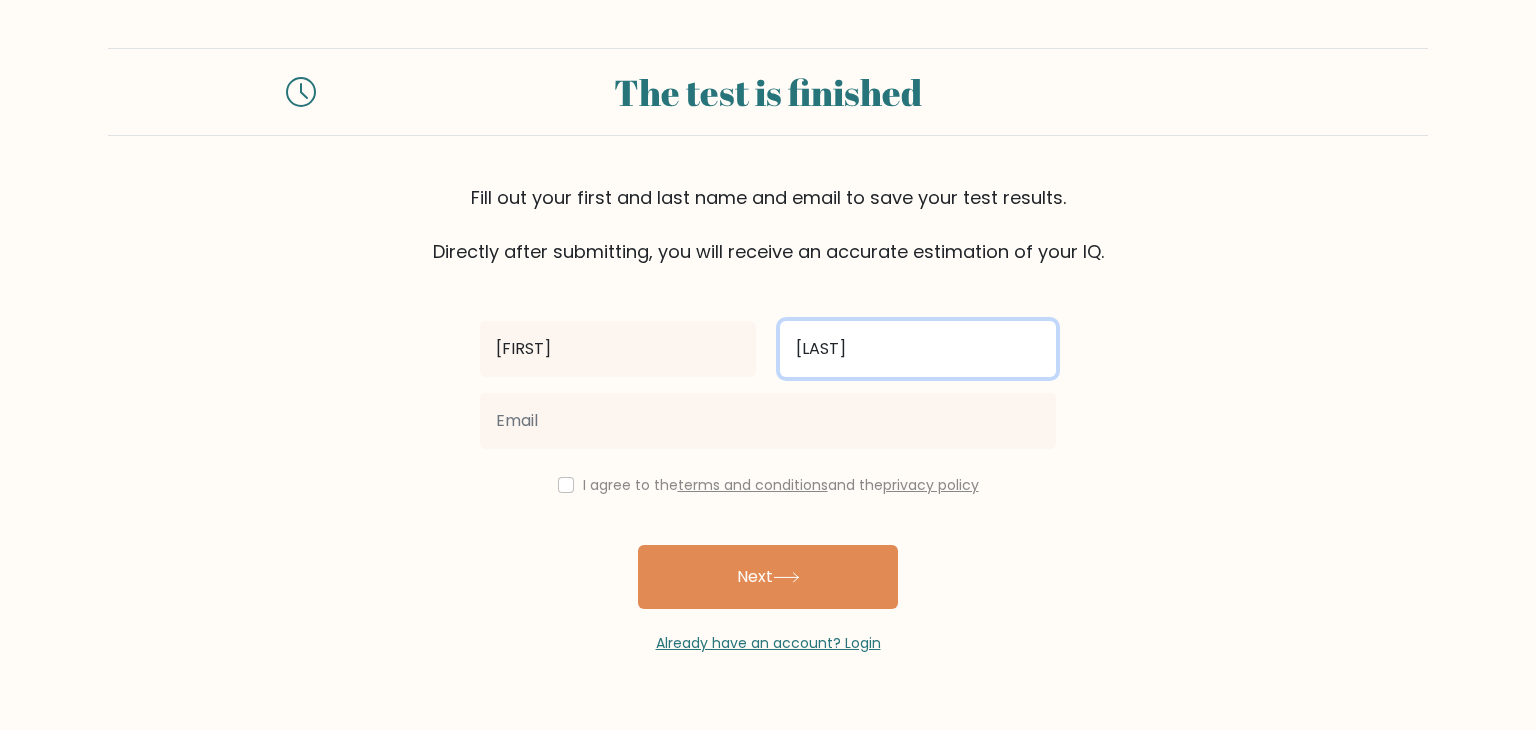 type on "bukhari" 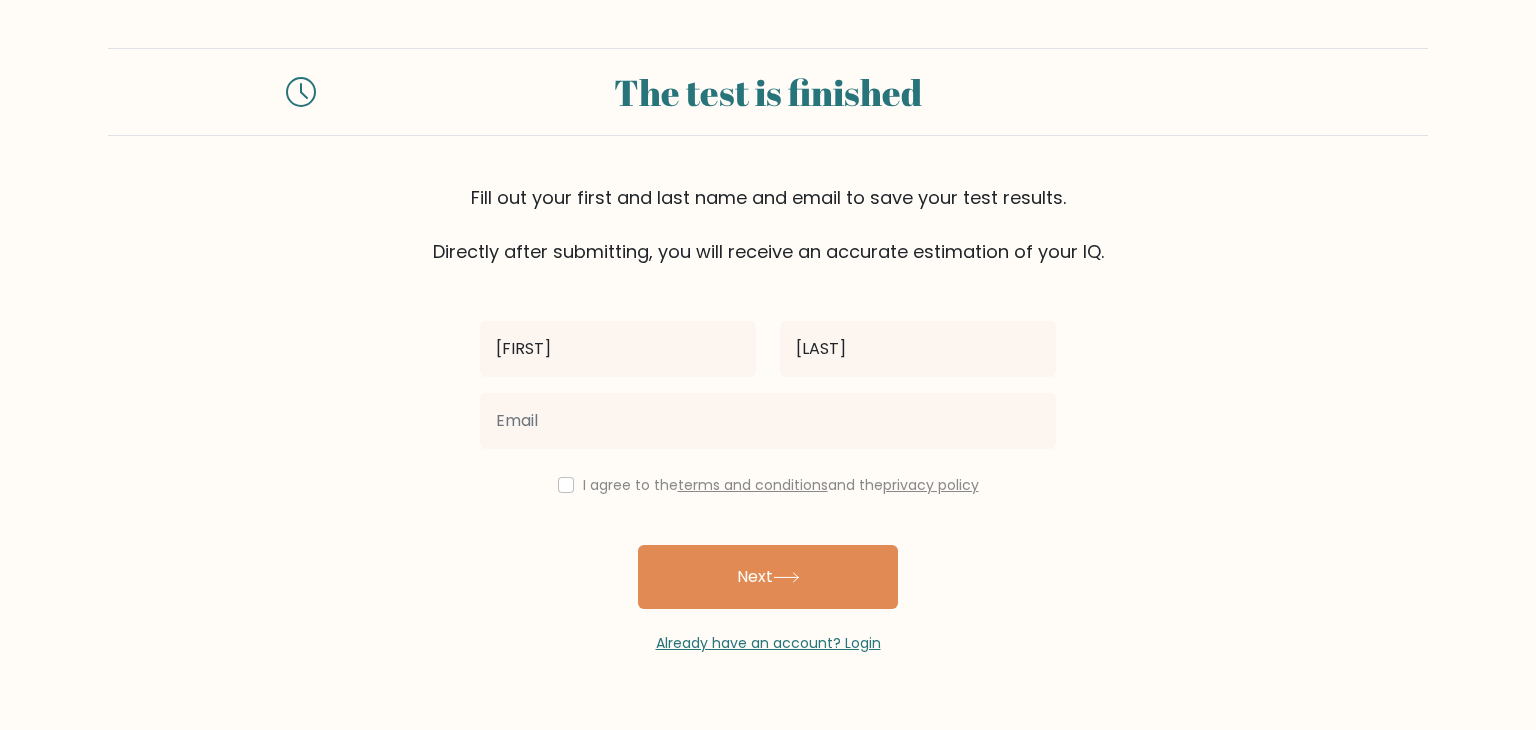 click on "syeda
bukhari
I agree to the  terms and conditions  and the  privacy policy
Next
Already have an account? Login" at bounding box center [768, 459] 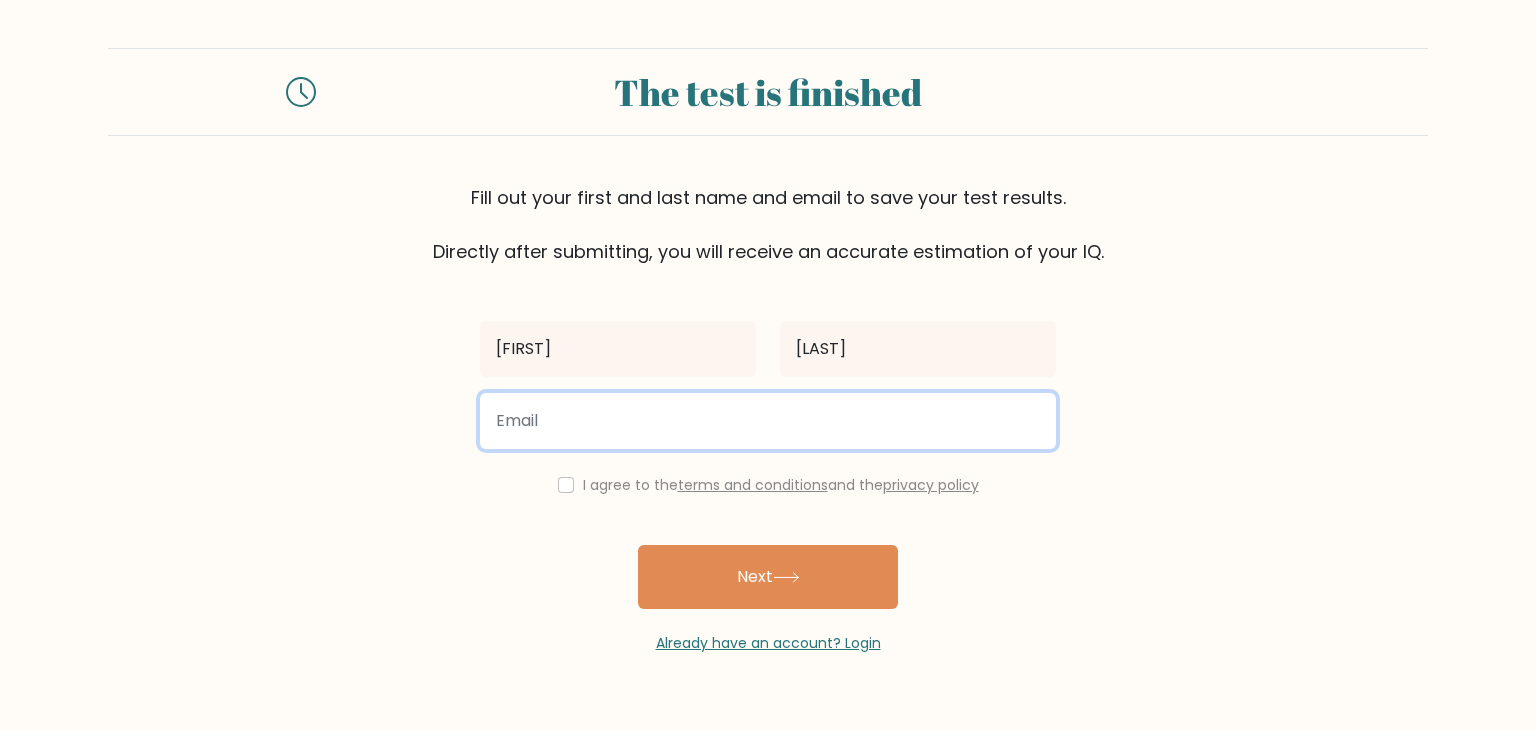 click at bounding box center [768, 421] 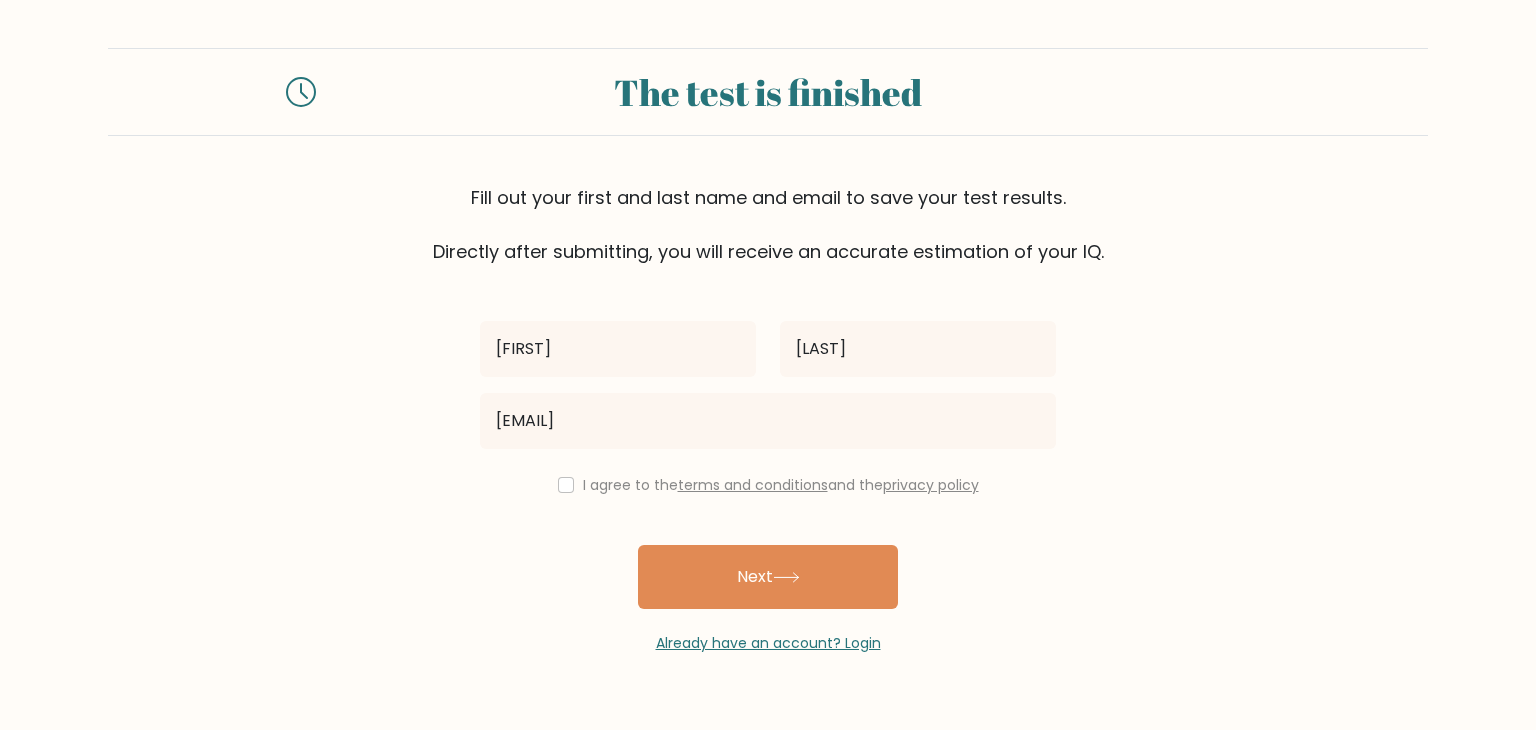 click on "I agree to the  terms and conditions  and the  privacy policy" at bounding box center [768, 485] 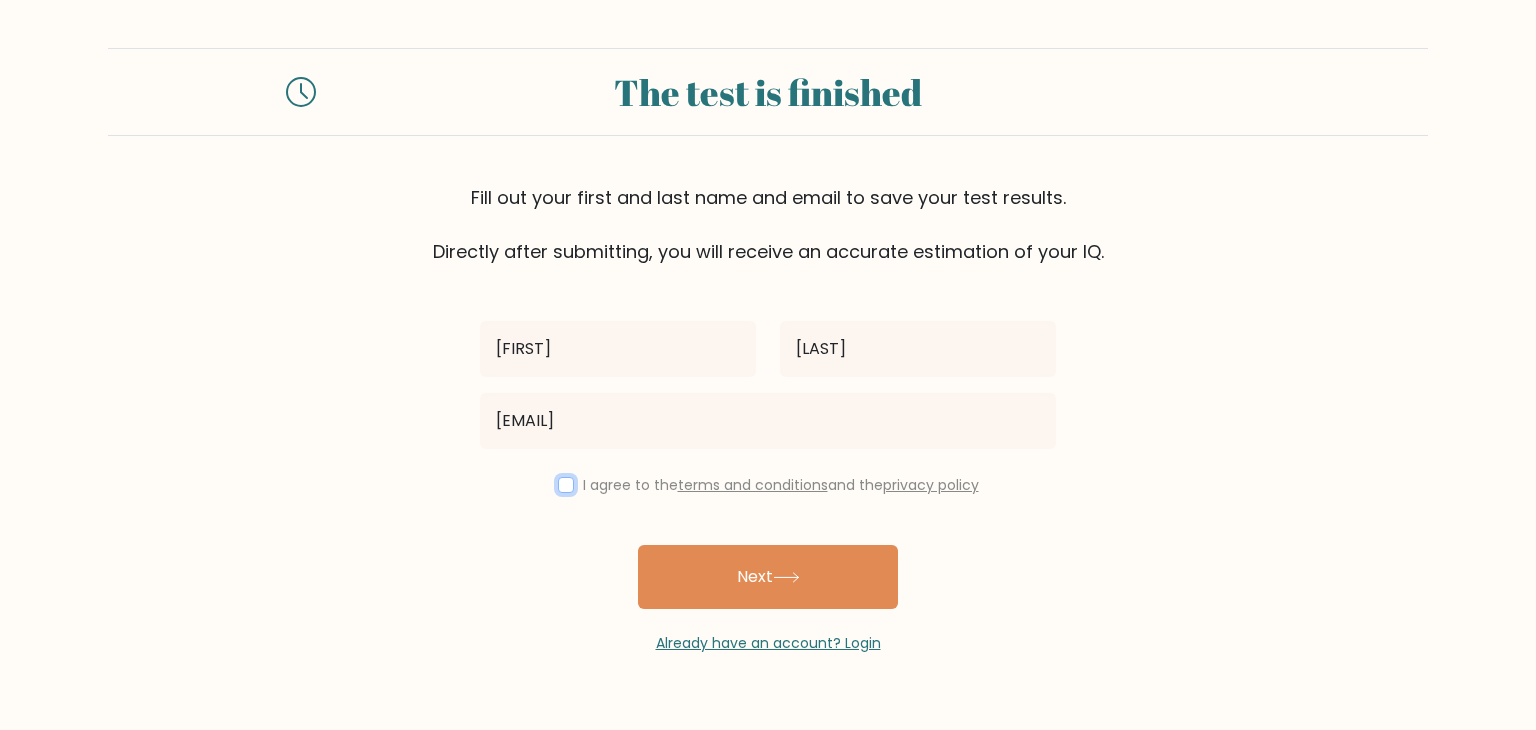 click at bounding box center (566, 485) 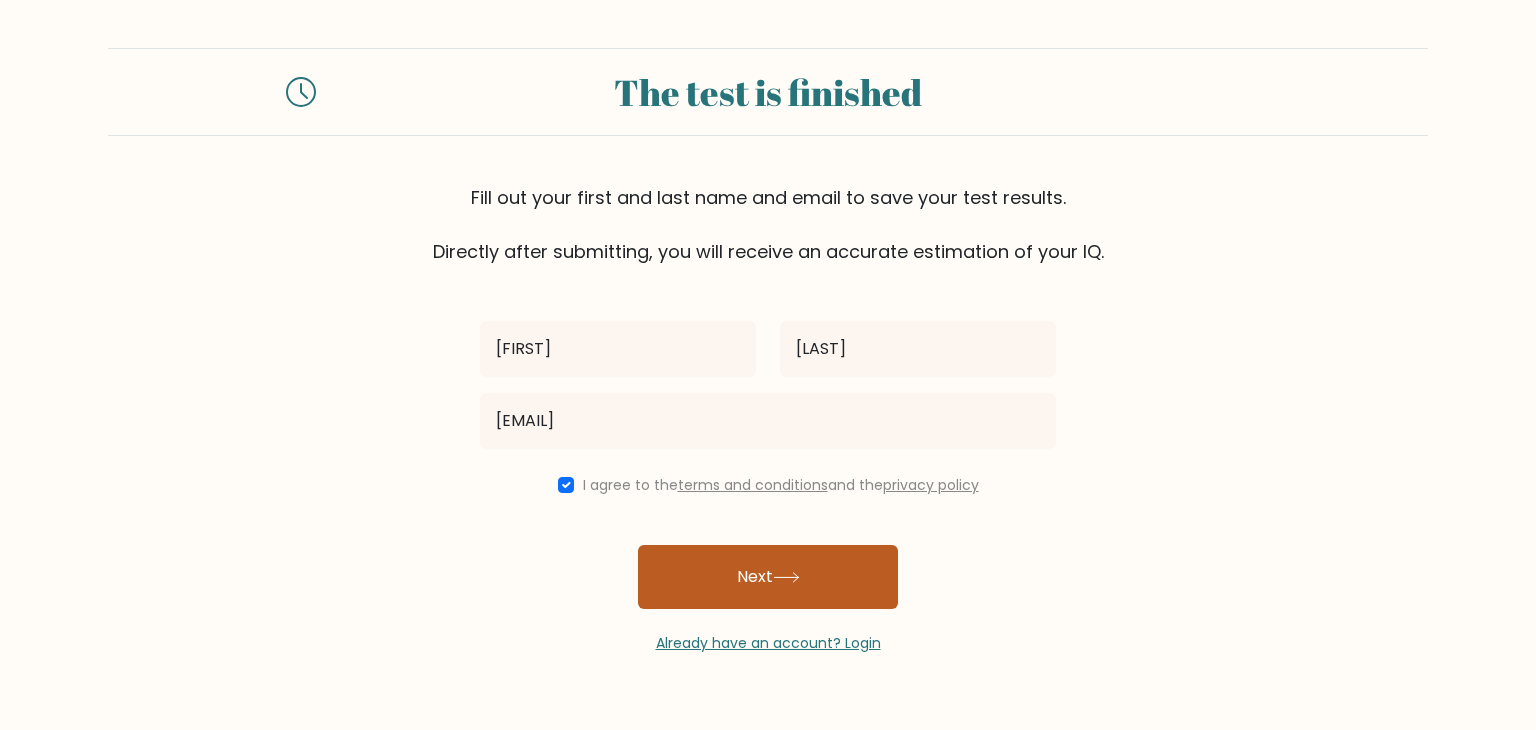 click on "Next" at bounding box center (768, 577) 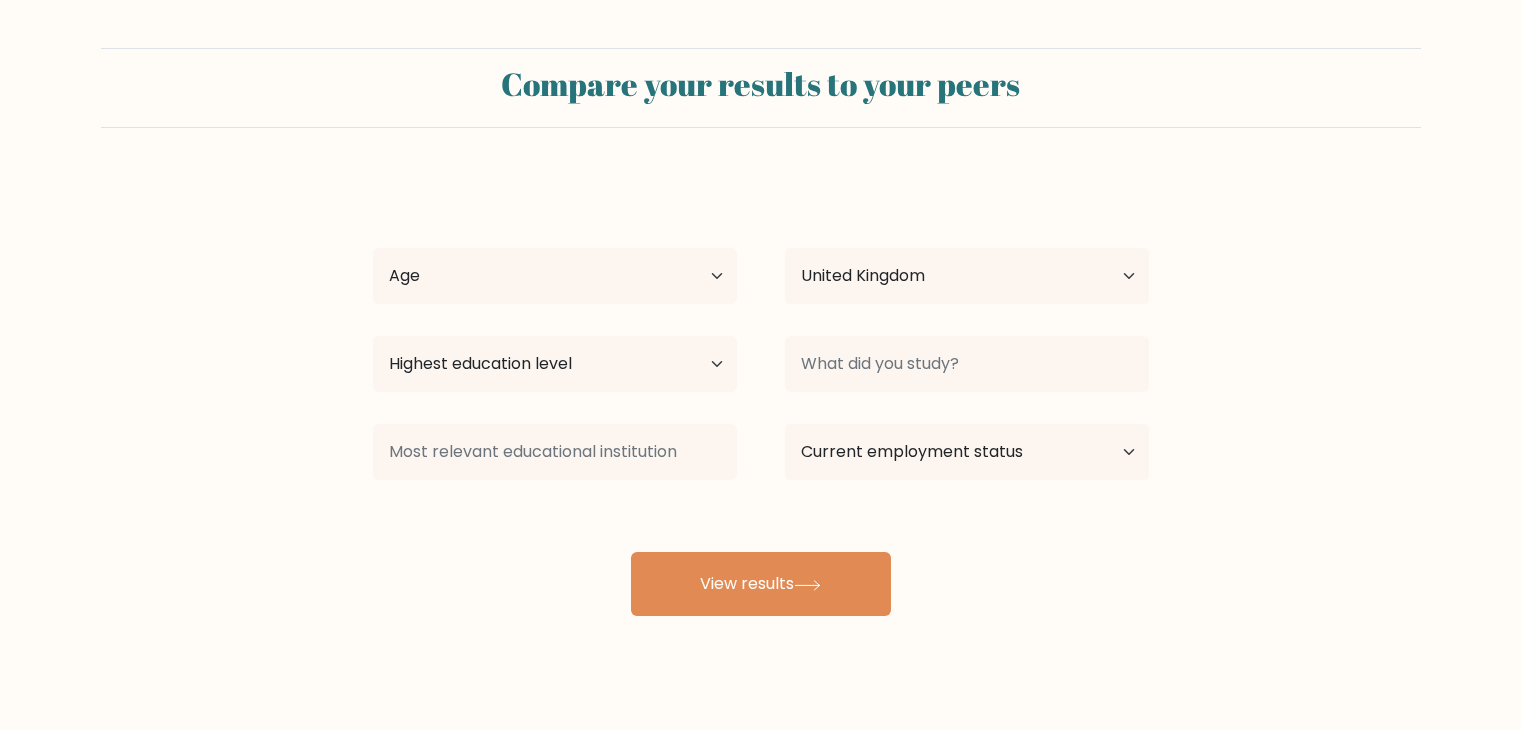 select on "GB" 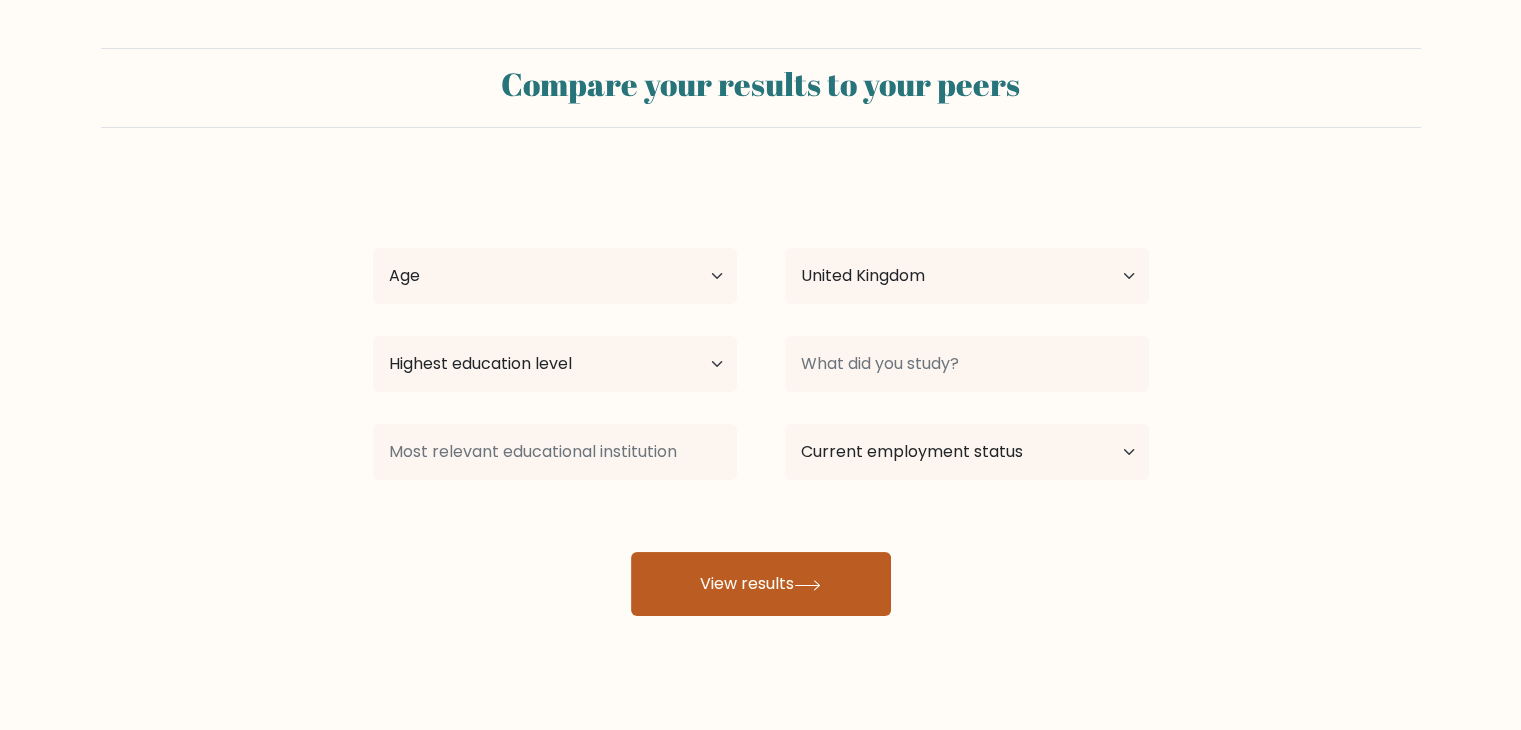 click 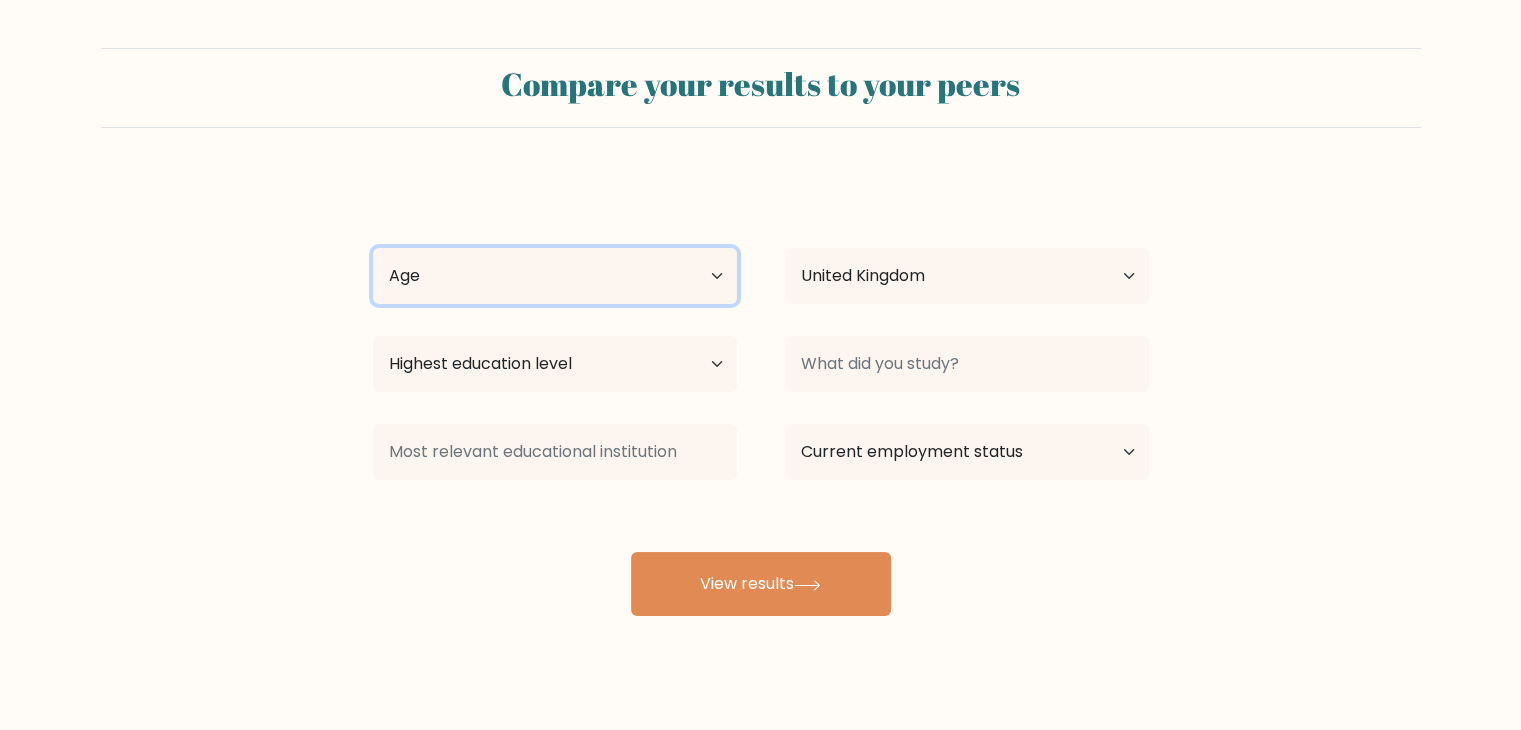 click on "Age
Under 18 years old
18-24 years old
25-34 years old
35-44 years old
45-54 years old
55-64 years old
65 years old and above" at bounding box center [555, 276] 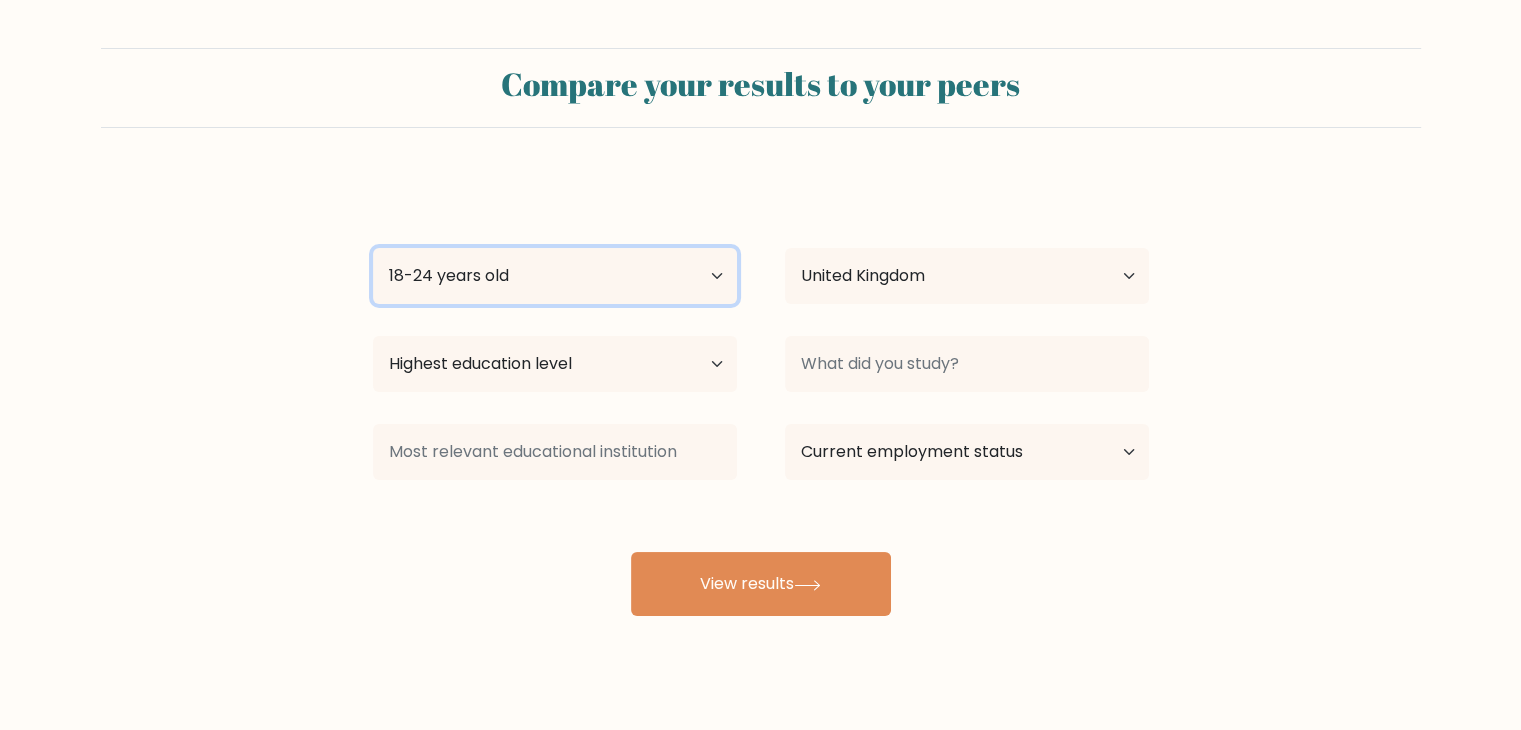 click on "Age
Under 18 years old
18-24 years old
25-34 years old
35-44 years old
45-54 years old
55-64 years old
65 years old and above" at bounding box center (555, 276) 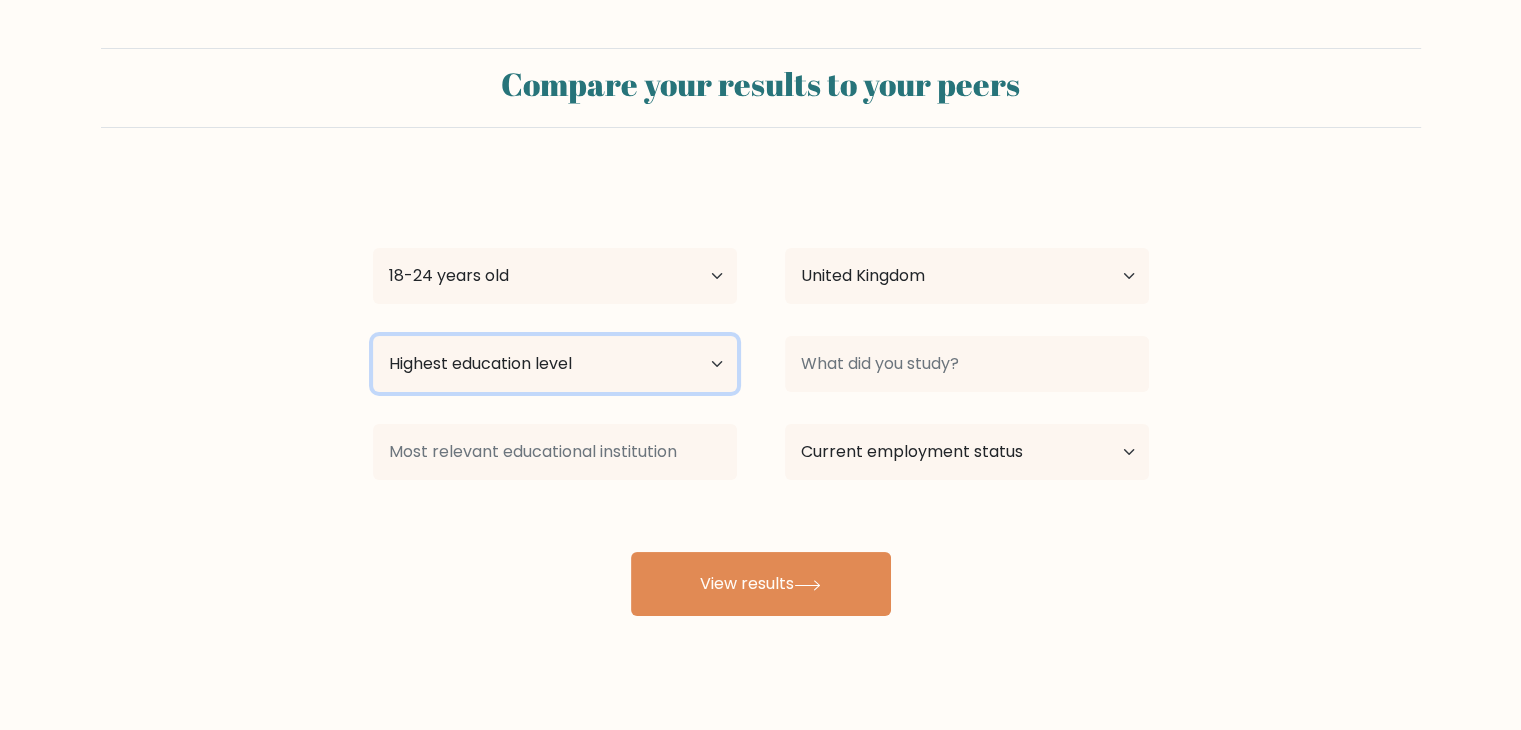 click on "Highest education level
No schooling
Primary
Lower Secondary
Upper Secondary
Occupation Specific
Bachelor's degree
Master's degree
Doctoral degree" at bounding box center (555, 364) 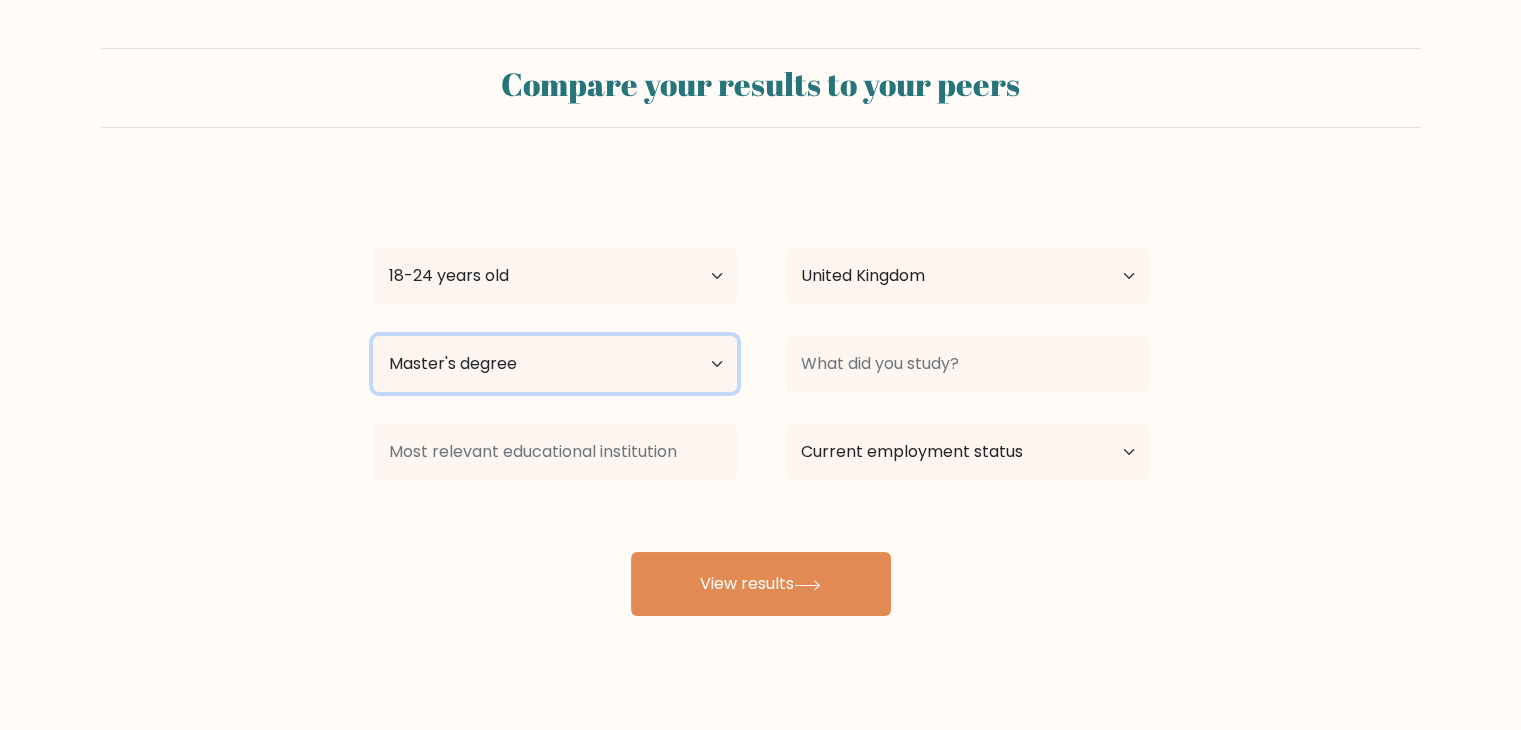 click on "Highest education level
No schooling
Primary
Lower Secondary
Upper Secondary
Occupation Specific
Bachelor's degree
Master's degree
Doctoral degree" at bounding box center [555, 364] 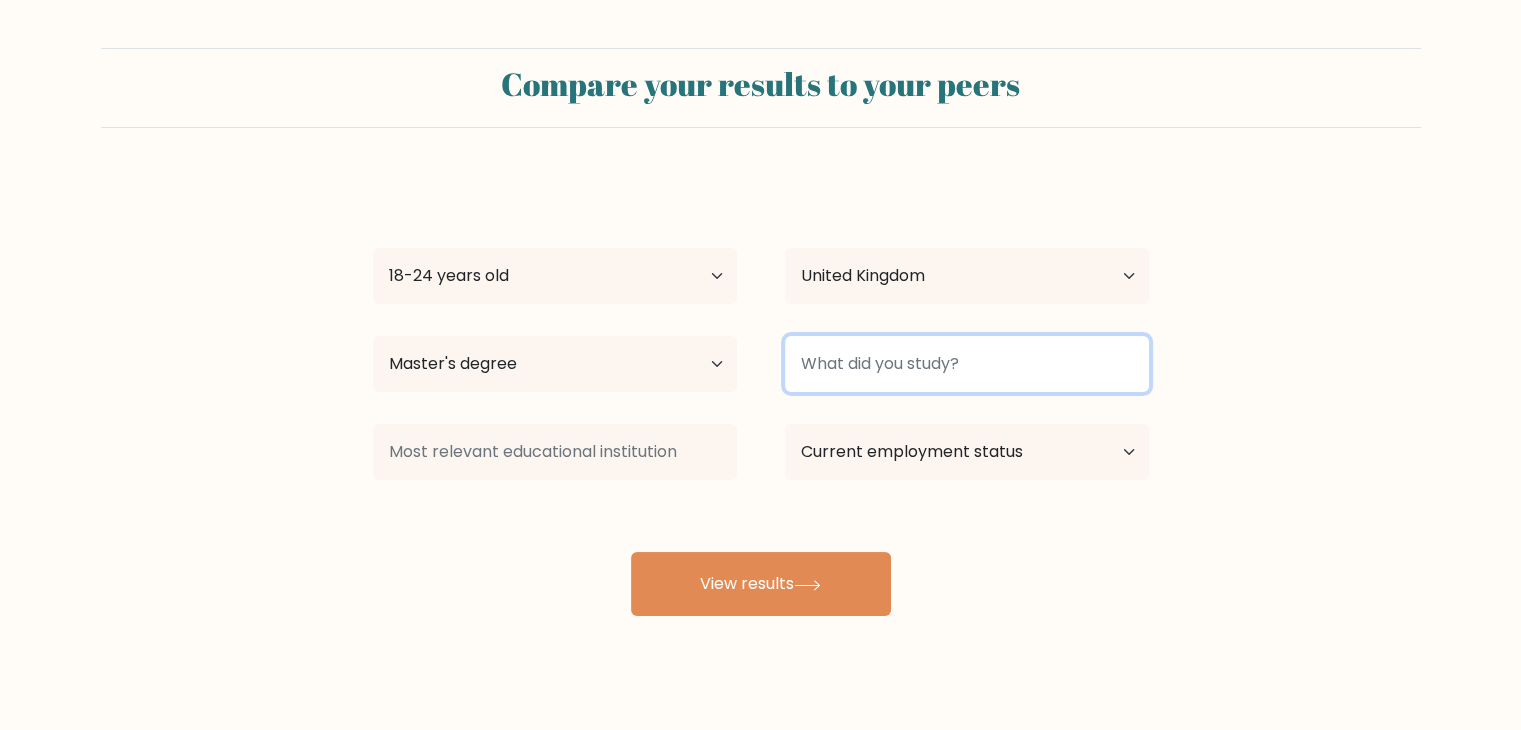 click at bounding box center [967, 364] 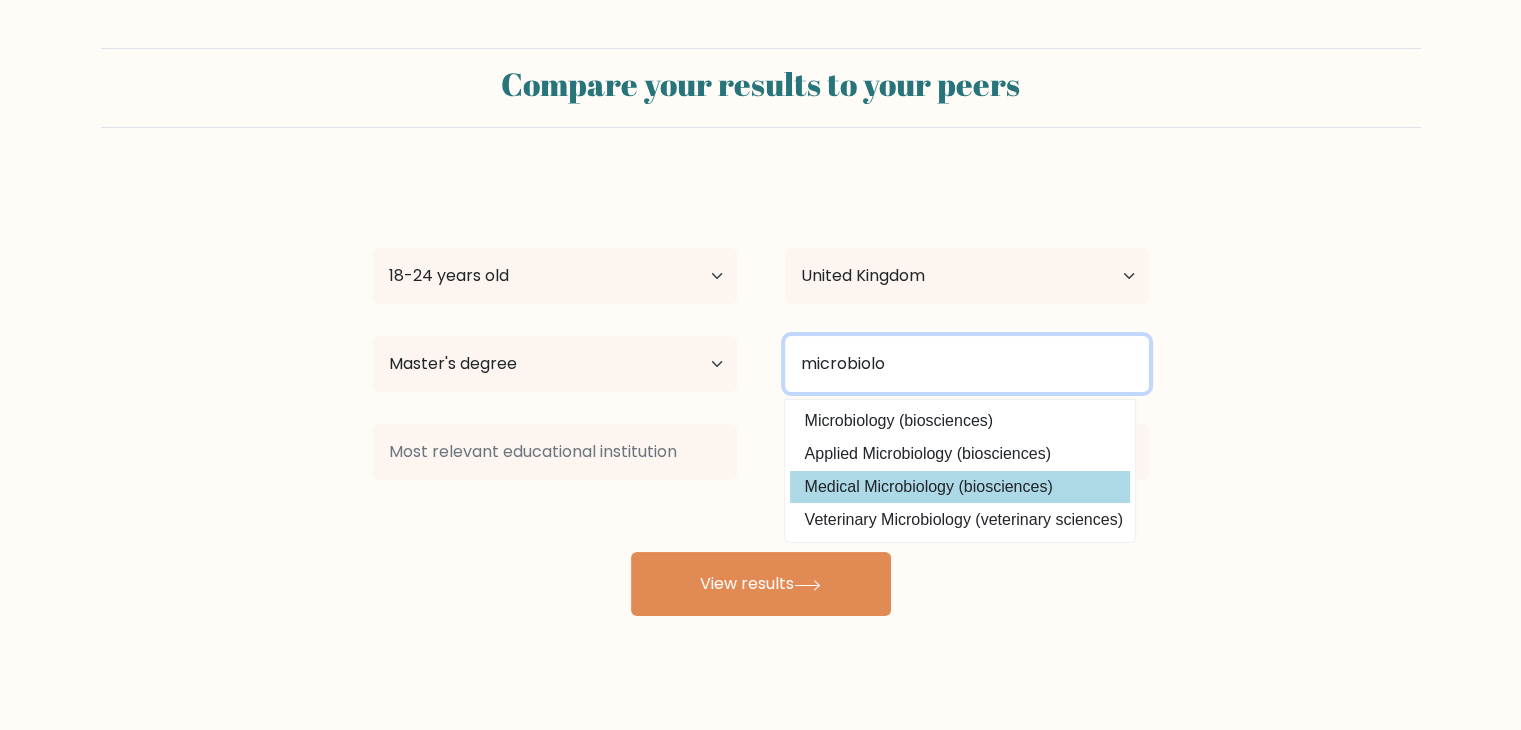 type on "microbiolo" 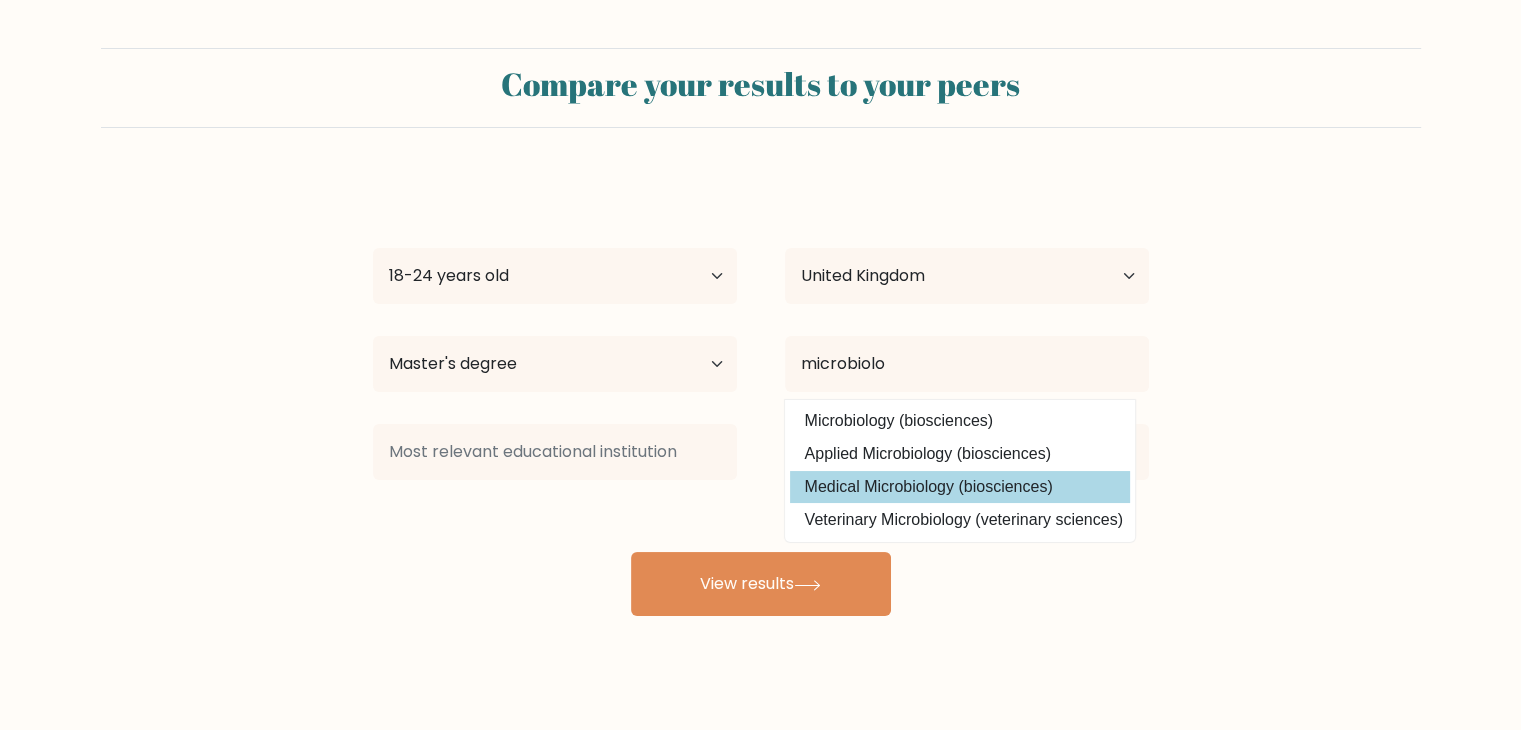 click on "syeda
bukhari
Age
Under 18 years old
18-24 years old
25-34 years old
35-44 years old
45-54 years old
55-64 years old
65 years old and above
Country
Afghanistan
Albania
Algeria
American Samoa
Andorra
Angola
Anguilla
Antarctica
Antigua and Barbuda
Argentina
Armenia
Aruba
Australia
Austria
Azerbaijan
Bahamas
Bahrain
Bangladesh
Barbados
Belarus
Belgium
Belize
Benin
Bermuda
Bhutan
Bolivia
Bonaire, Sint Eustatius and Saba
Bosnia and Herzegovina
Botswana
Bouvet Island
Brazil
Brunei" at bounding box center (761, 396) 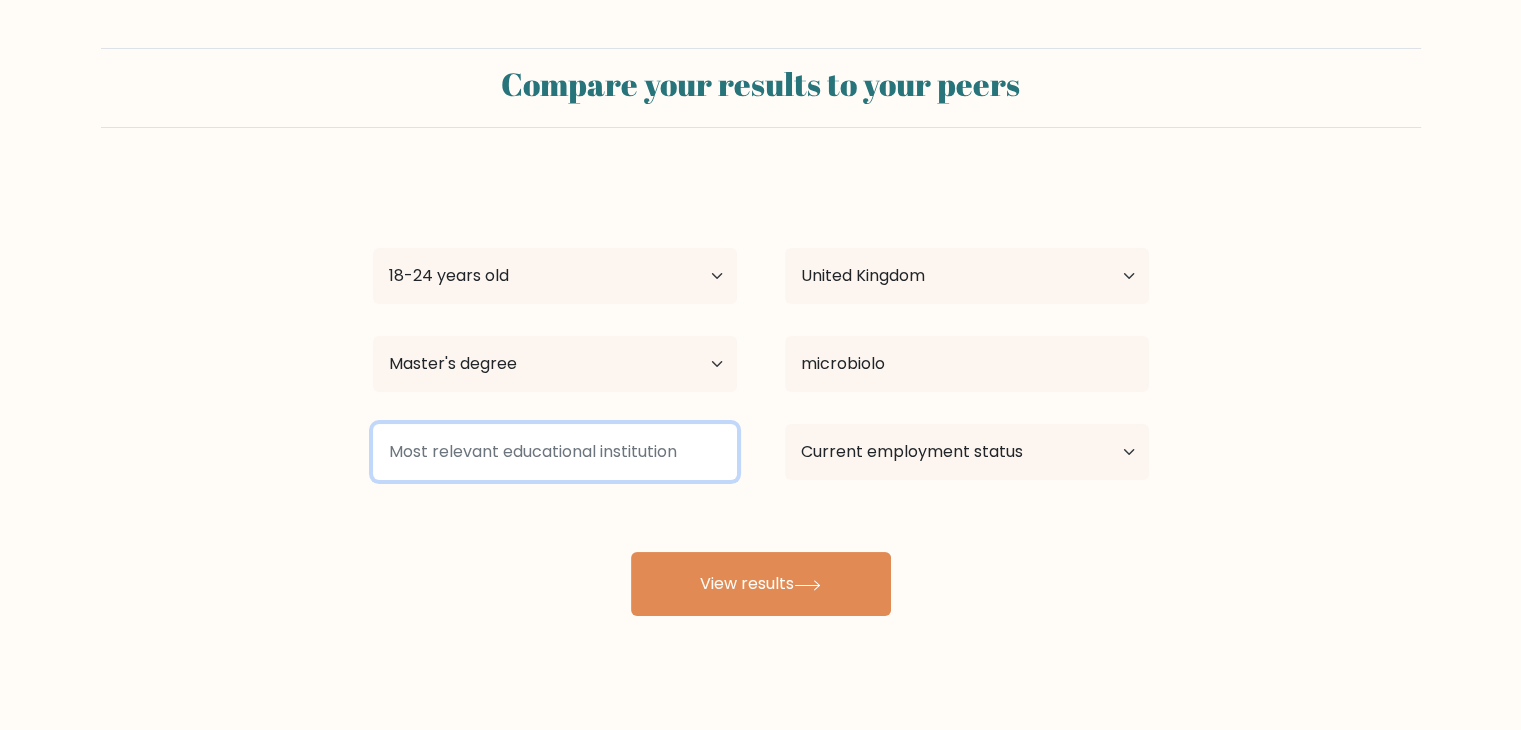 click at bounding box center [555, 452] 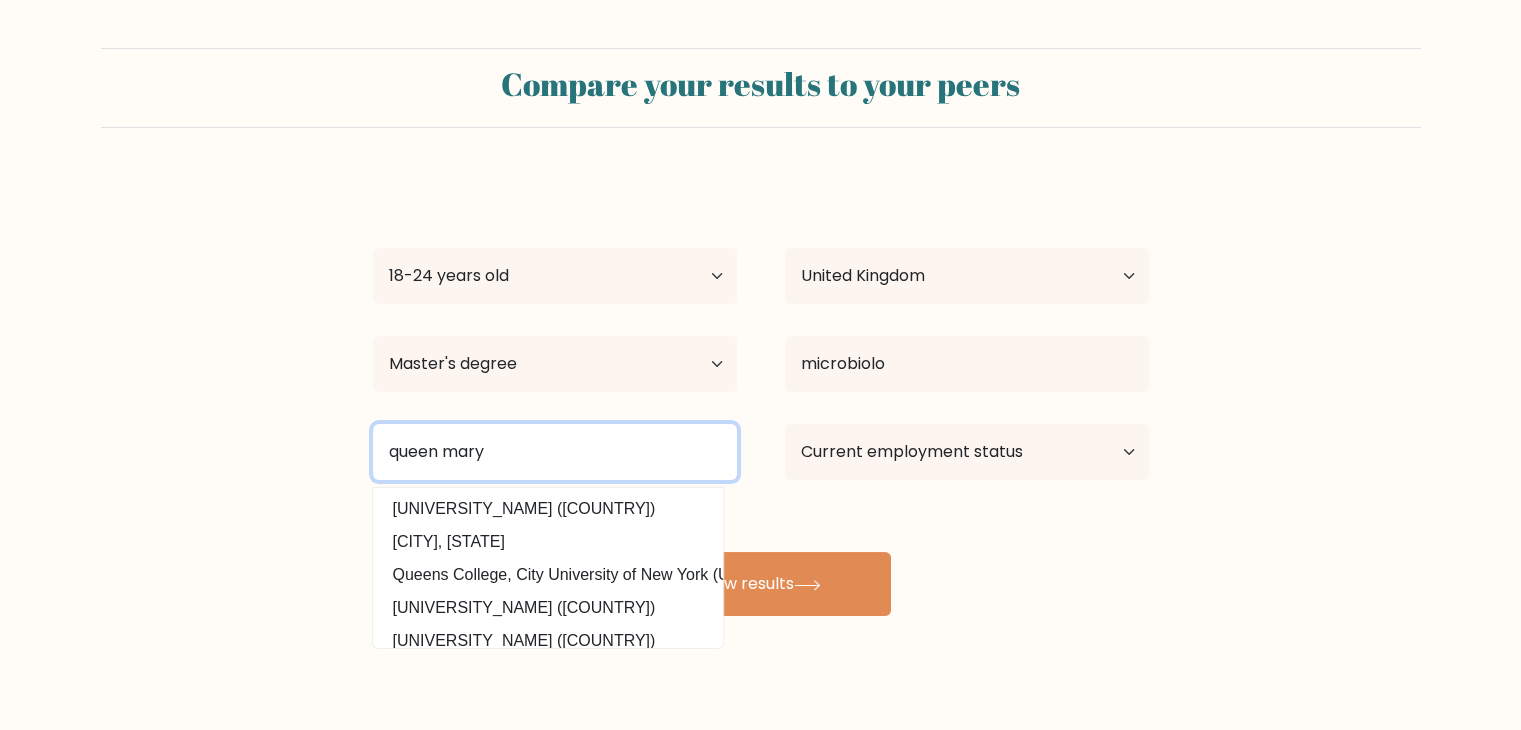 type on "queen mary" 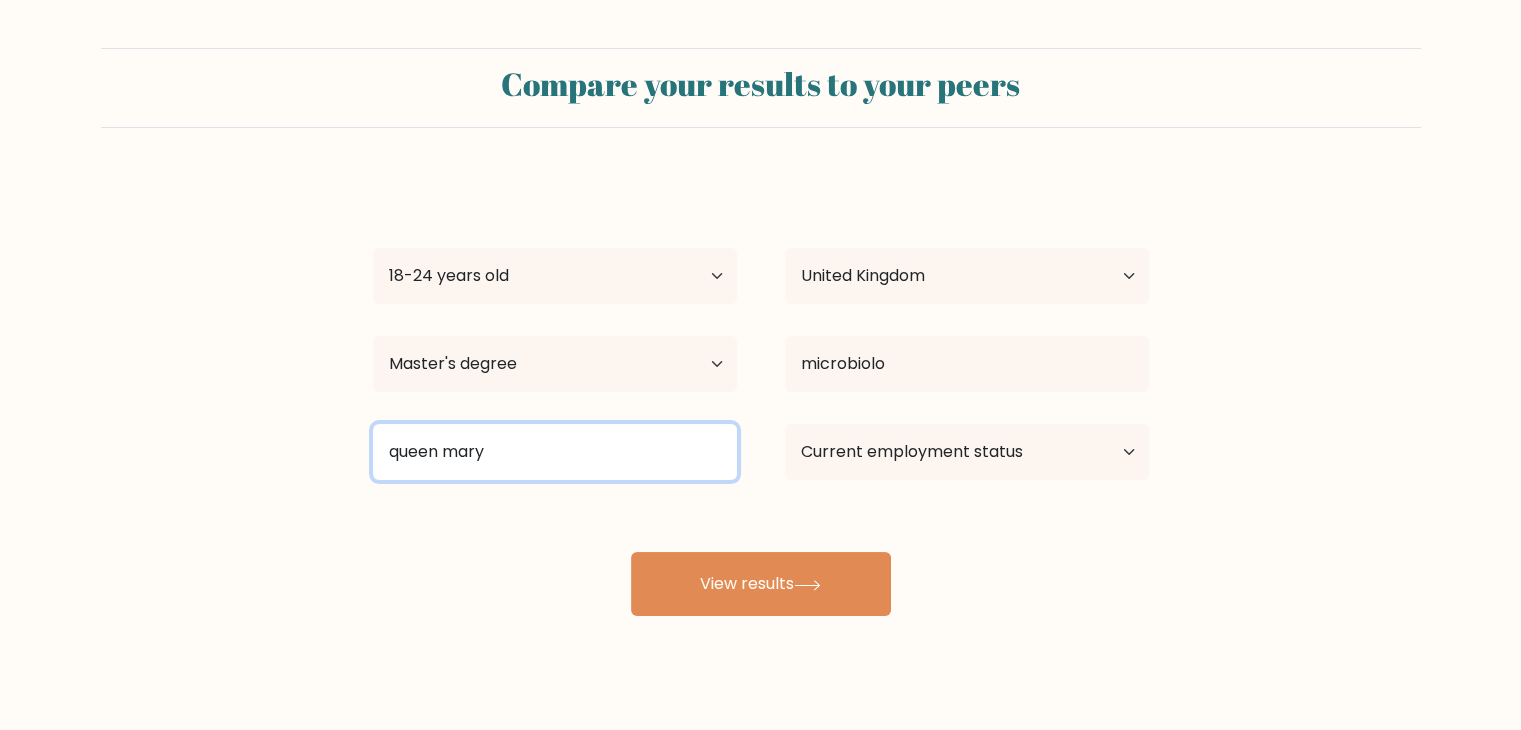 click on "queen mary" at bounding box center (555, 452) 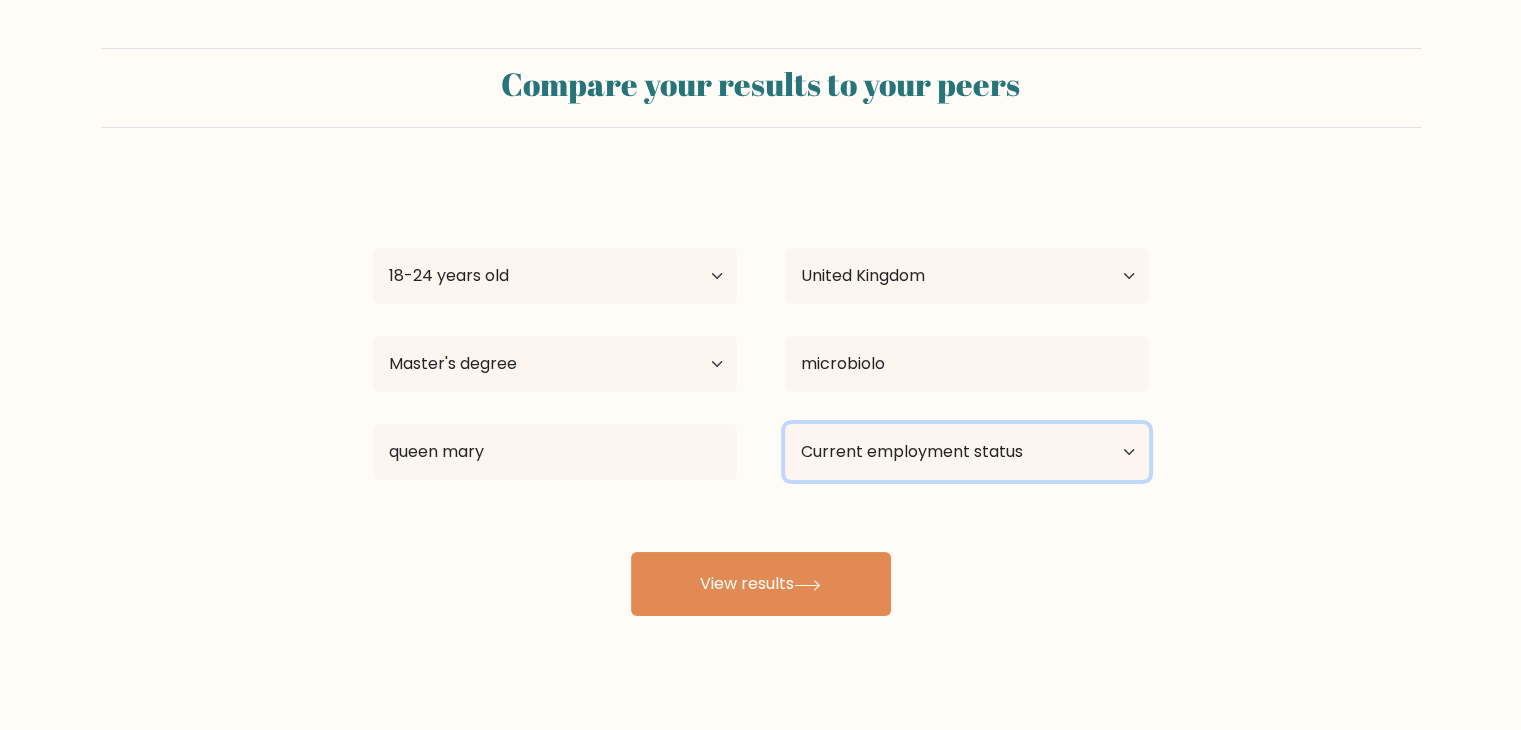 click on "Current employment status
Employed
Student
Retired
Other / prefer not to answer" at bounding box center [967, 452] 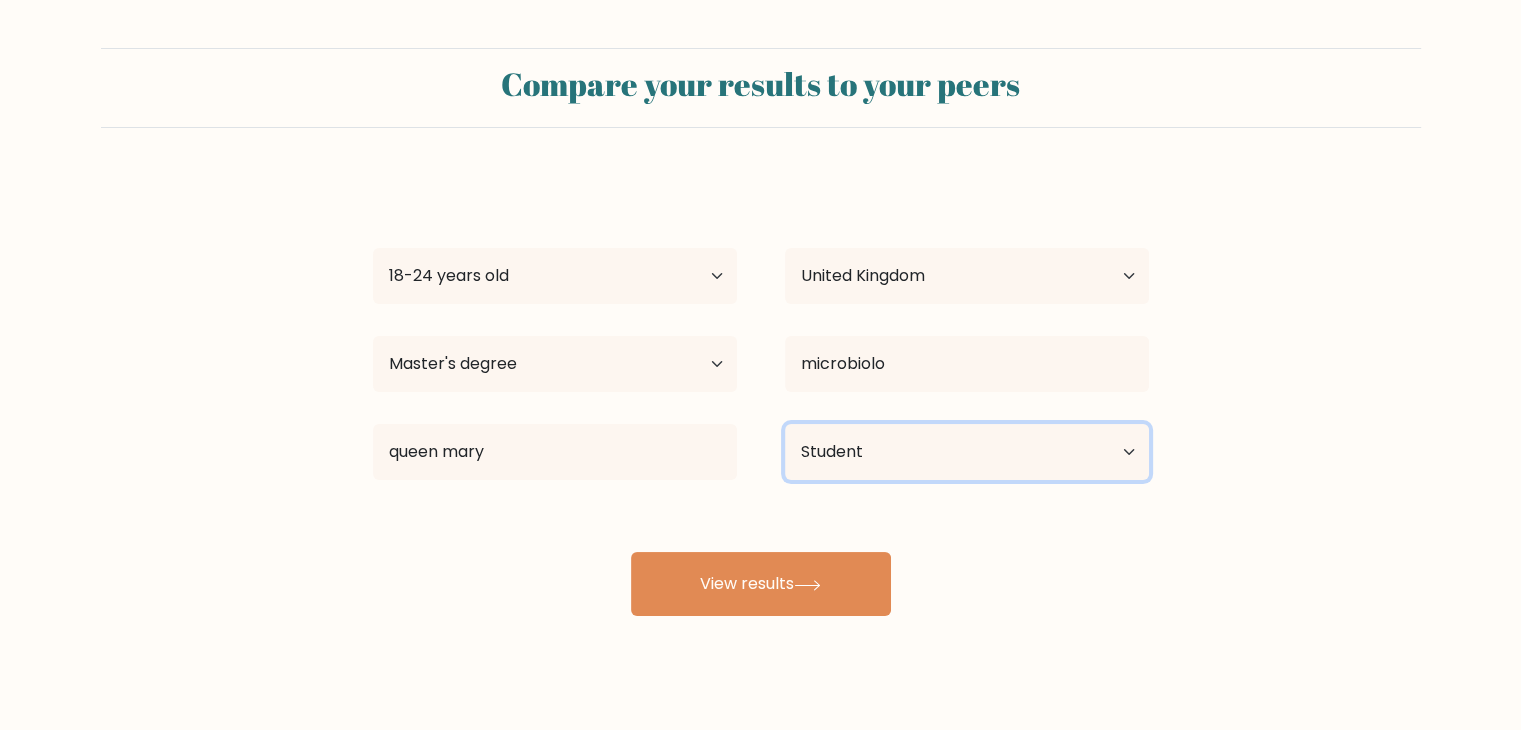 click on "Current employment status
Employed
Student
Retired
Other / prefer not to answer" at bounding box center [967, 452] 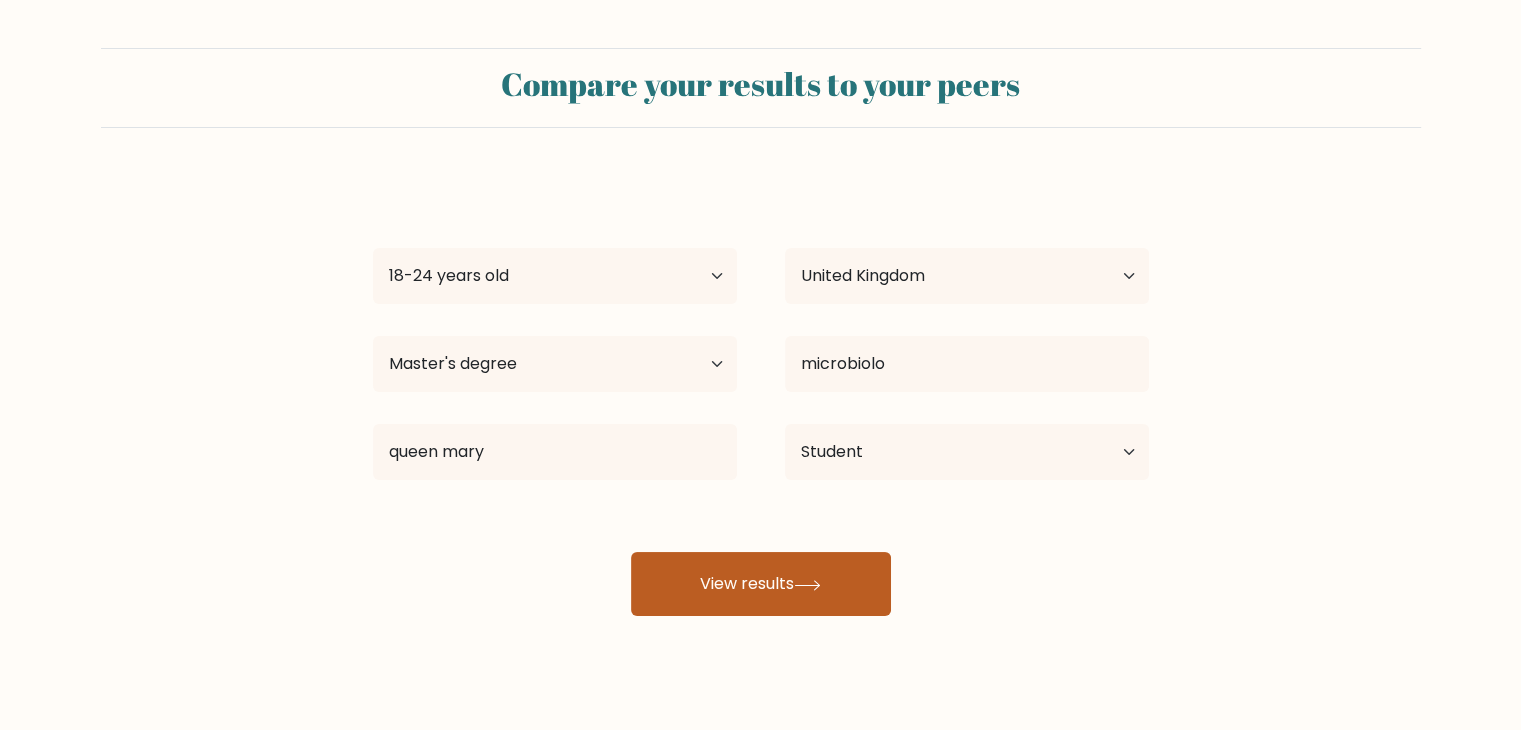 click on "View results" at bounding box center (761, 584) 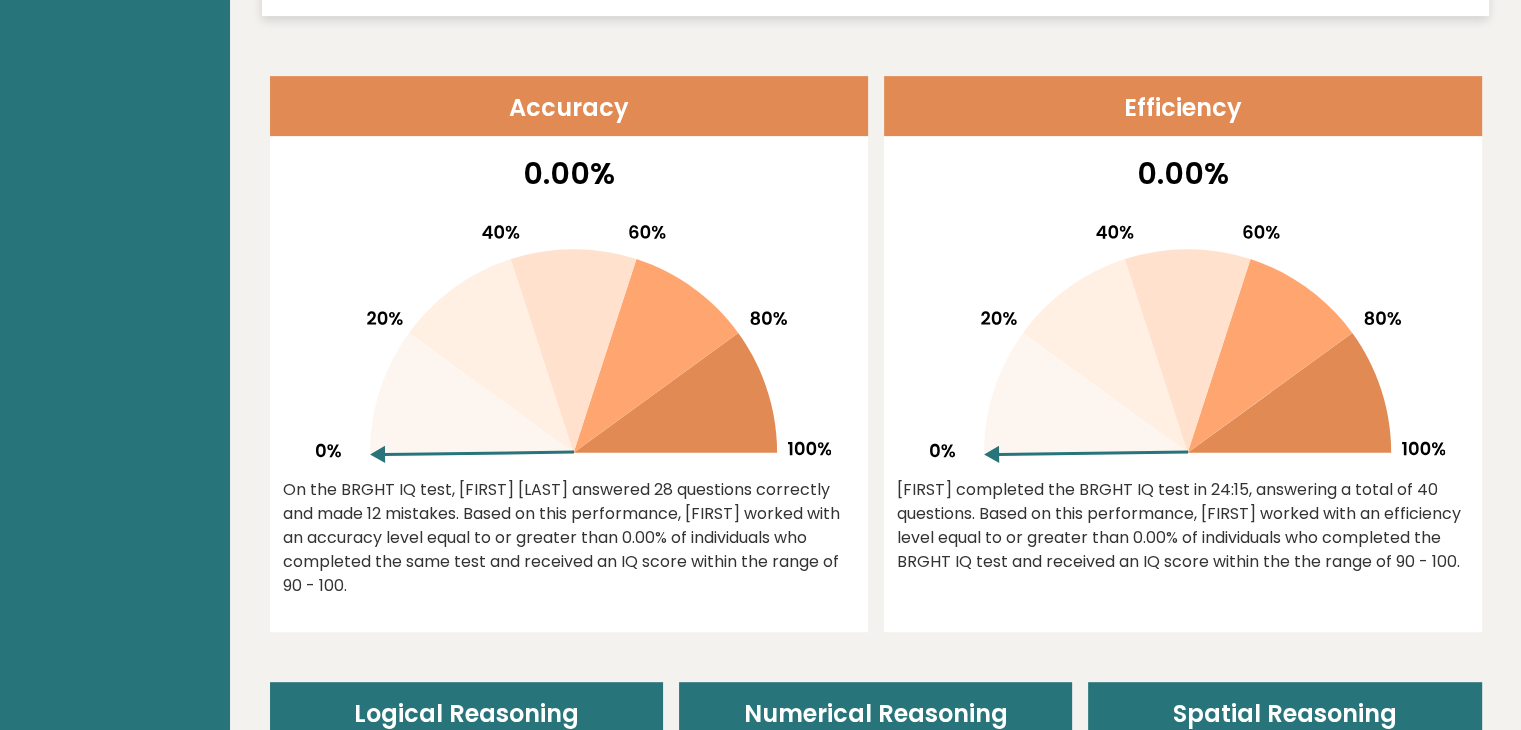 scroll, scrollTop: 0, scrollLeft: 0, axis: both 